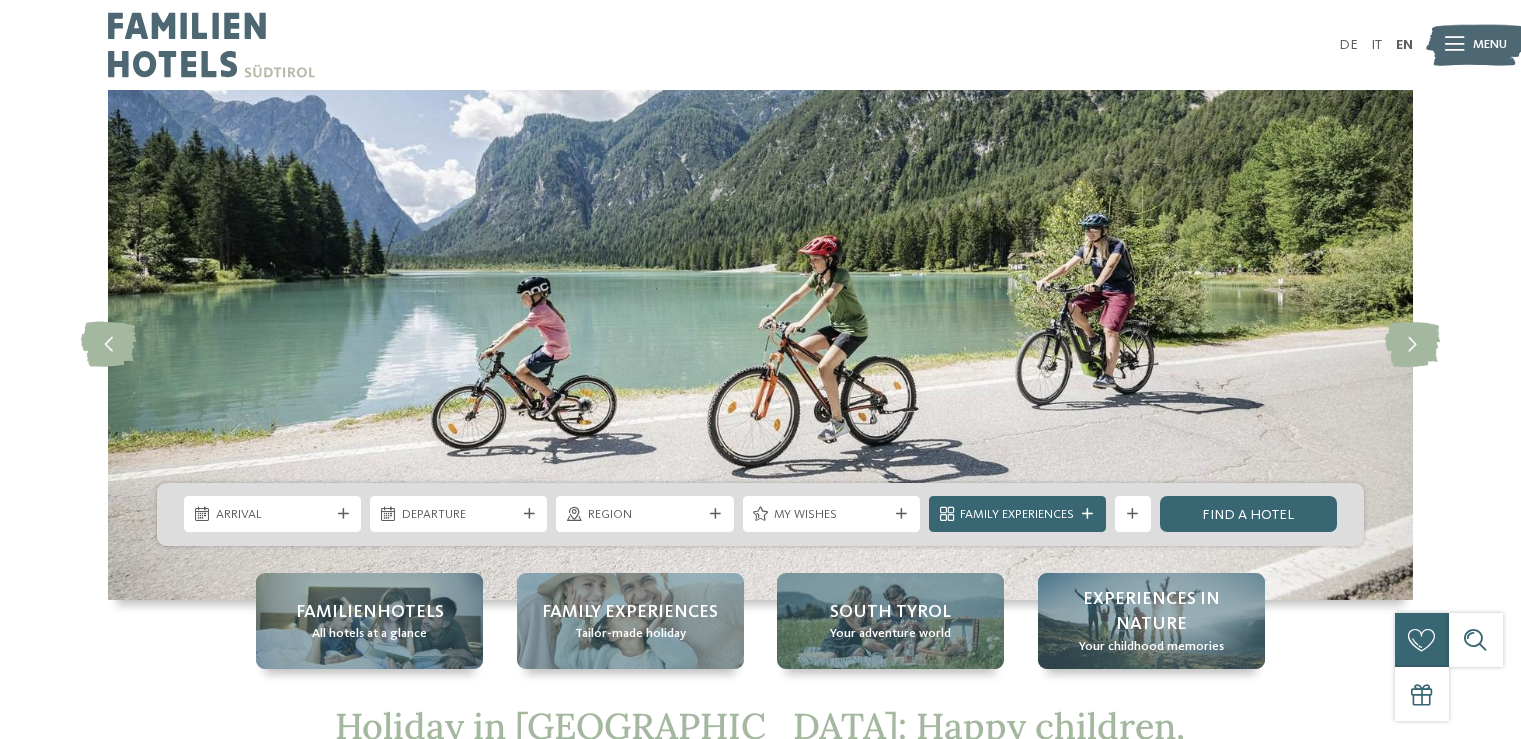 scroll, scrollTop: 0, scrollLeft: 0, axis: both 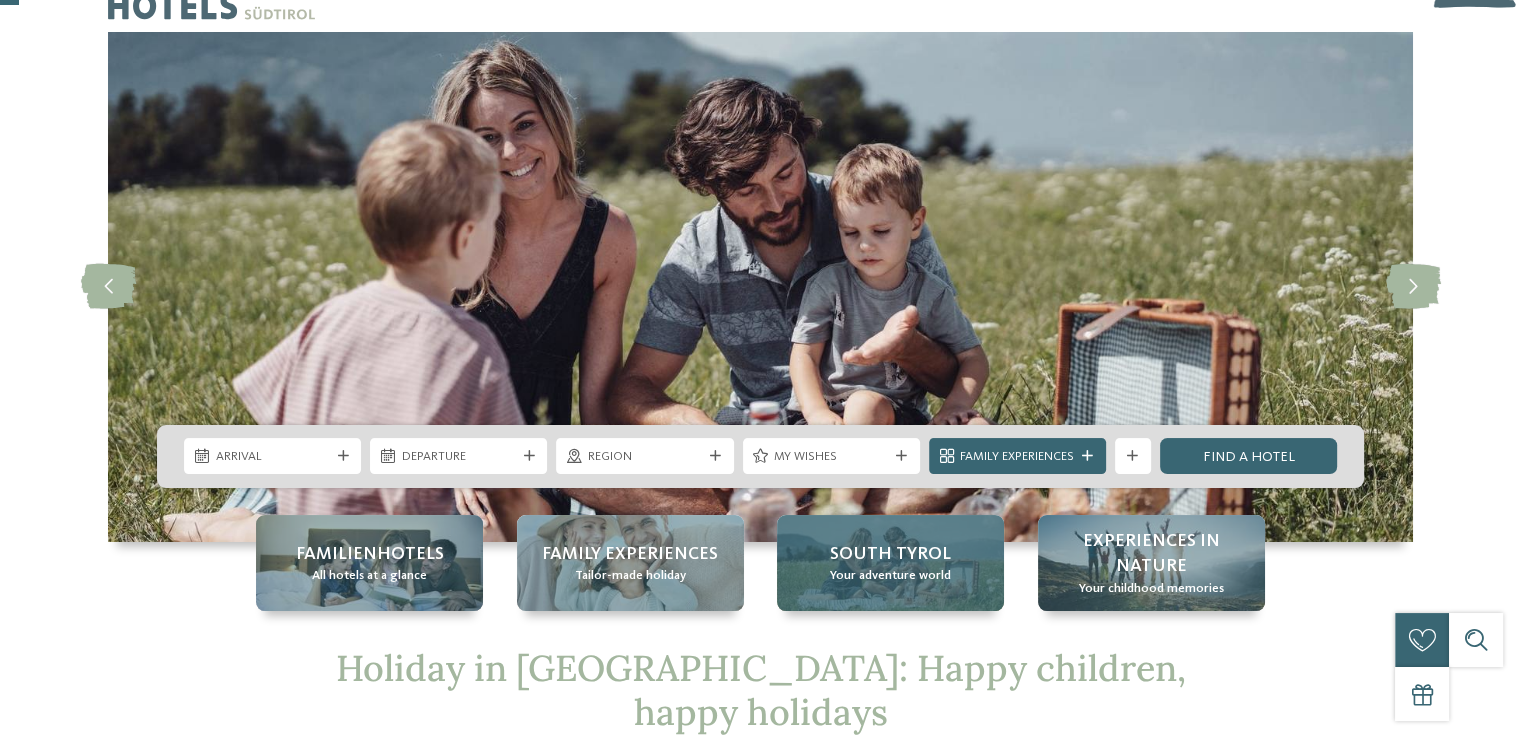 click on "South Tyrol" at bounding box center [890, 554] 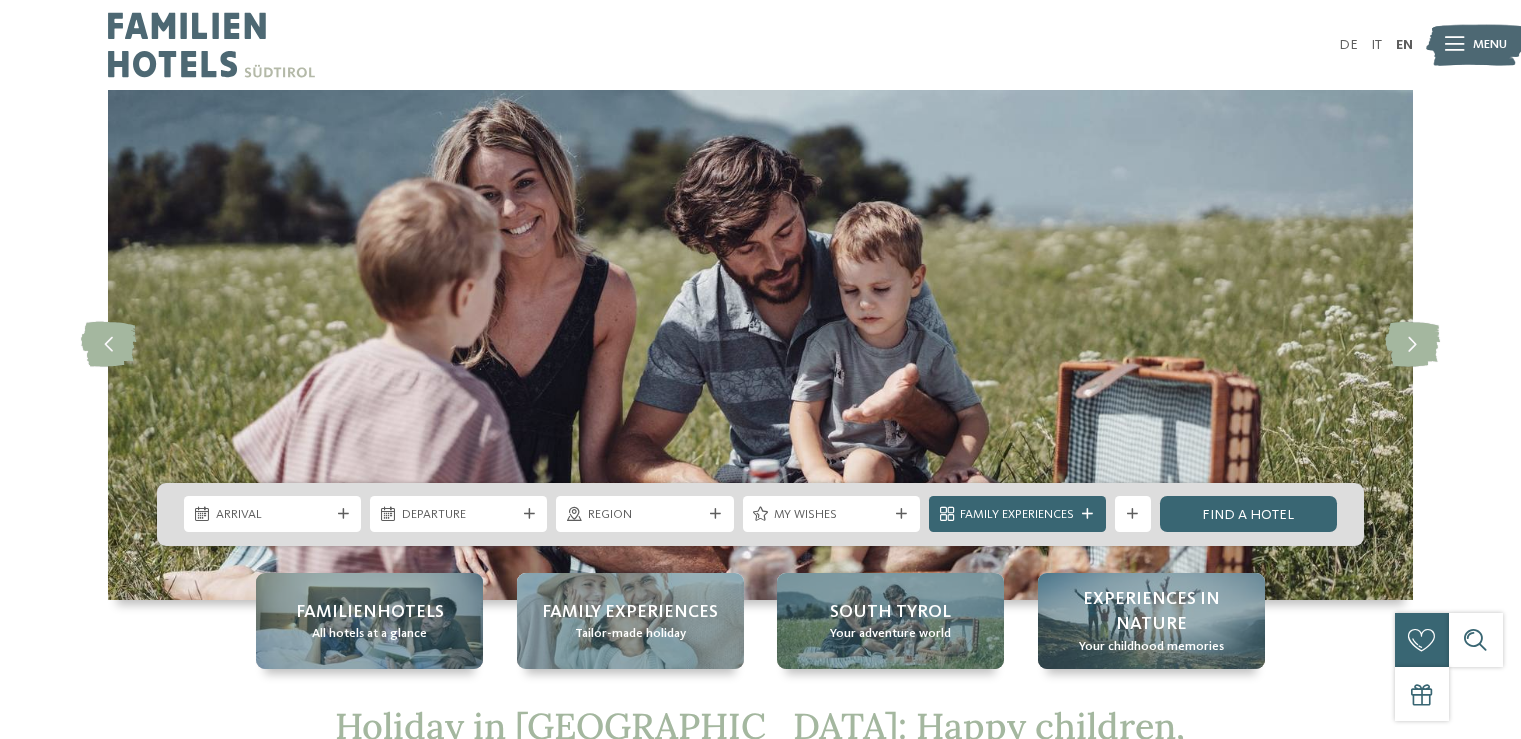 scroll, scrollTop: 0, scrollLeft: 0, axis: both 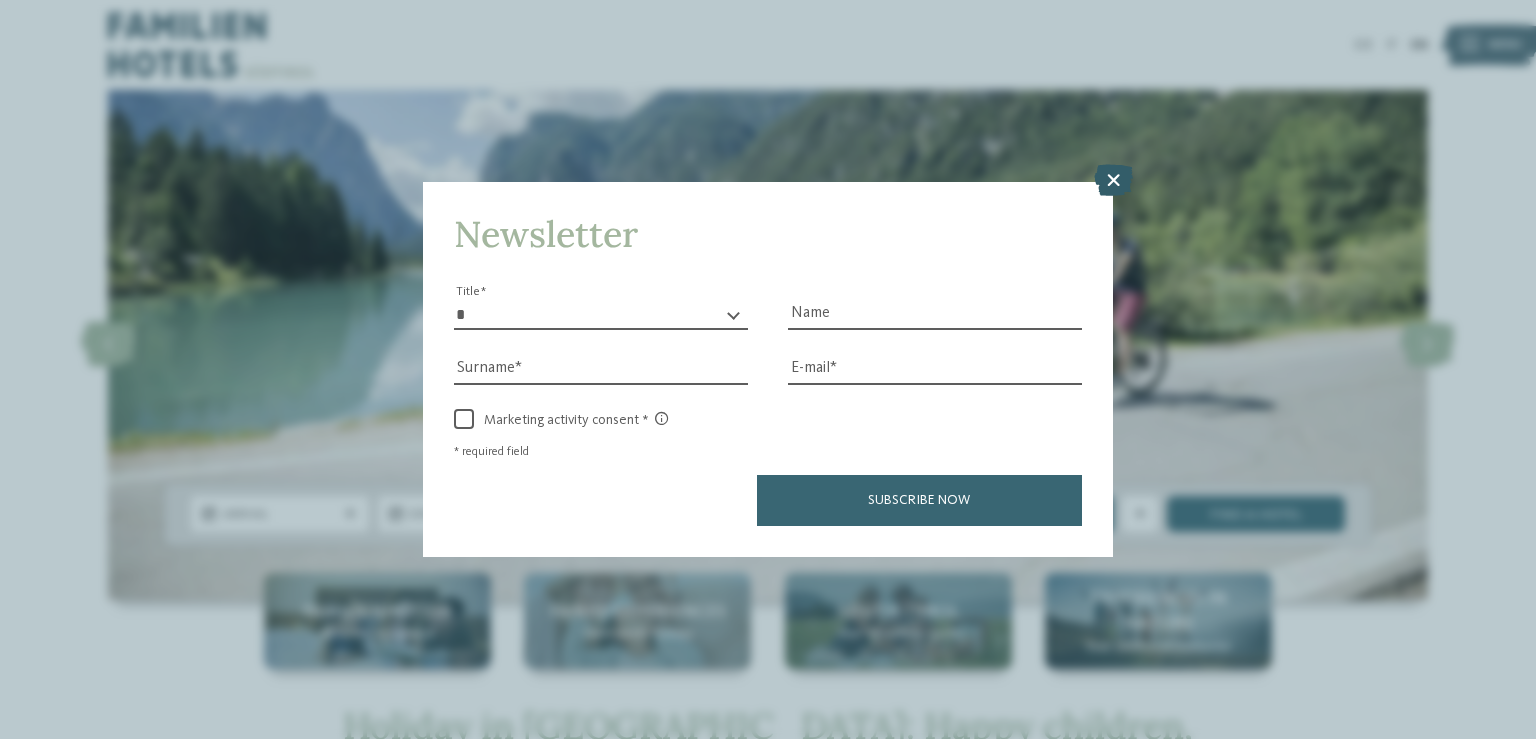 click at bounding box center (1113, 180) 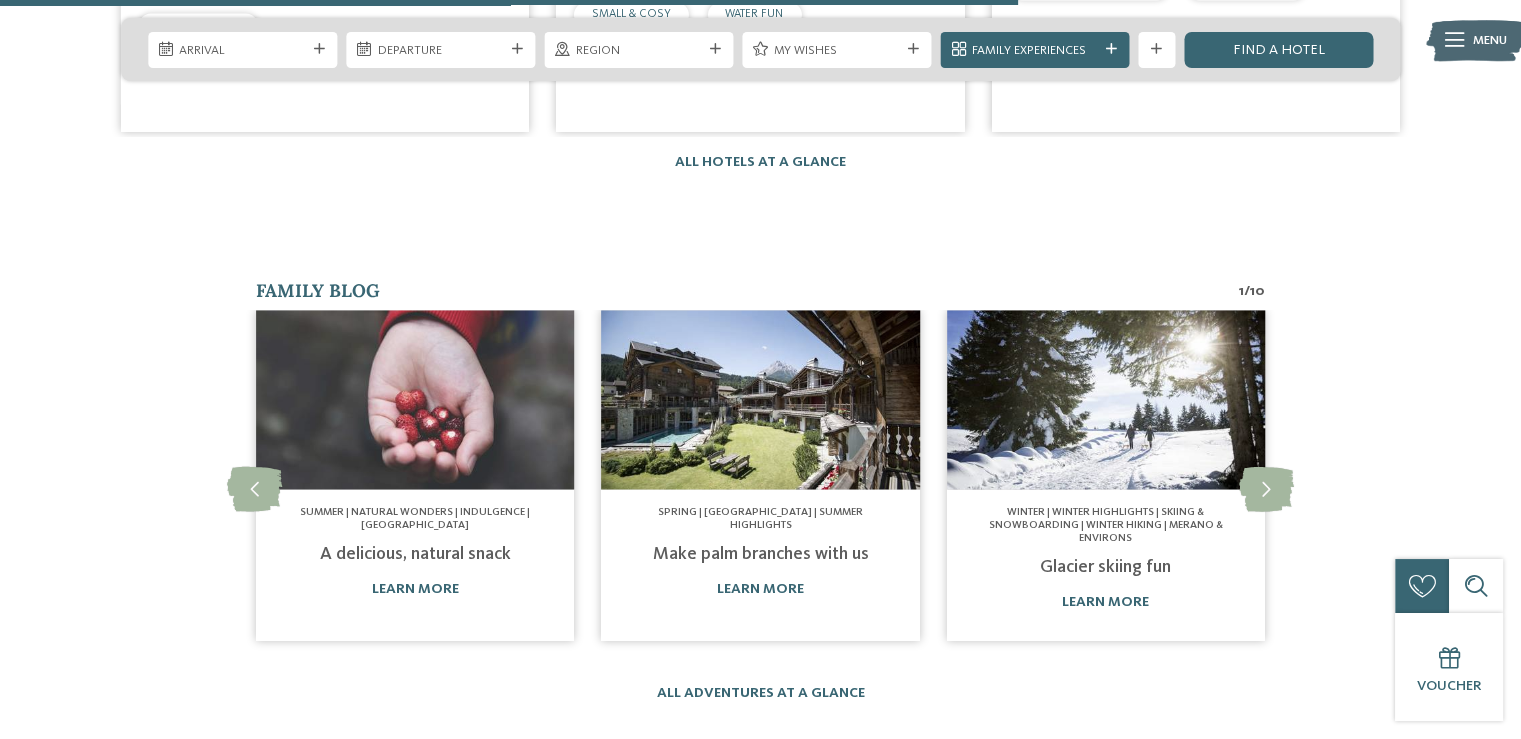scroll, scrollTop: 3191, scrollLeft: 0, axis: vertical 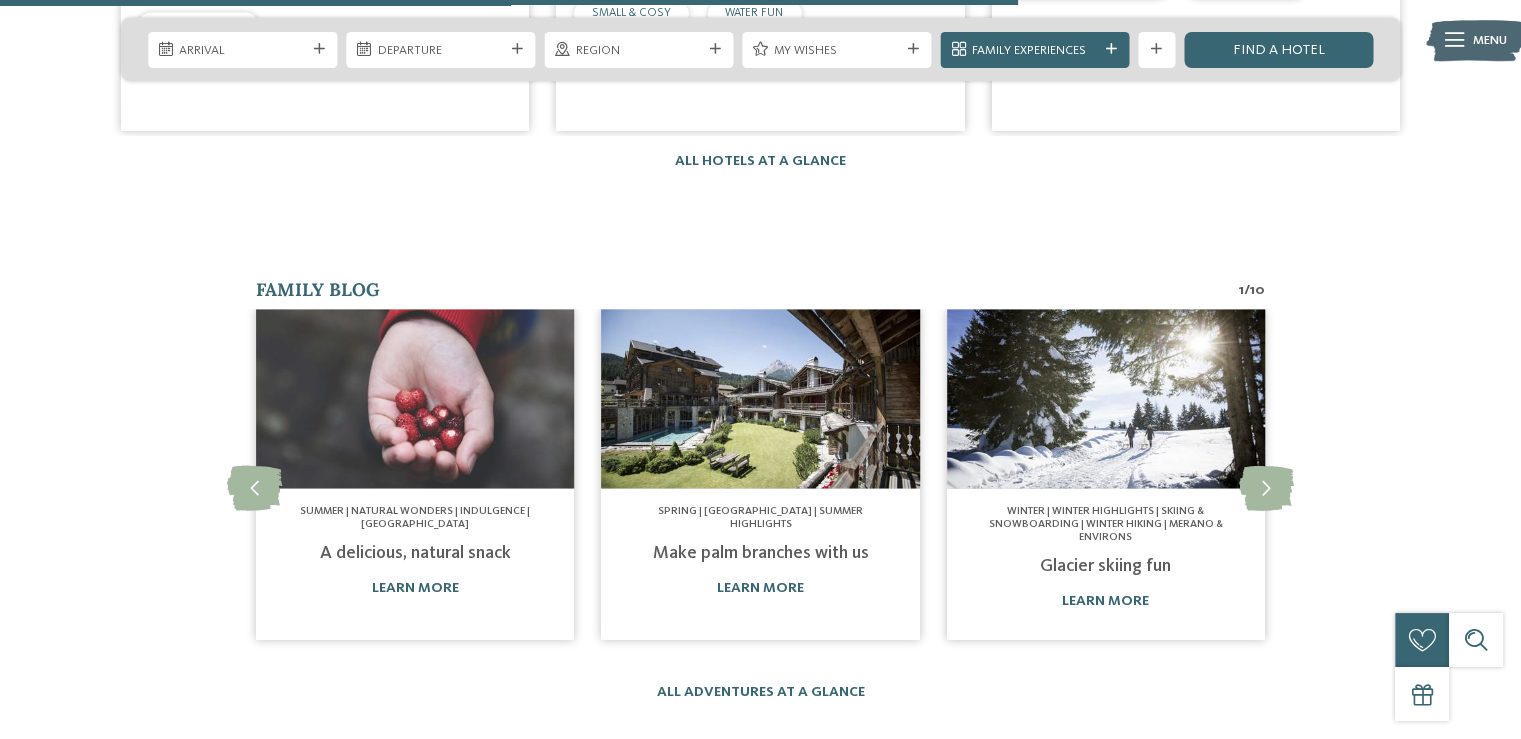 click at bounding box center (760, 398) 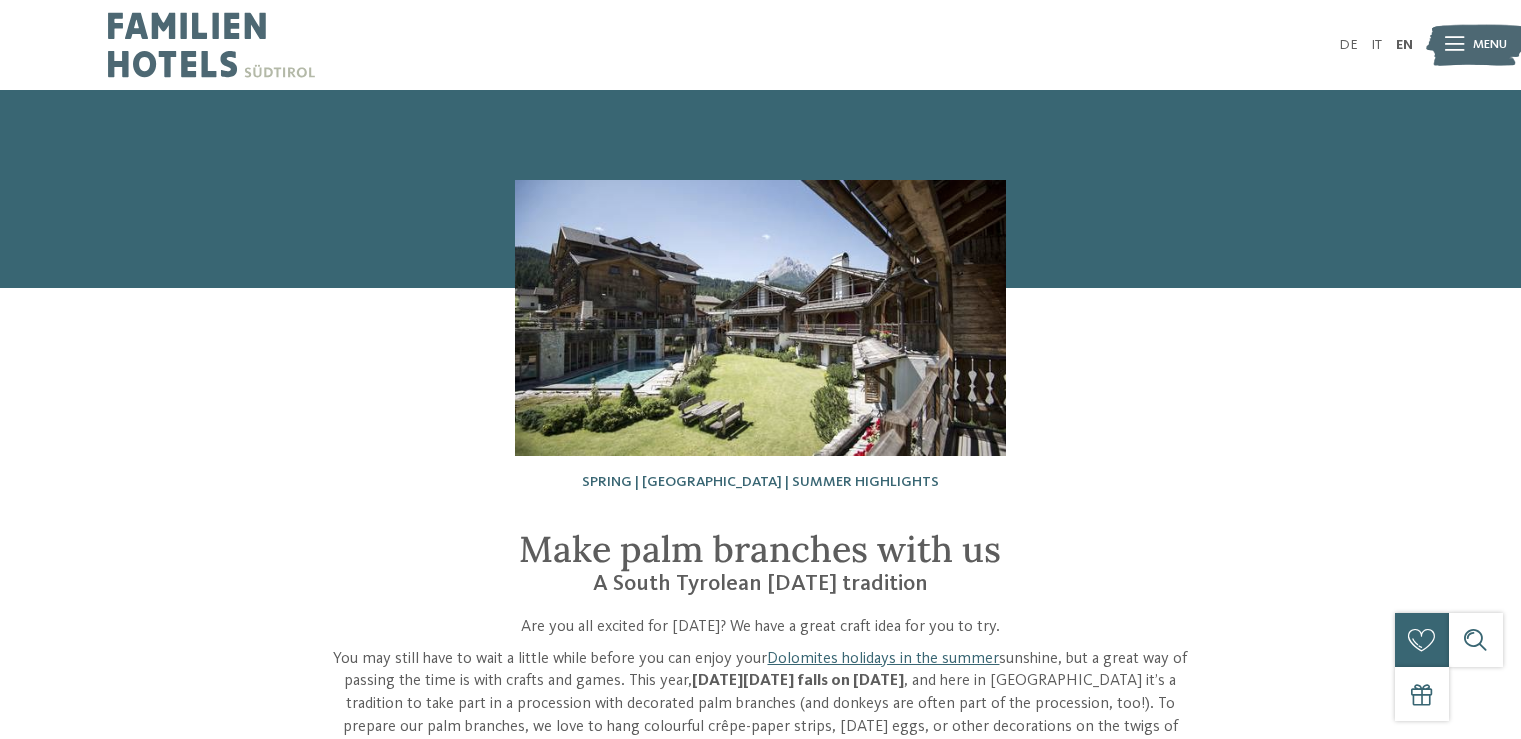 scroll, scrollTop: 44, scrollLeft: 0, axis: vertical 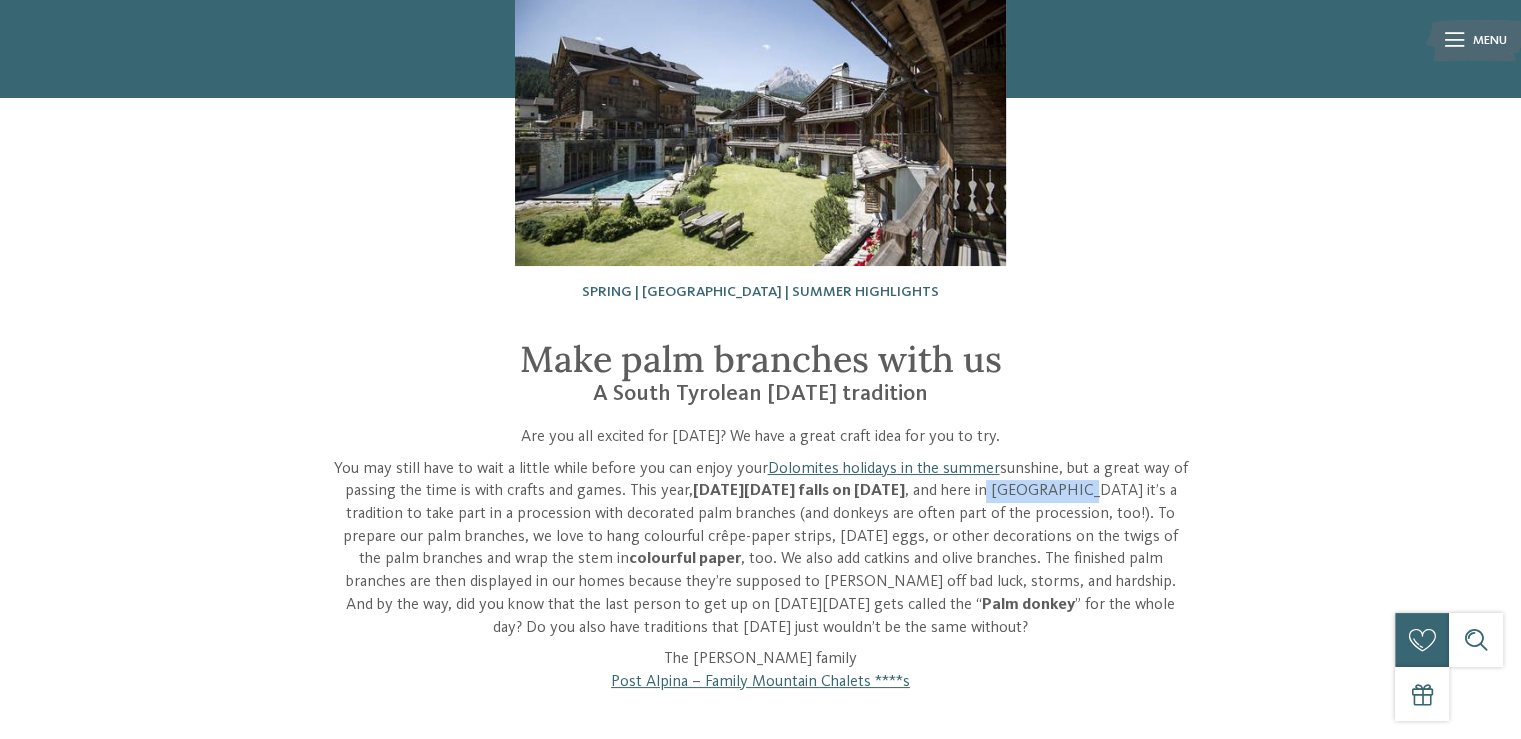 drag, startPoint x: 978, startPoint y: 492, endPoint x: 1060, endPoint y: 501, distance: 82.492424 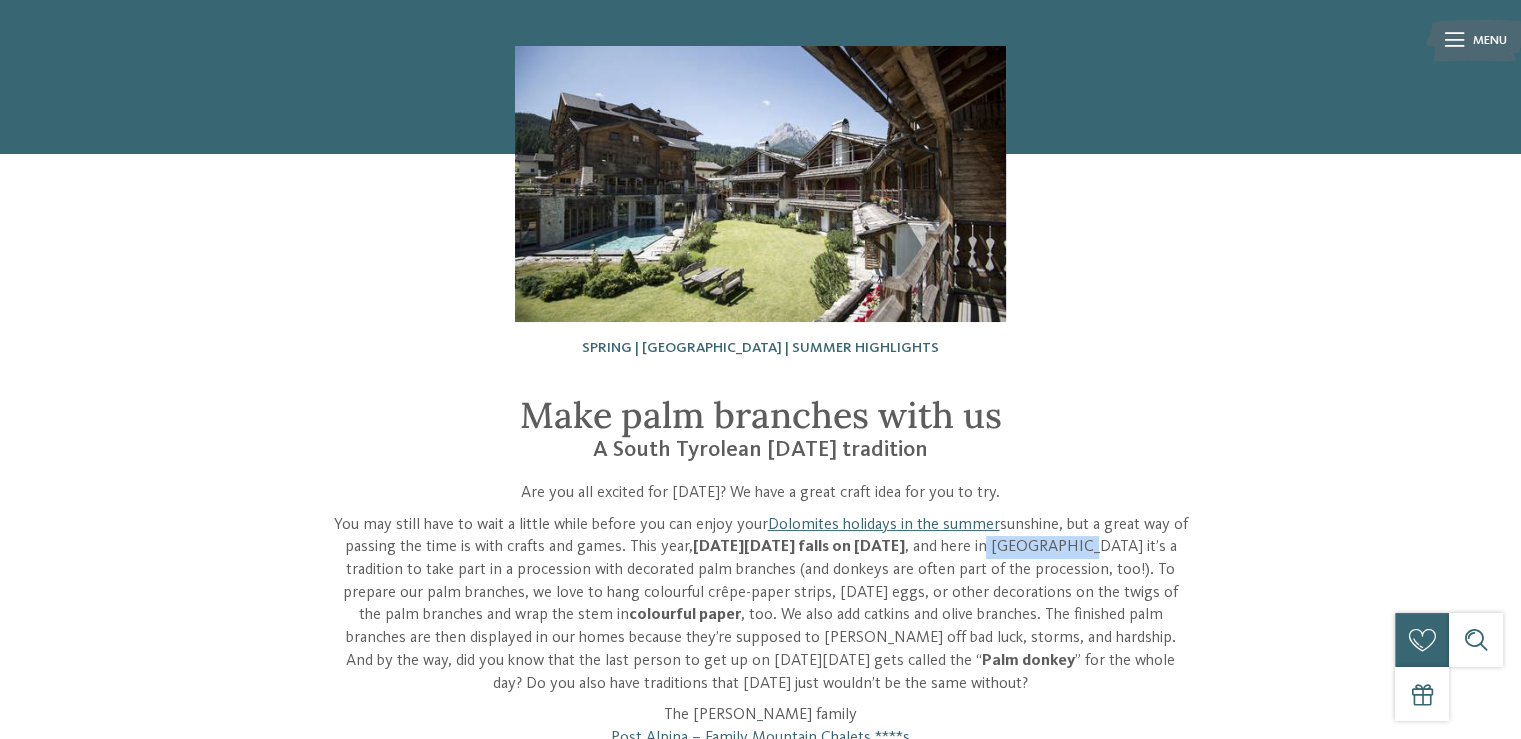 scroll, scrollTop: 0, scrollLeft: 0, axis: both 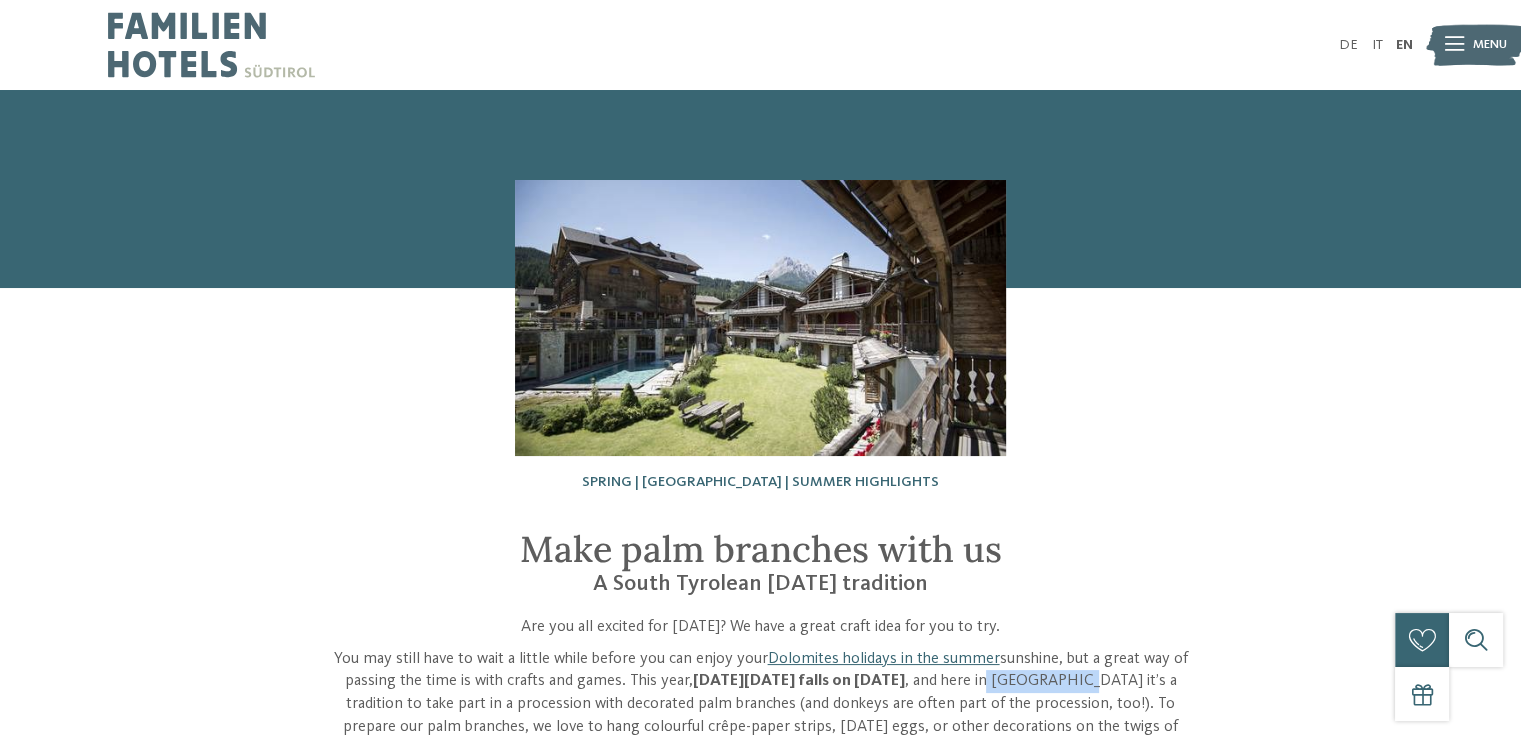 click at bounding box center (211, 45) 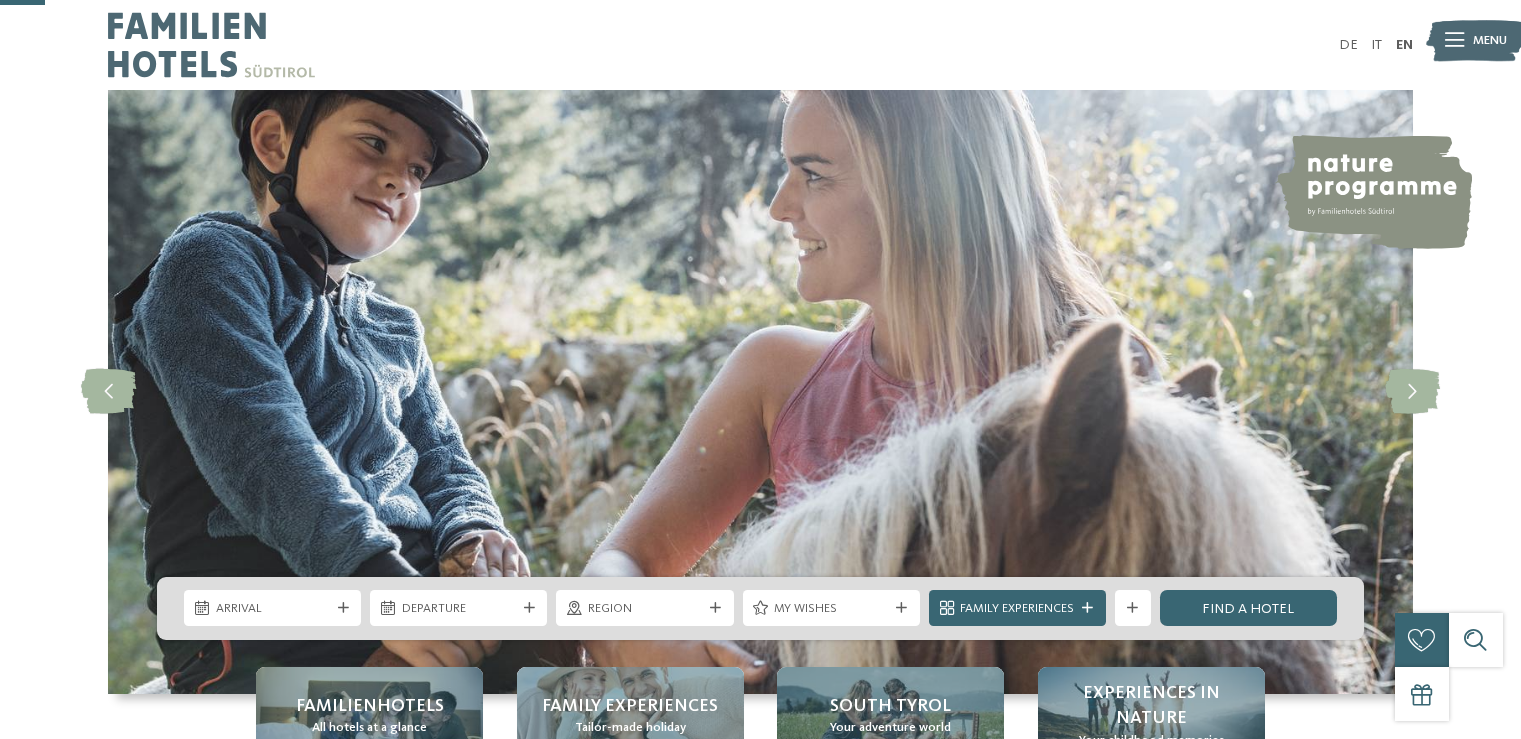 scroll, scrollTop: 230, scrollLeft: 0, axis: vertical 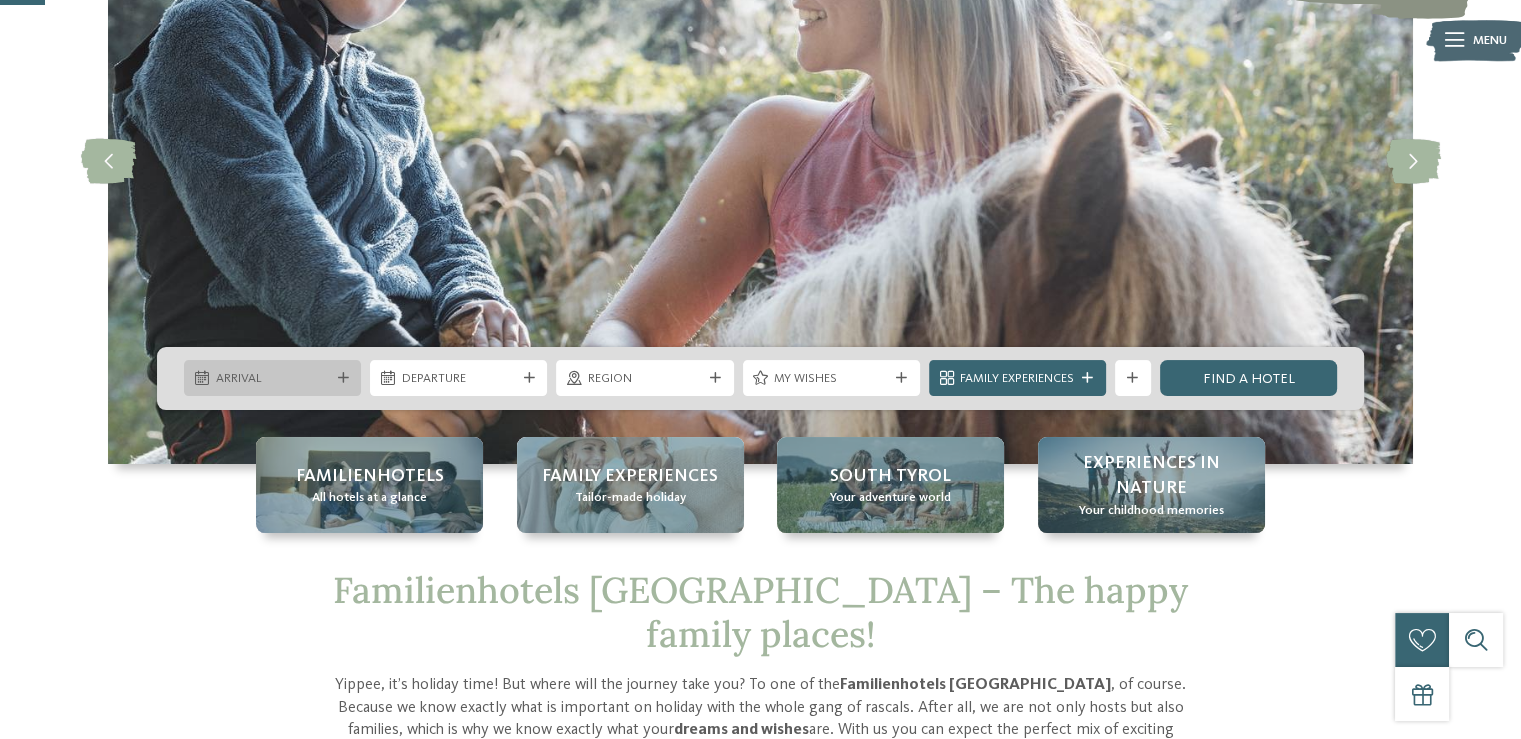 click on "Arrival" at bounding box center [272, 378] 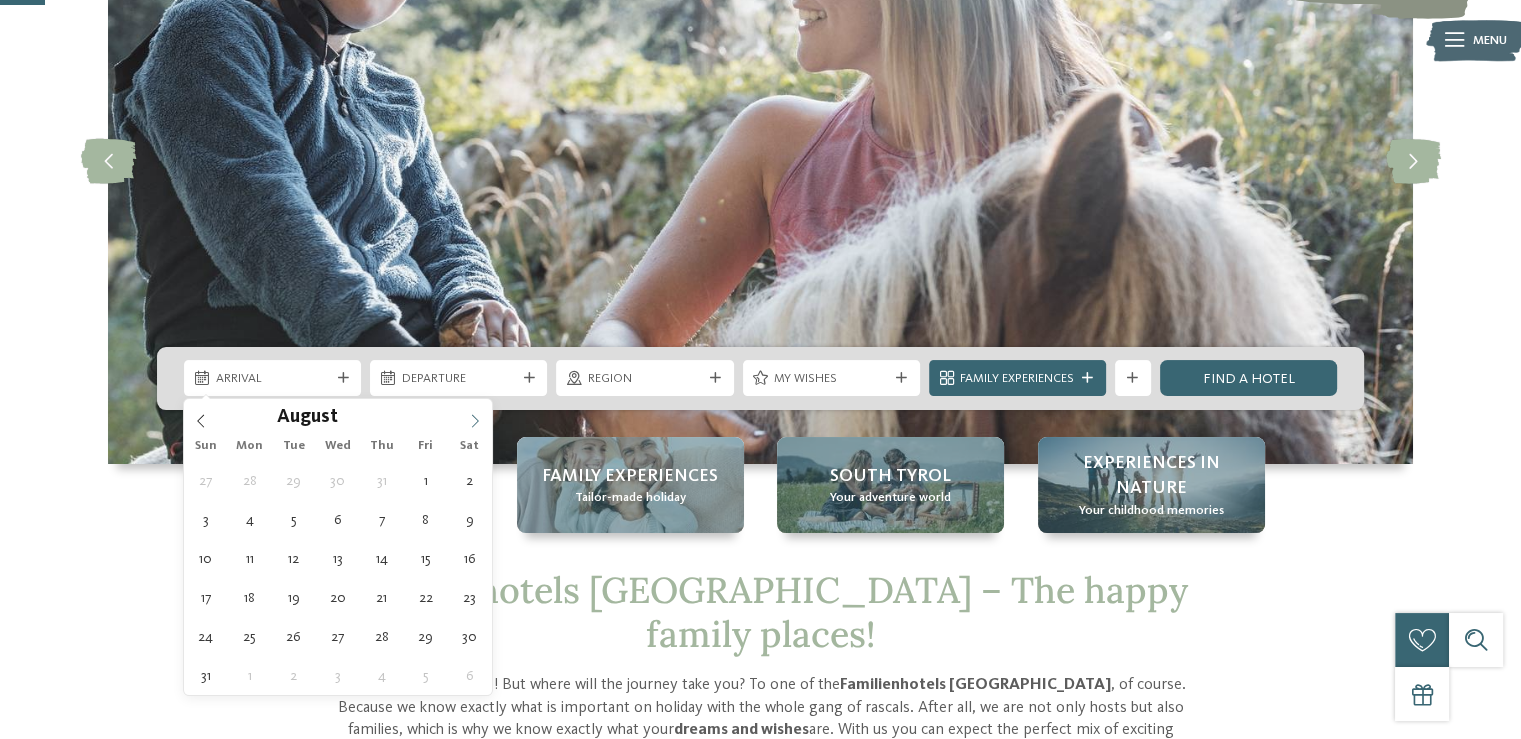 click at bounding box center (475, 416) 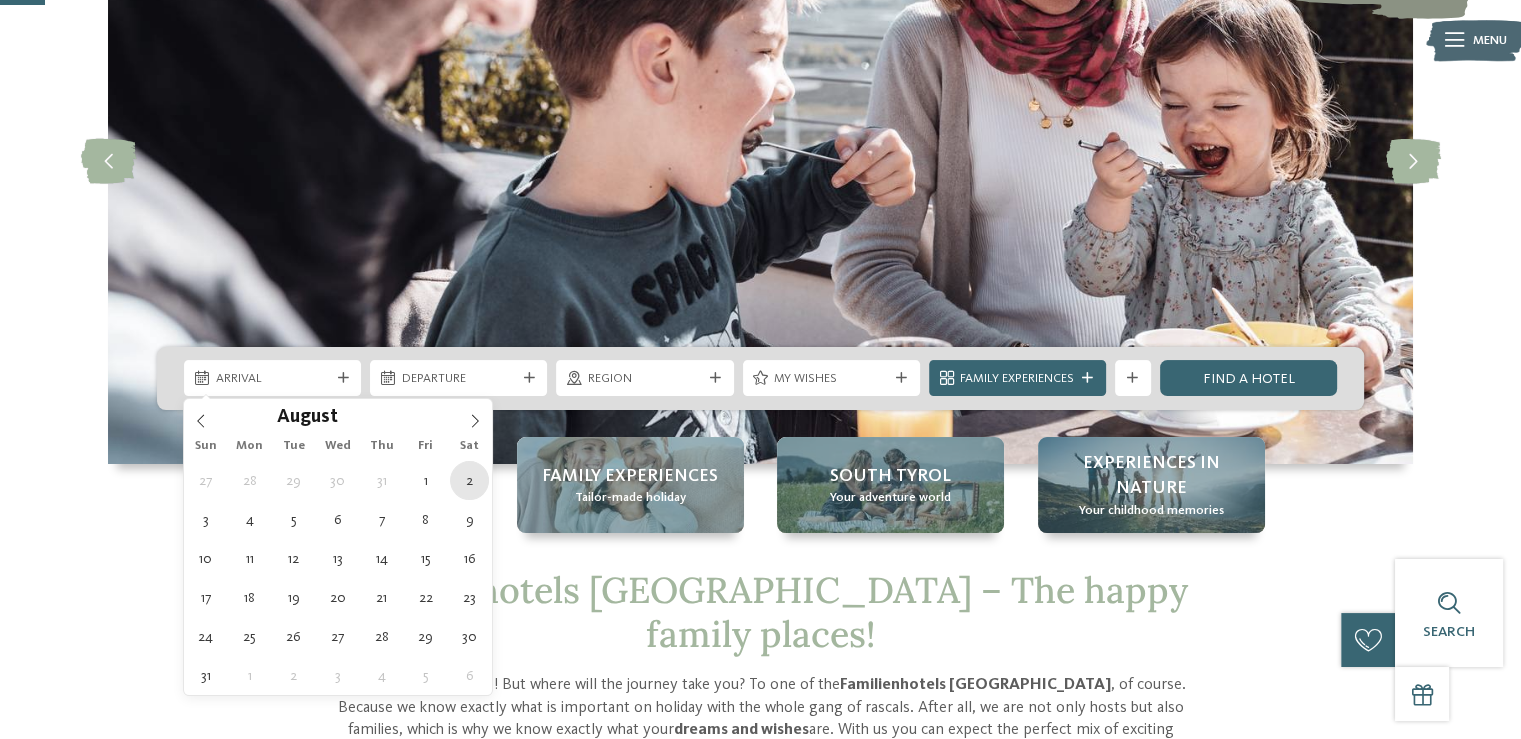 type on "[DATE]" 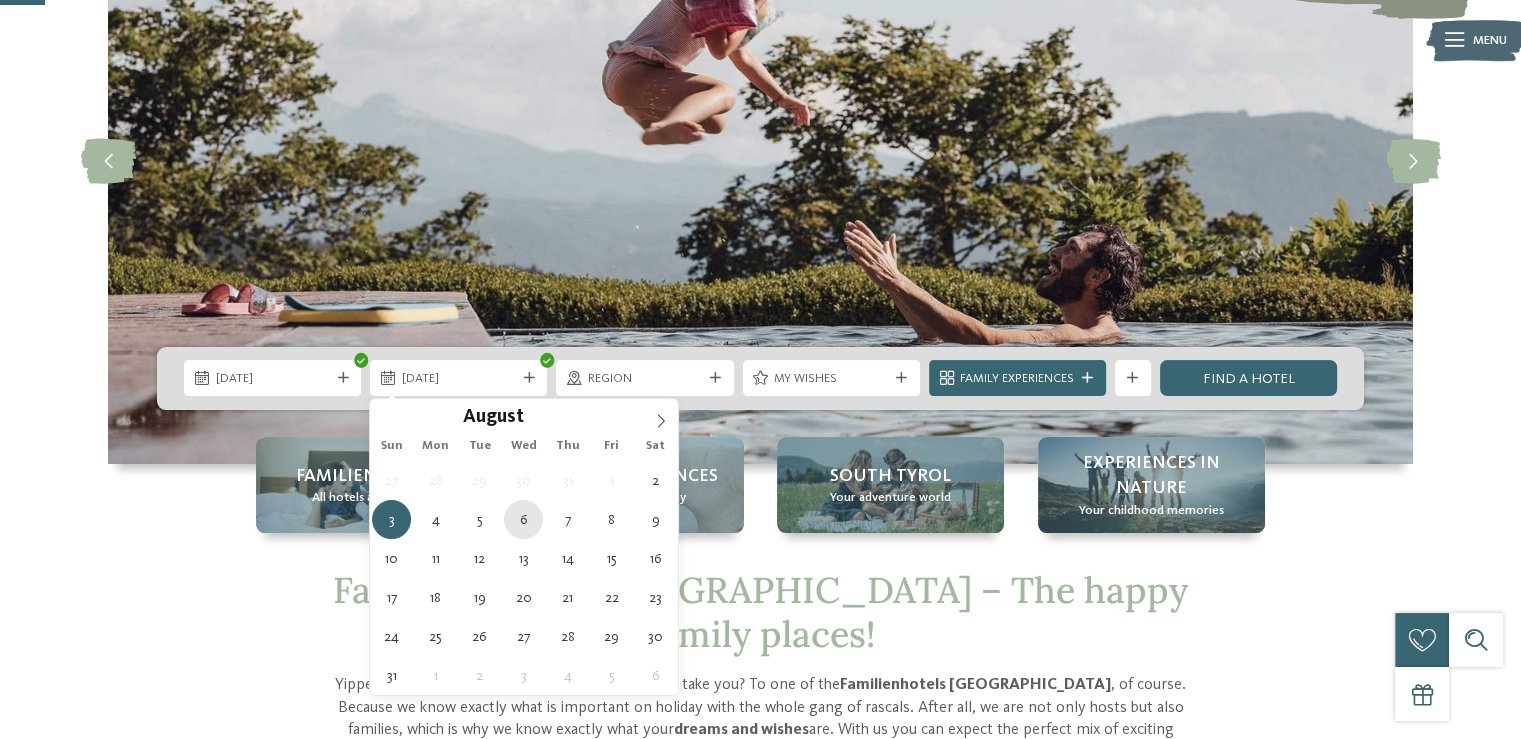 type on "06.08.2025" 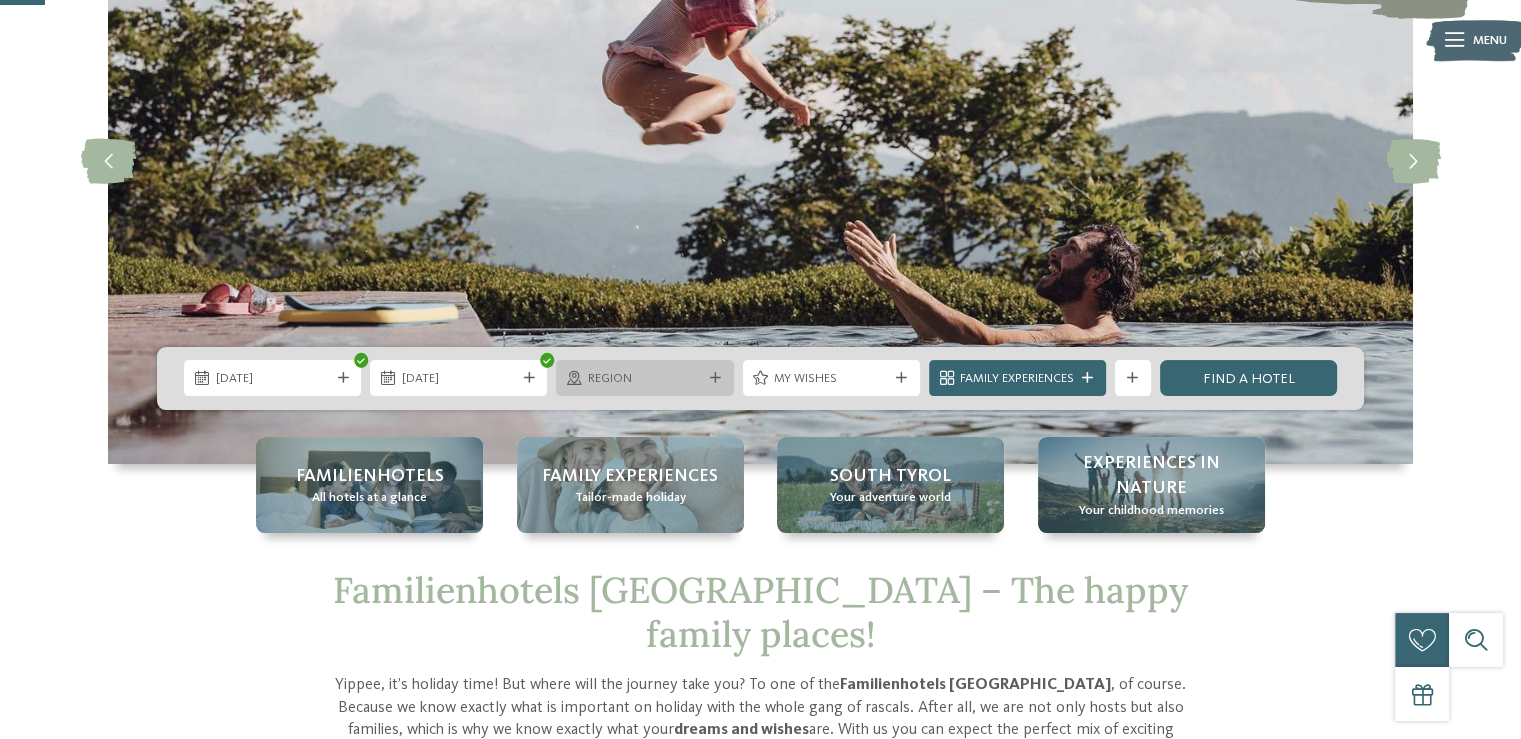click on "Region" at bounding box center [645, 379] 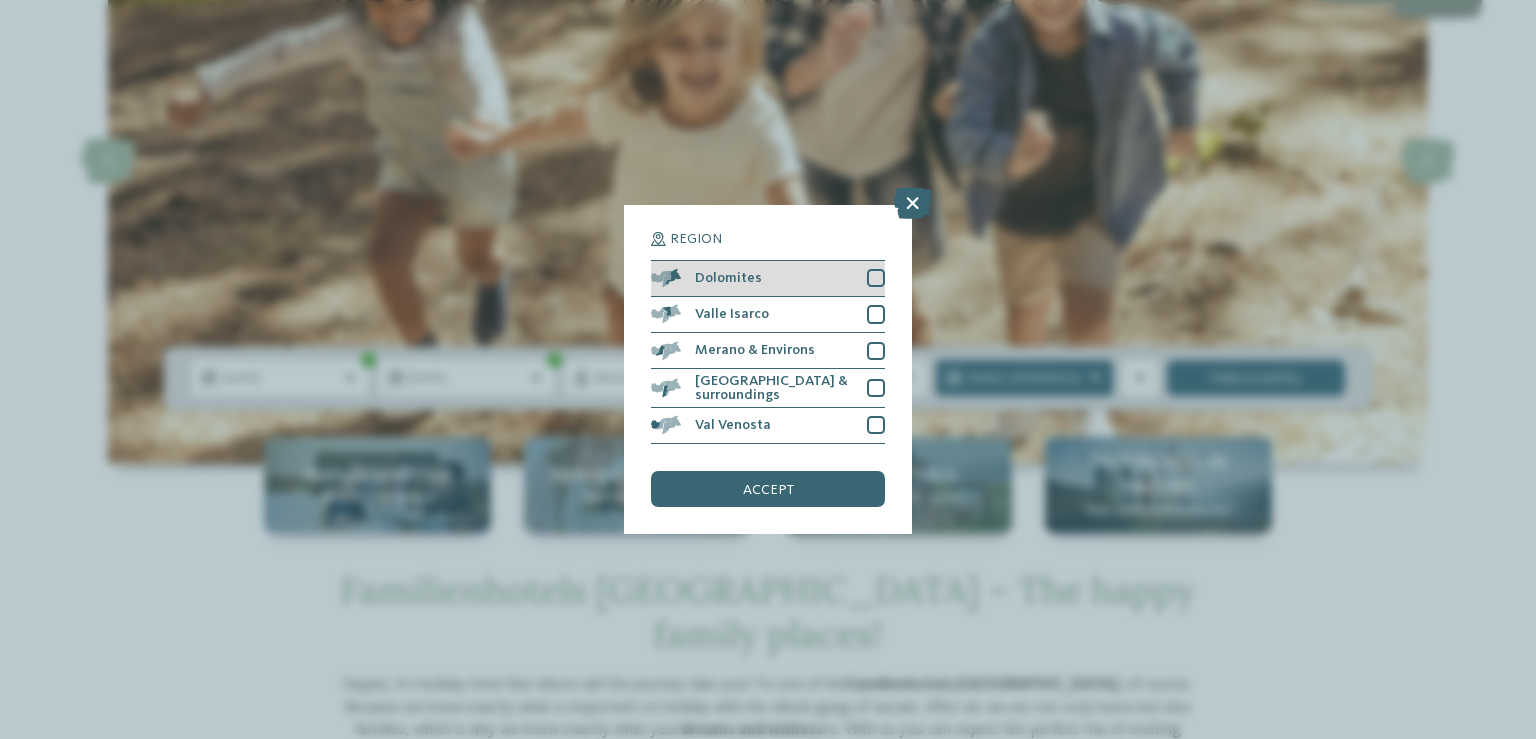 click on "Dolomites" at bounding box center (768, 279) 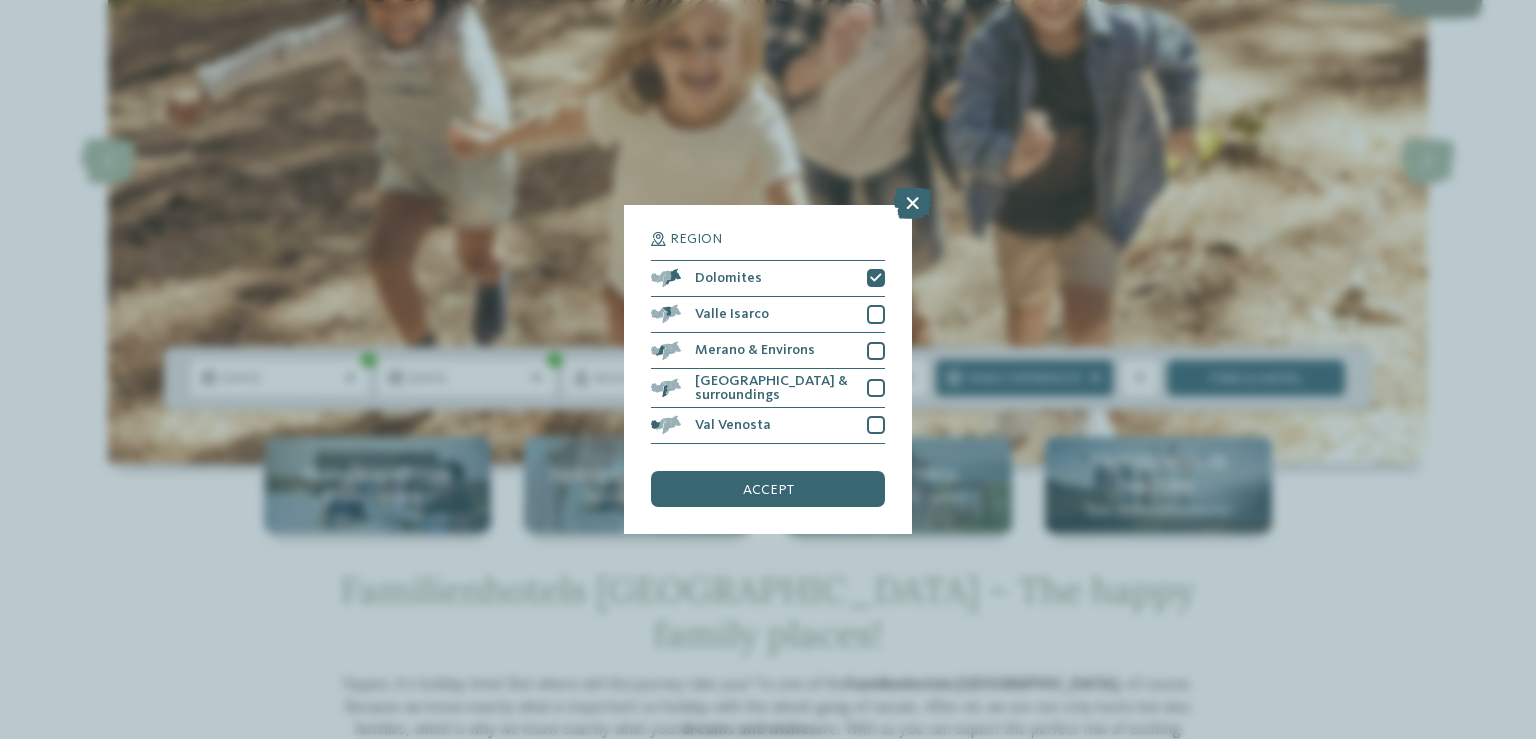 click on "Region
Dolomites
Valle Isarco" at bounding box center (768, 369) 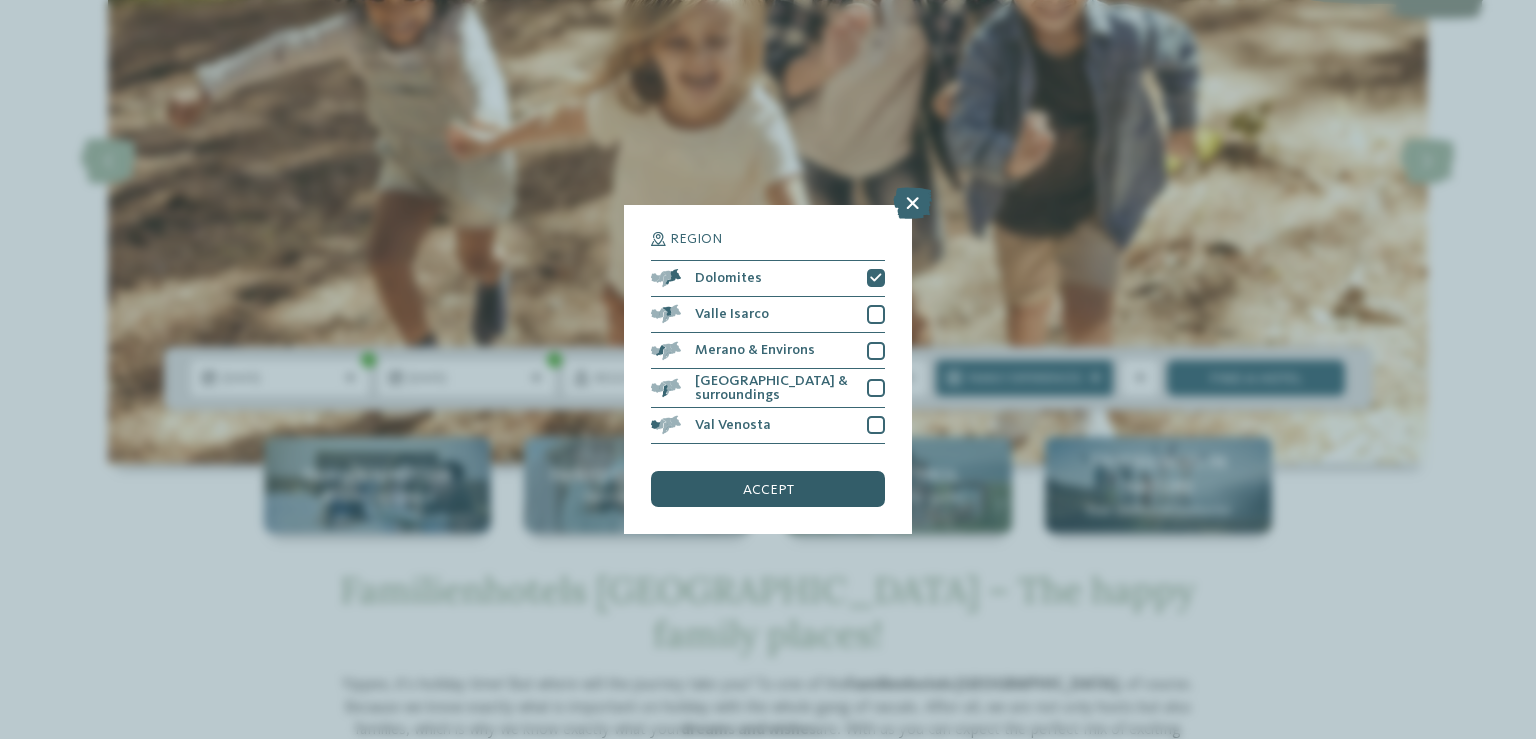 click on "accept" at bounding box center [768, 490] 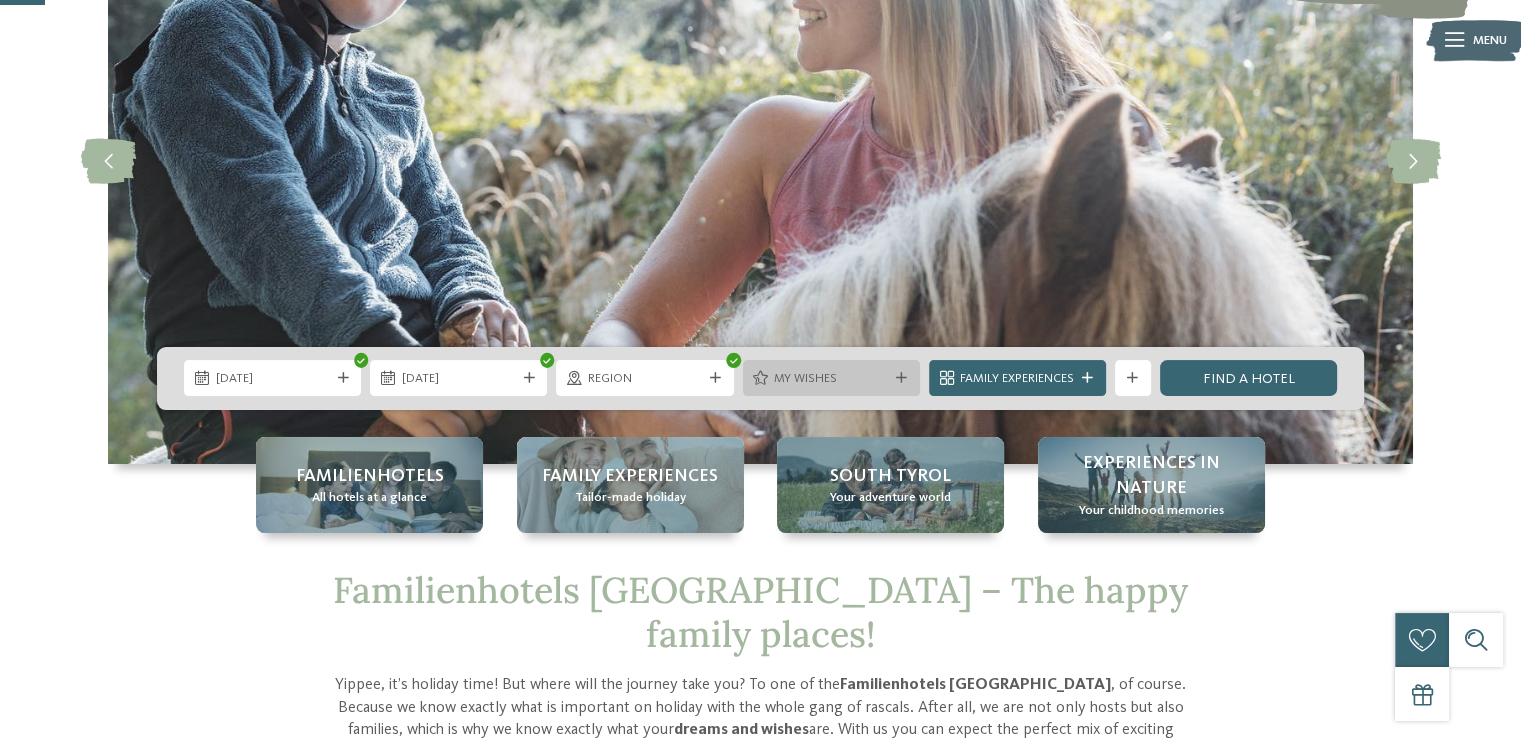click on "My wishes" at bounding box center [831, 379] 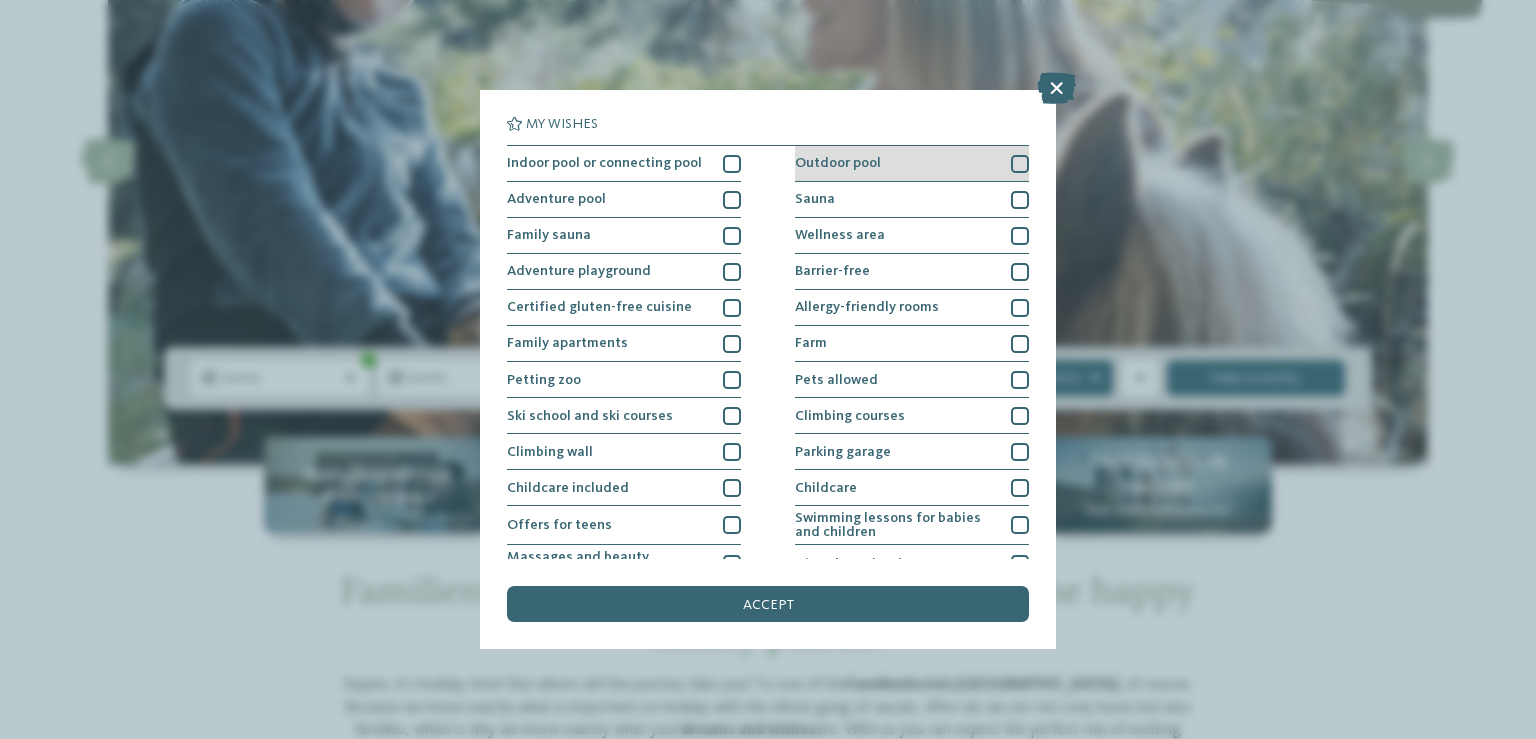 click at bounding box center (1020, 164) 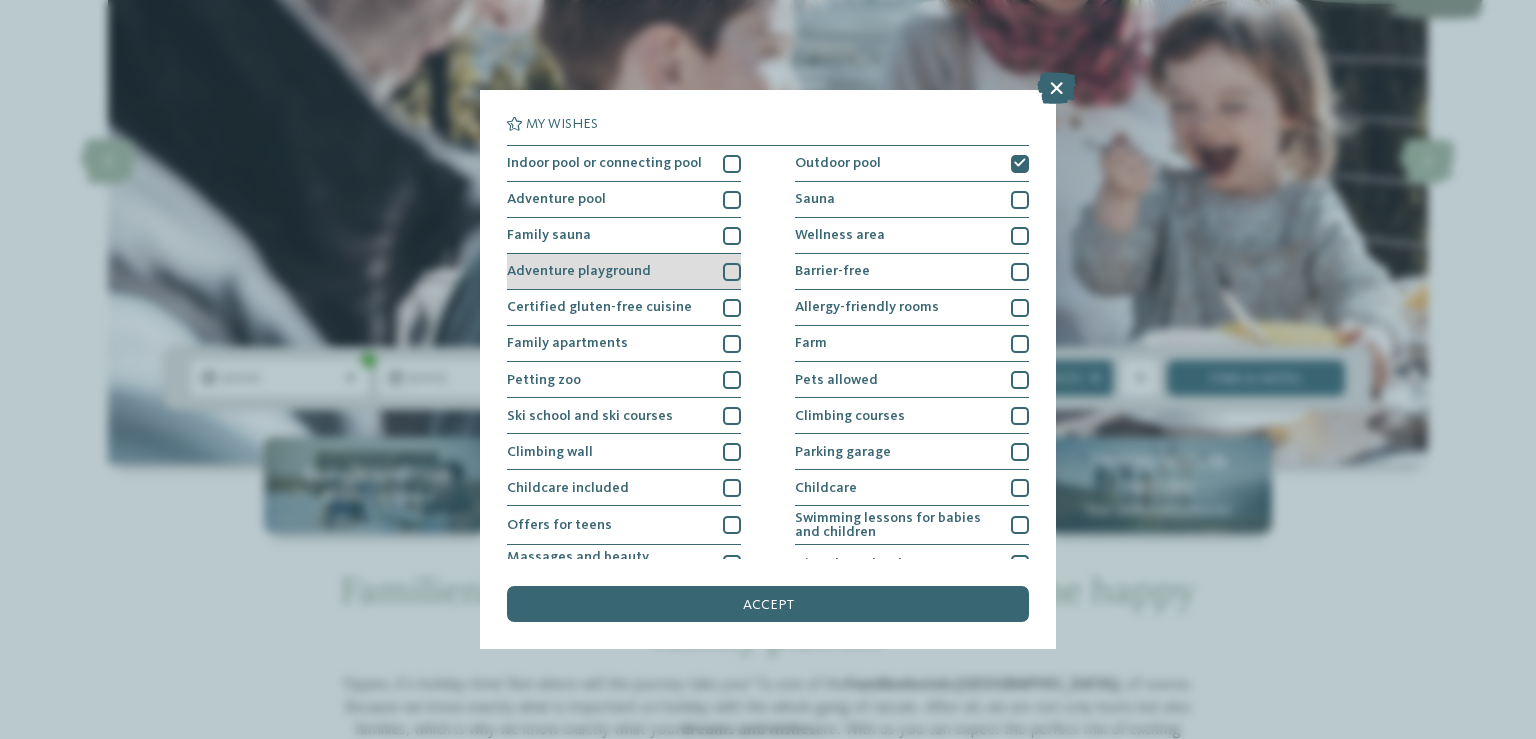 click at bounding box center (732, 272) 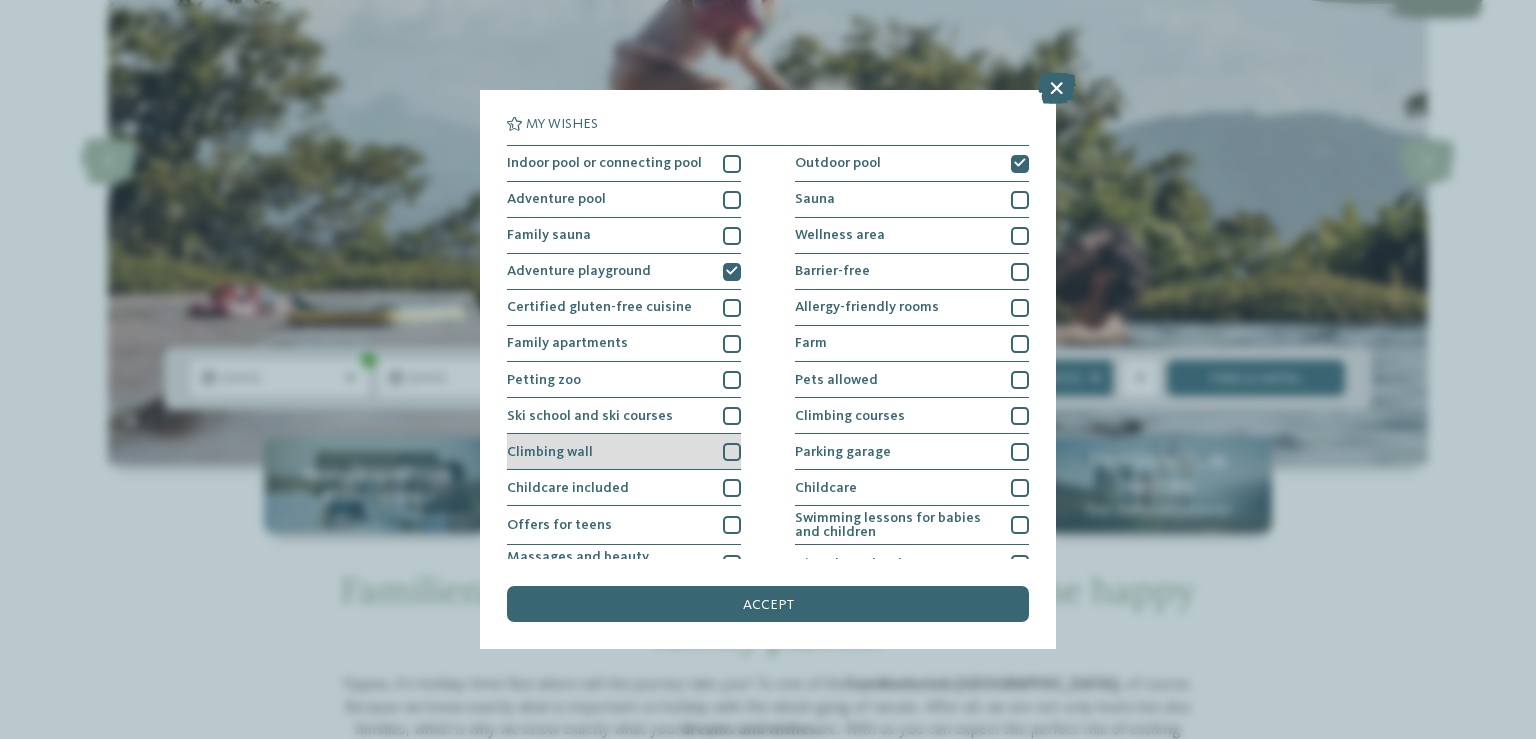click at bounding box center [732, 452] 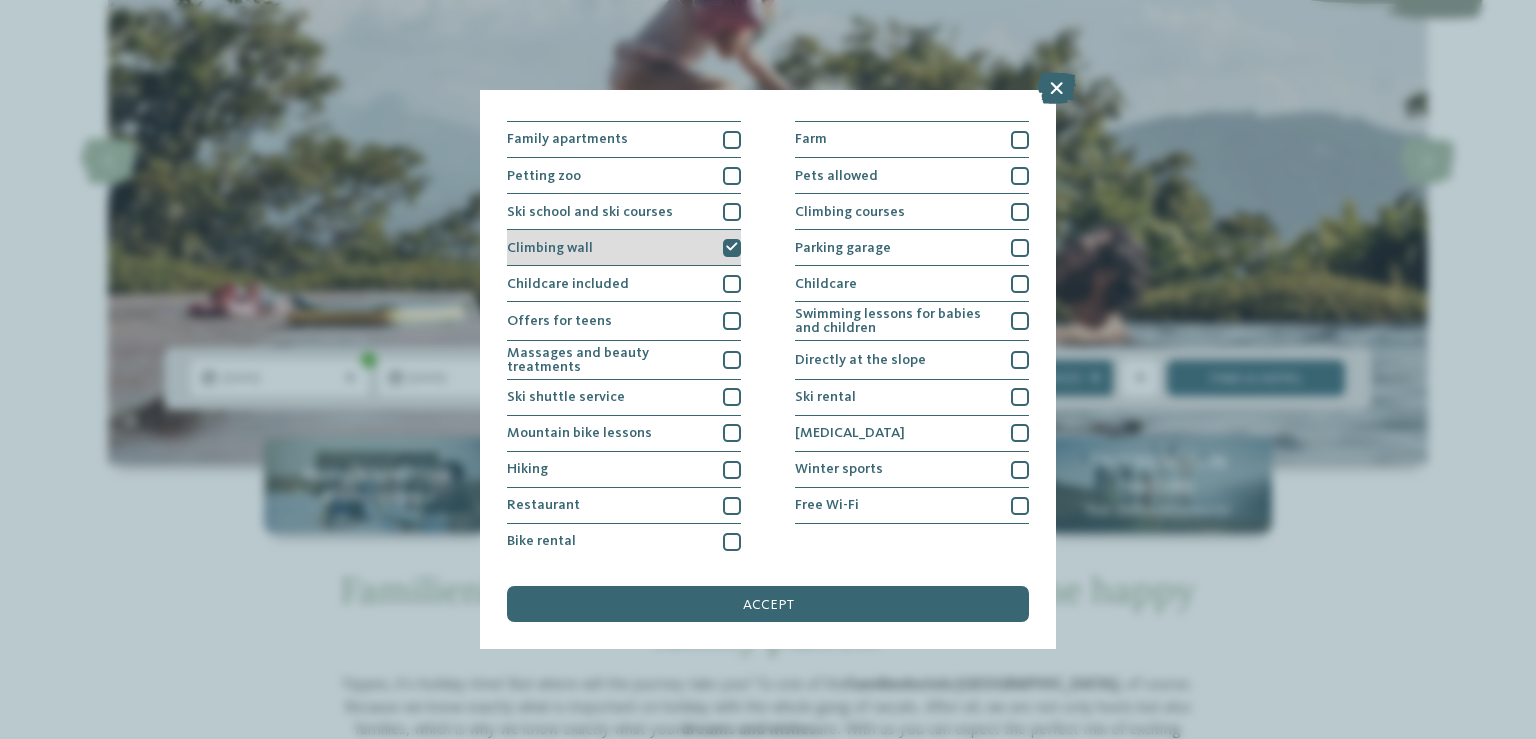 scroll, scrollTop: 204, scrollLeft: 0, axis: vertical 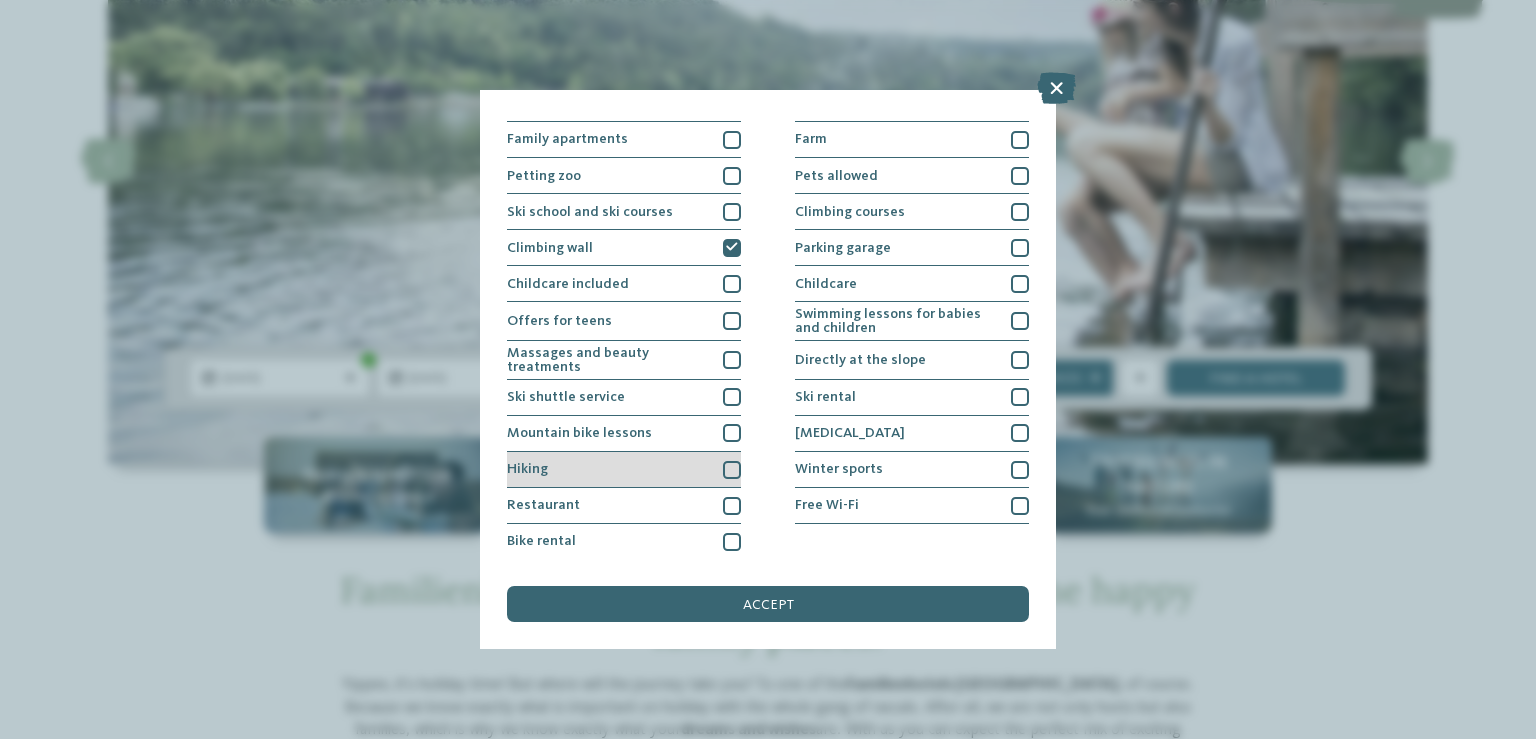 click at bounding box center (732, 470) 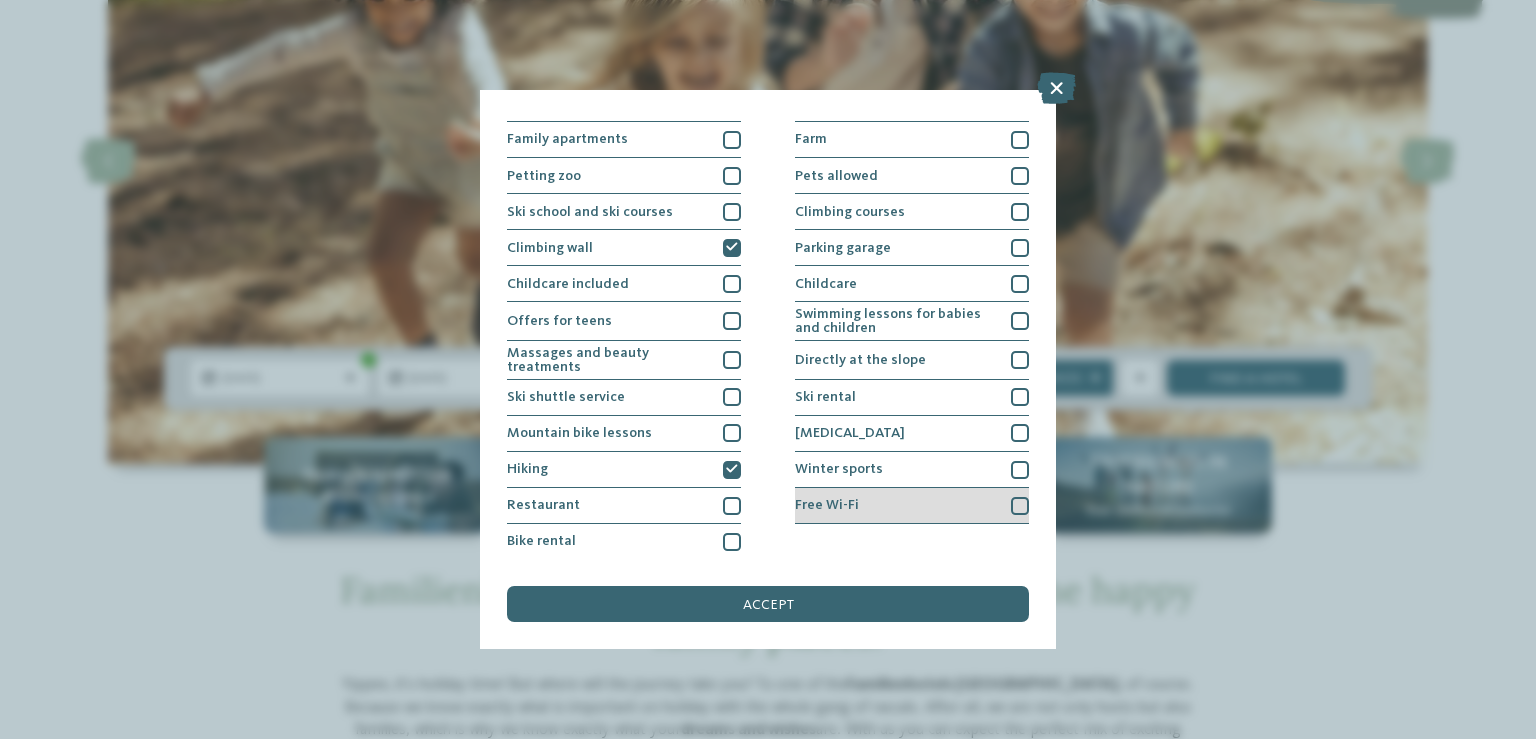 click at bounding box center [1020, 506] 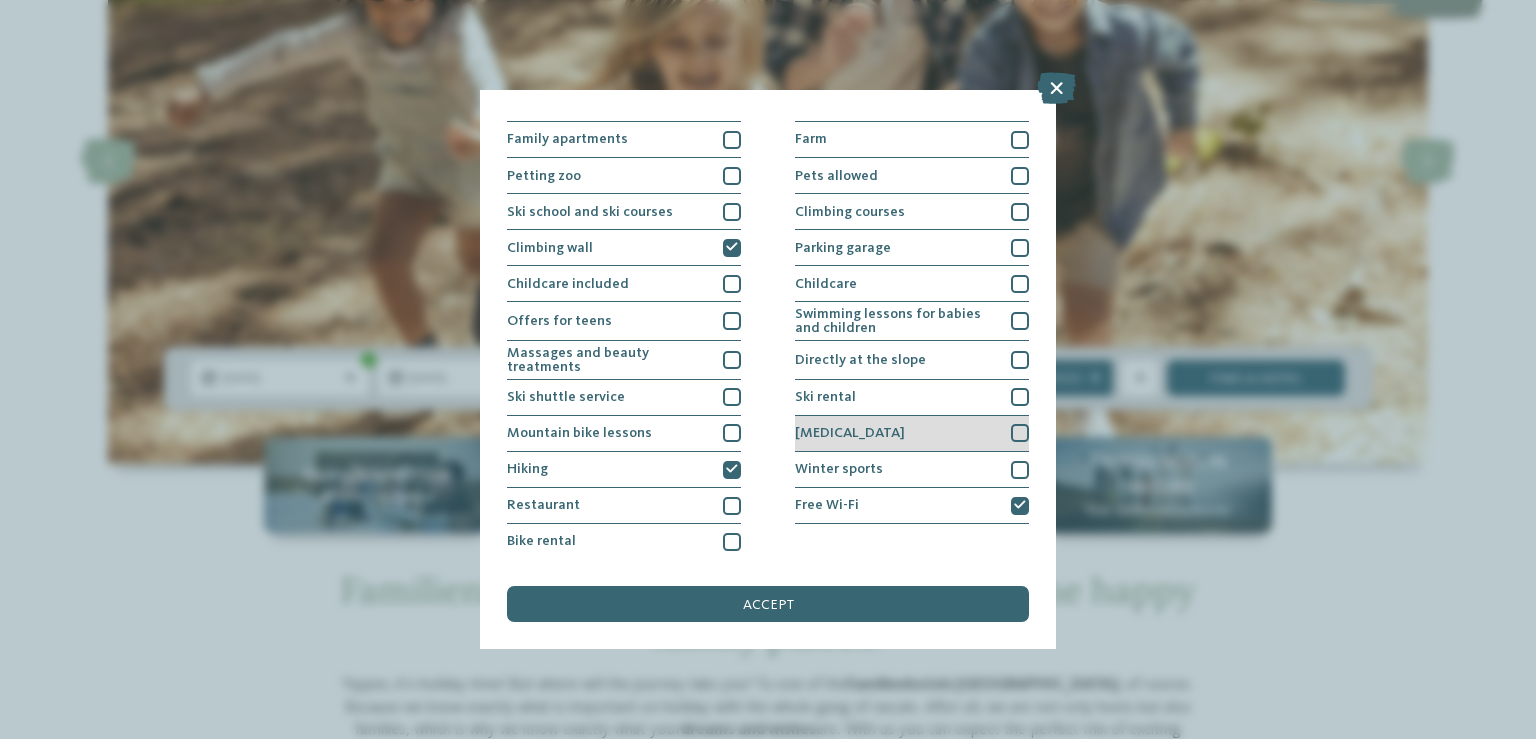 click at bounding box center (1020, 433) 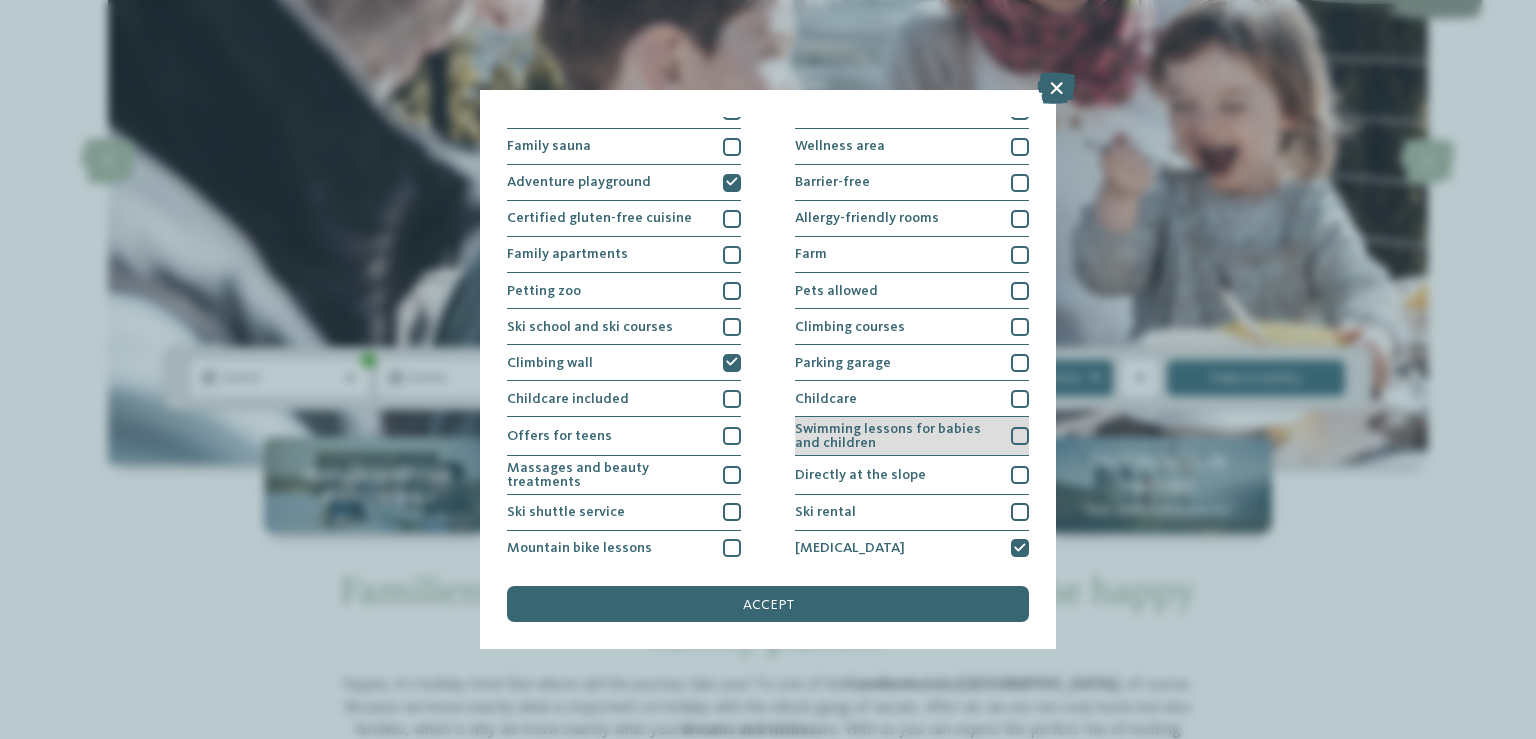 scroll, scrollTop: 88, scrollLeft: 0, axis: vertical 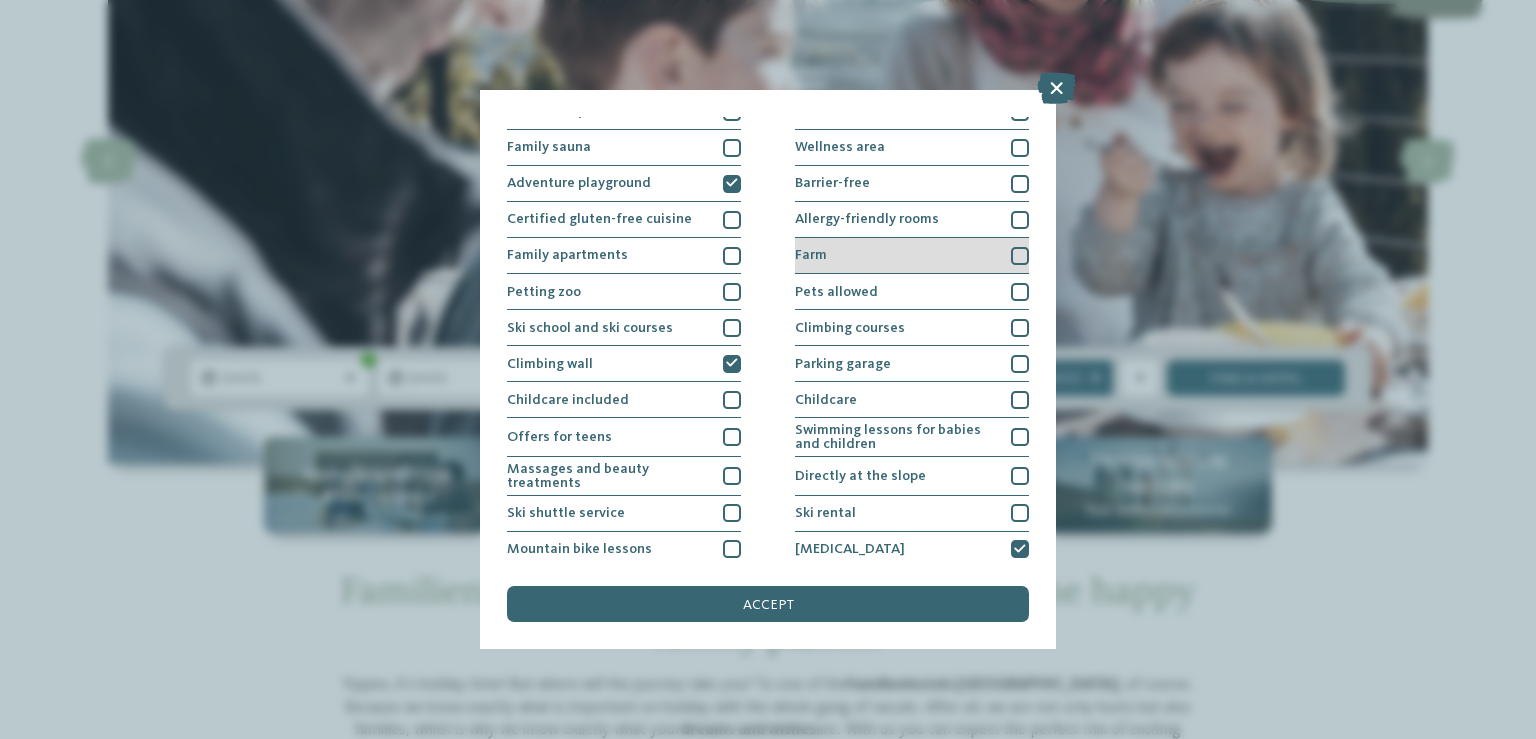 click on "Farm" at bounding box center (912, 256) 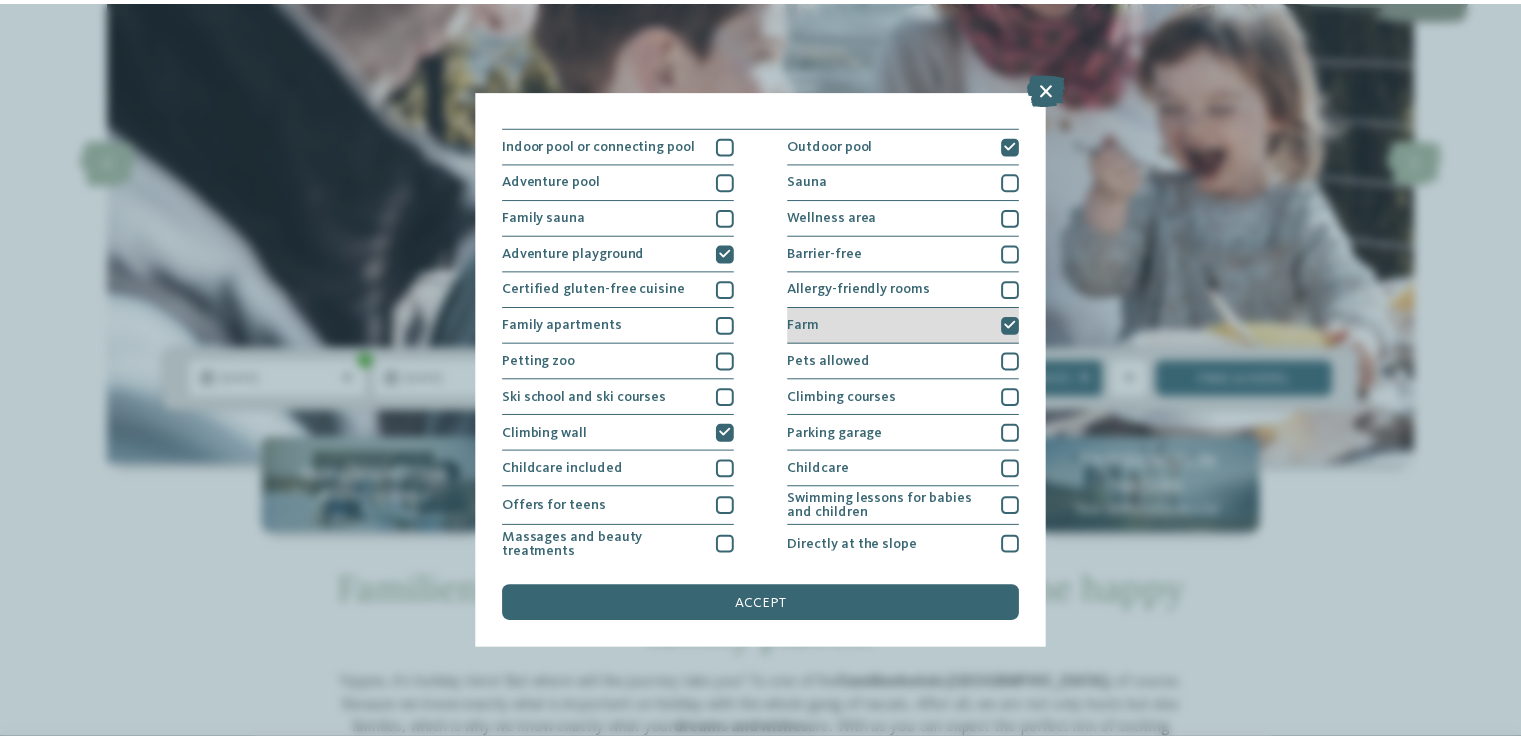scroll, scrollTop: 0, scrollLeft: 0, axis: both 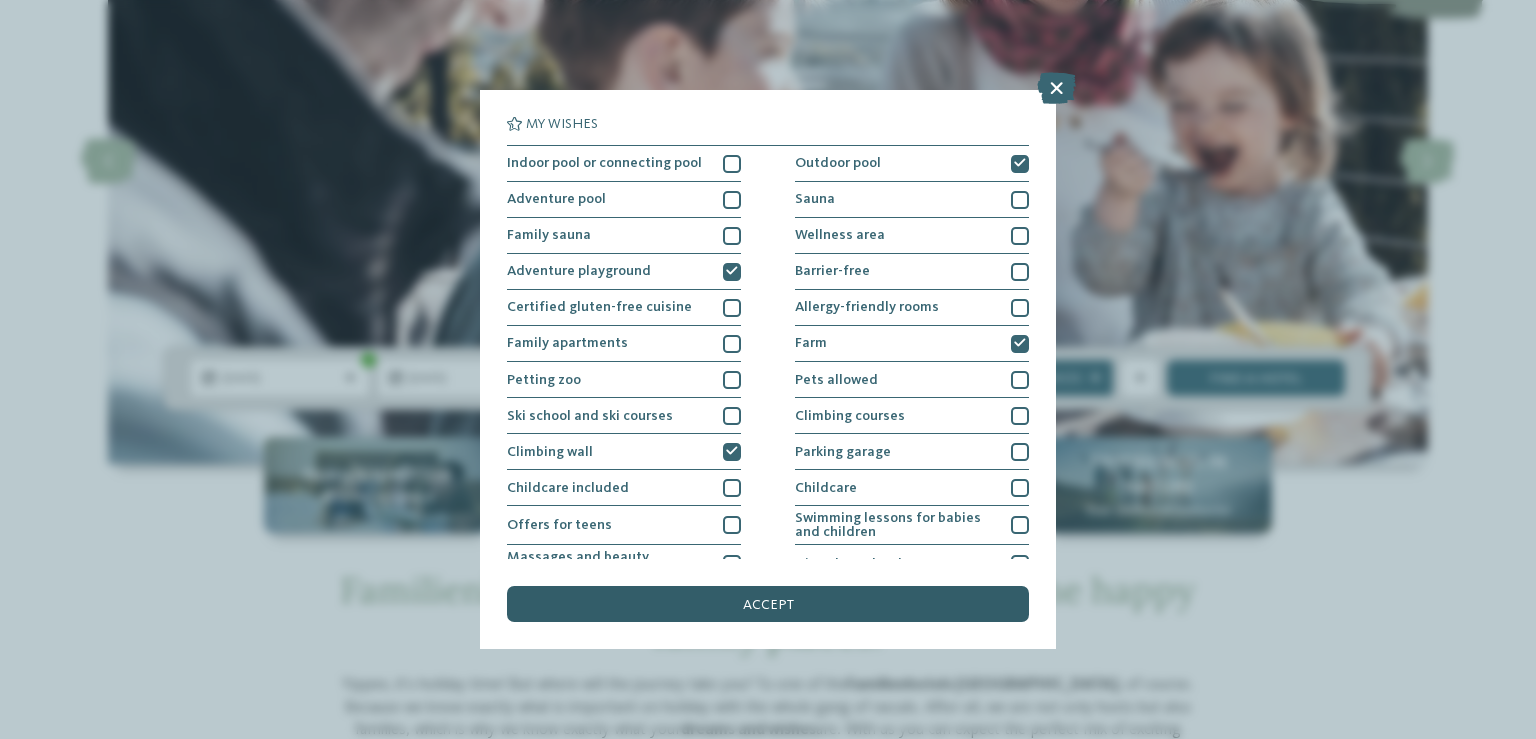 click on "accept" at bounding box center (768, 604) 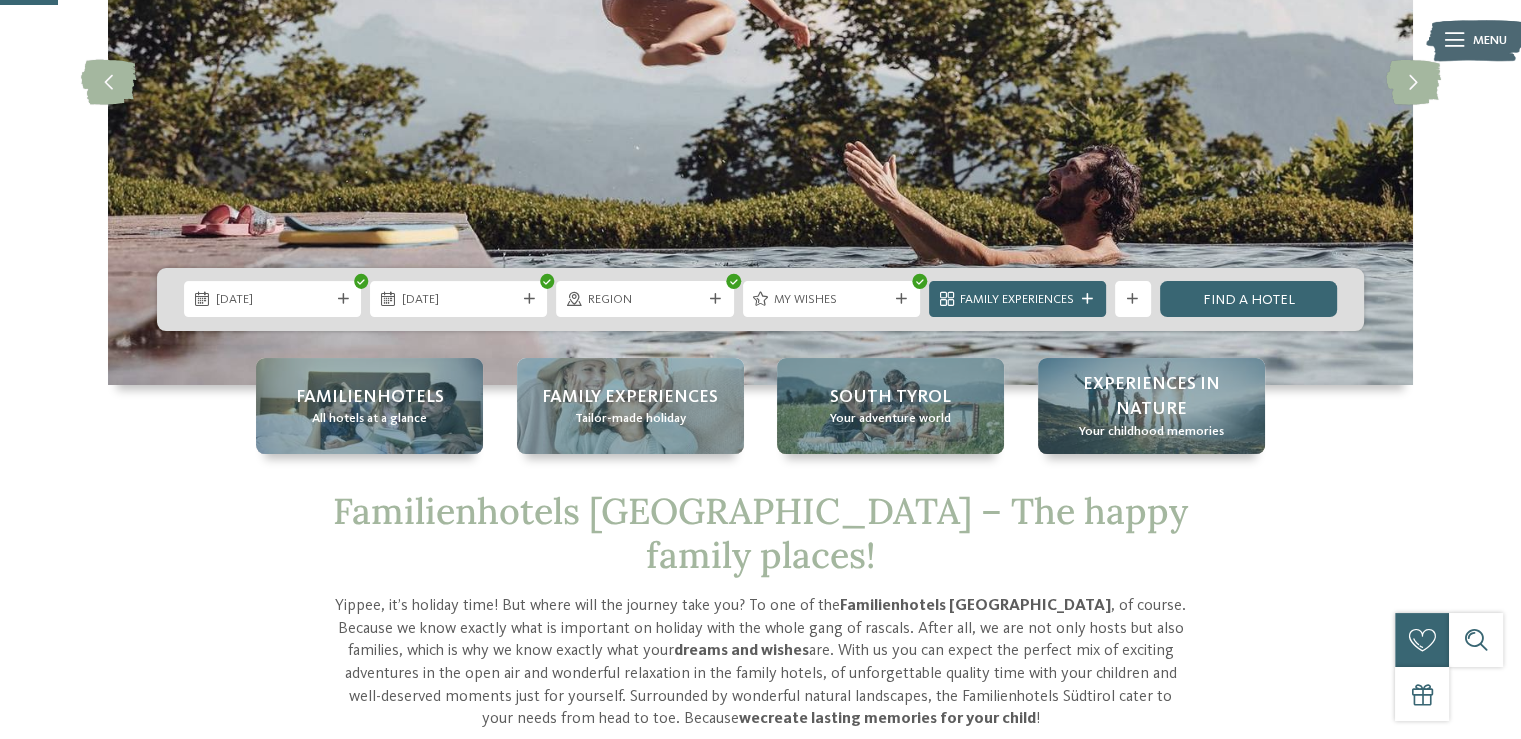 scroll, scrollTop: 314, scrollLeft: 0, axis: vertical 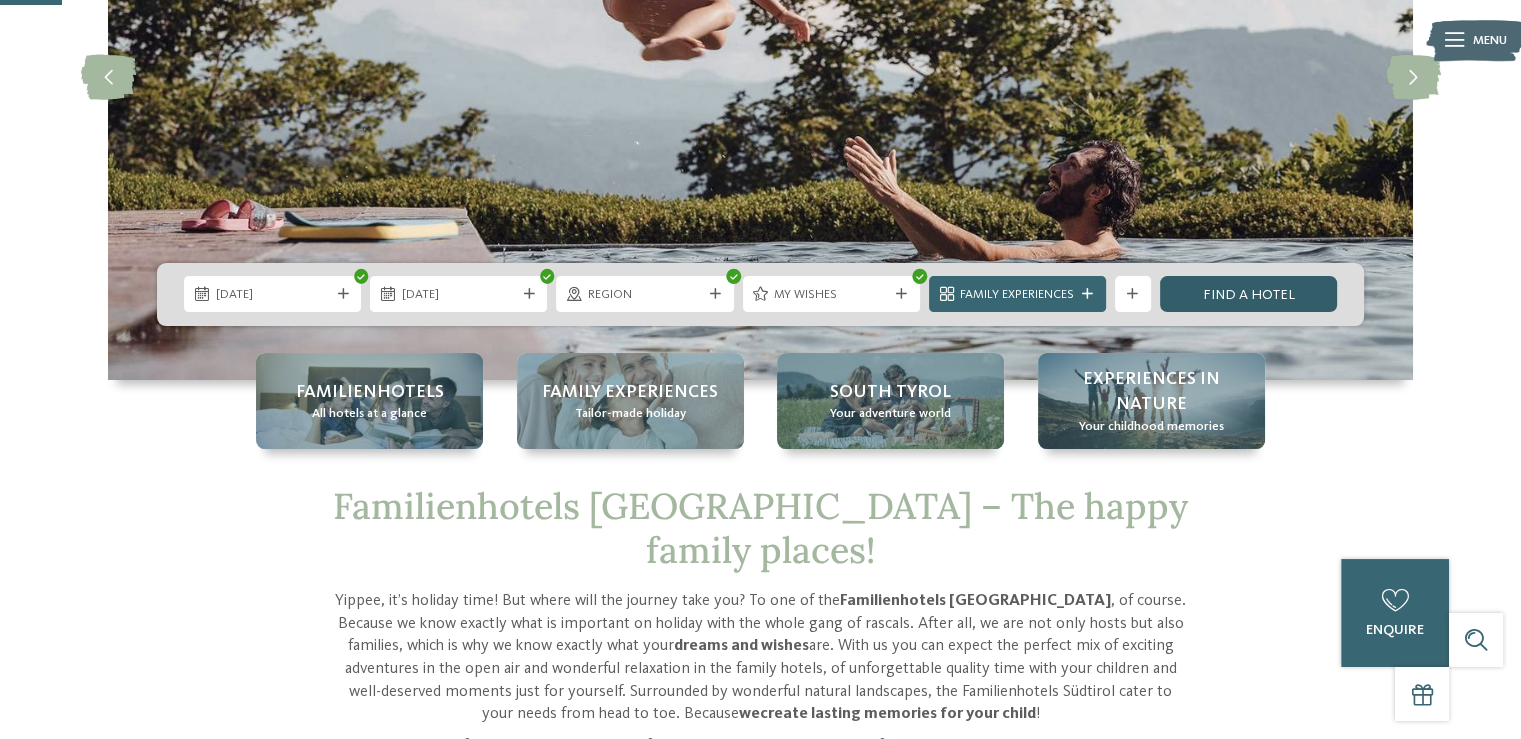 click on "Find a hotel" at bounding box center [1248, 294] 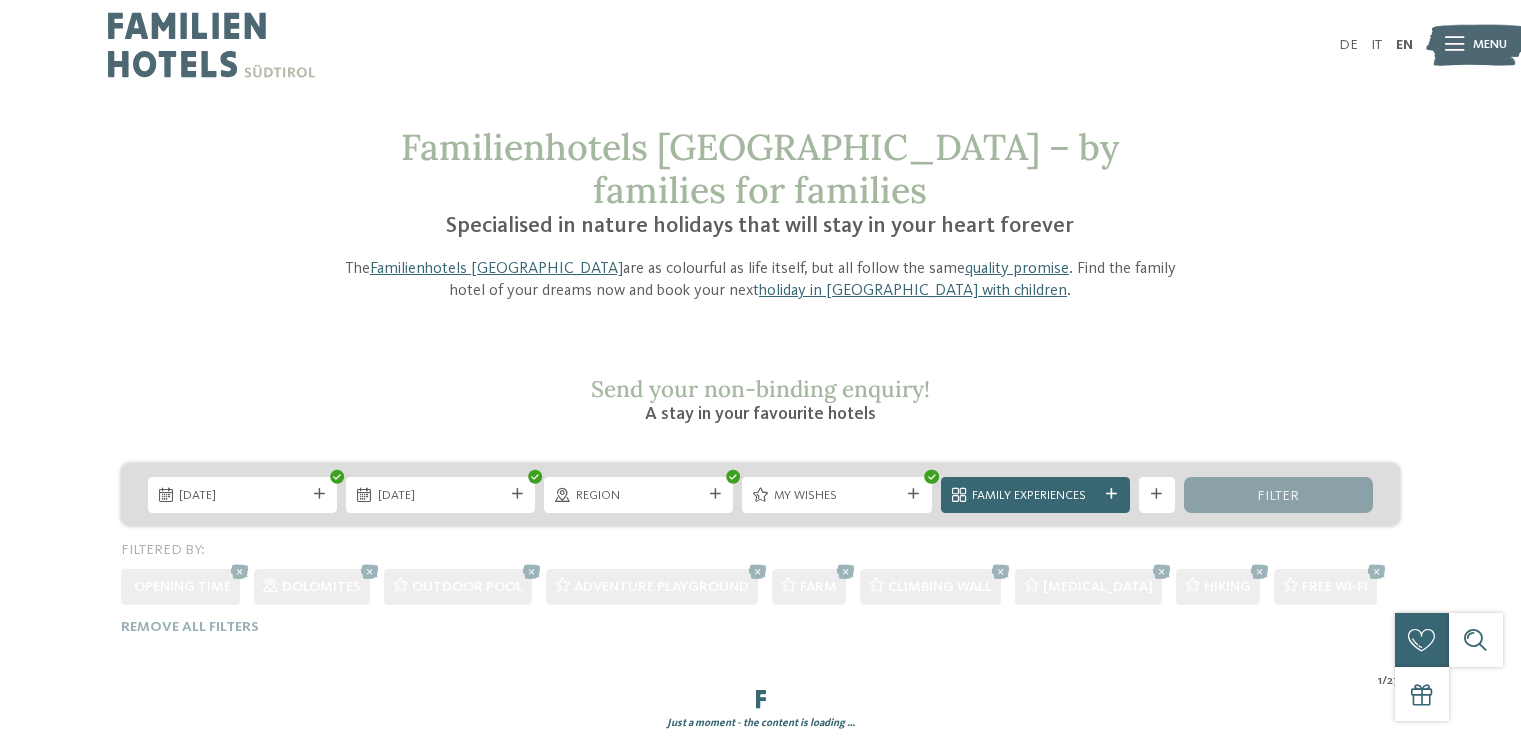 scroll, scrollTop: 0, scrollLeft: 0, axis: both 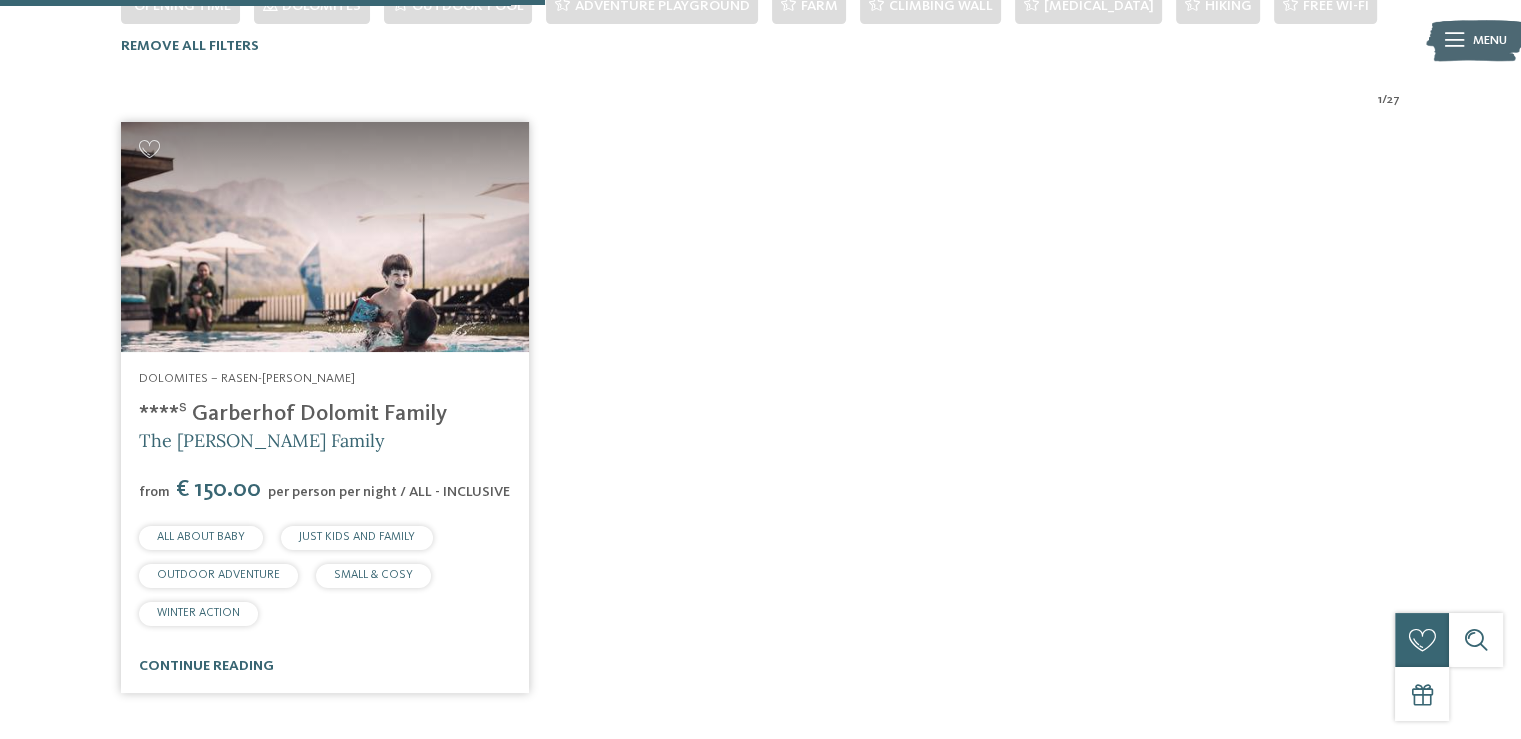 click on "****ˢ Garberhof Dolomit Family" at bounding box center (293, 414) 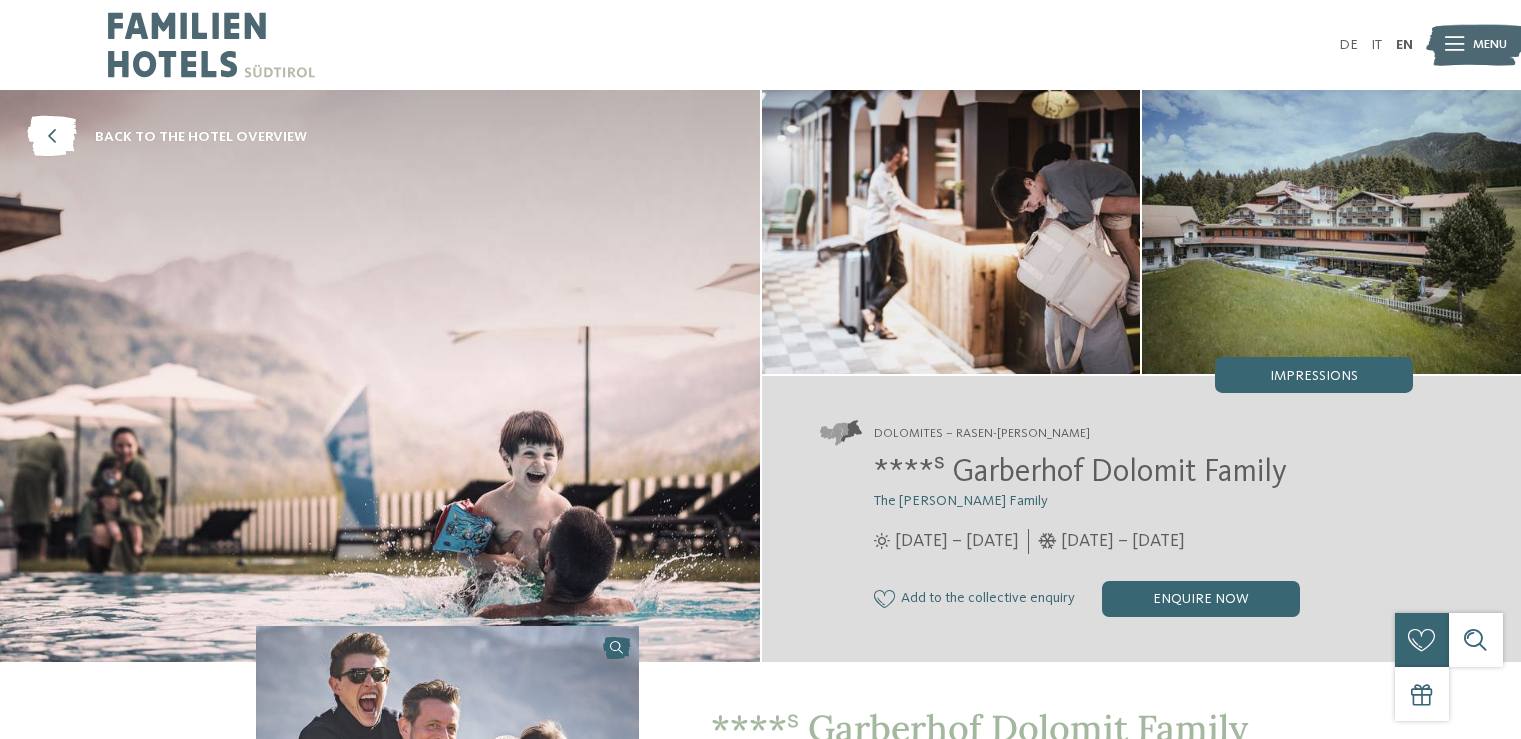 scroll, scrollTop: 0, scrollLeft: 0, axis: both 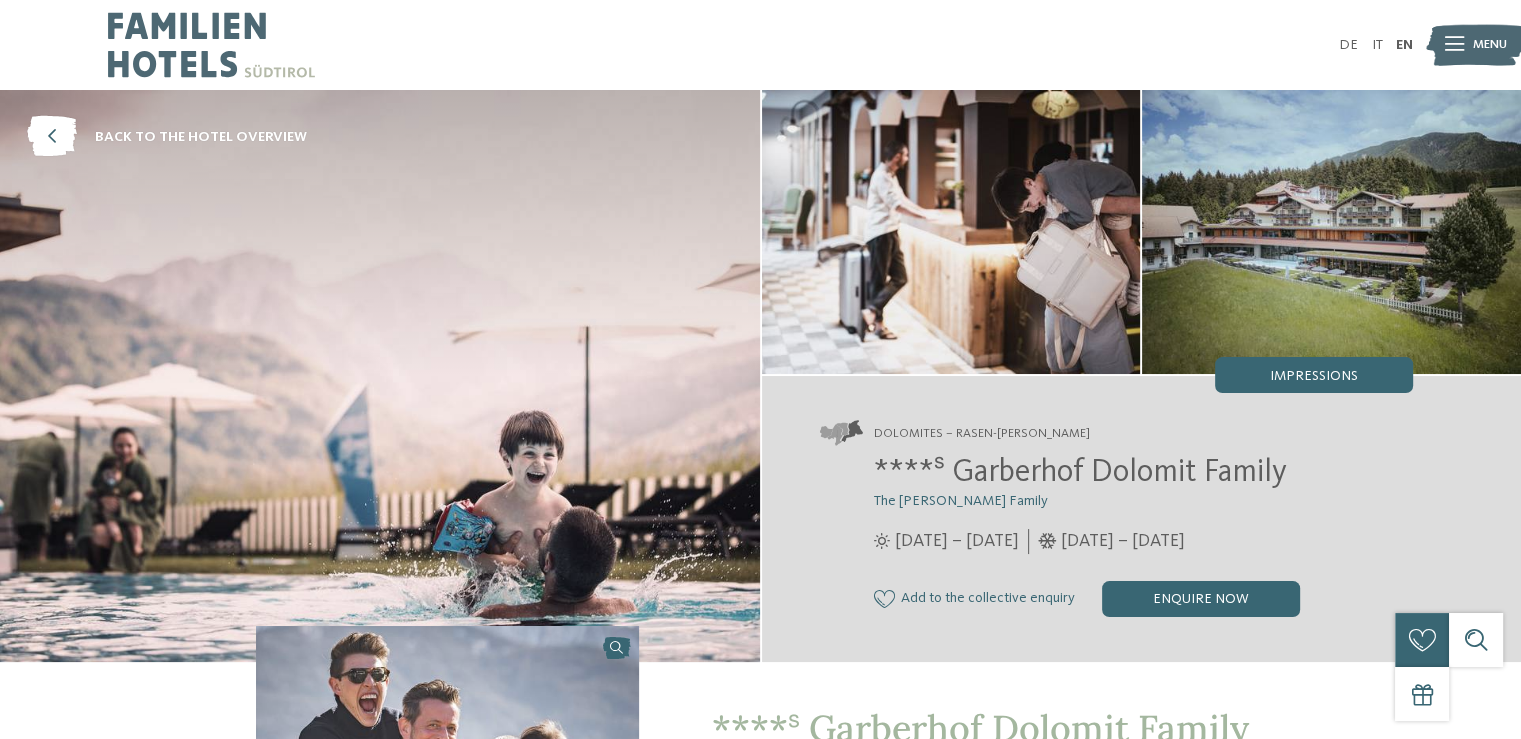 click at bounding box center (380, 376) 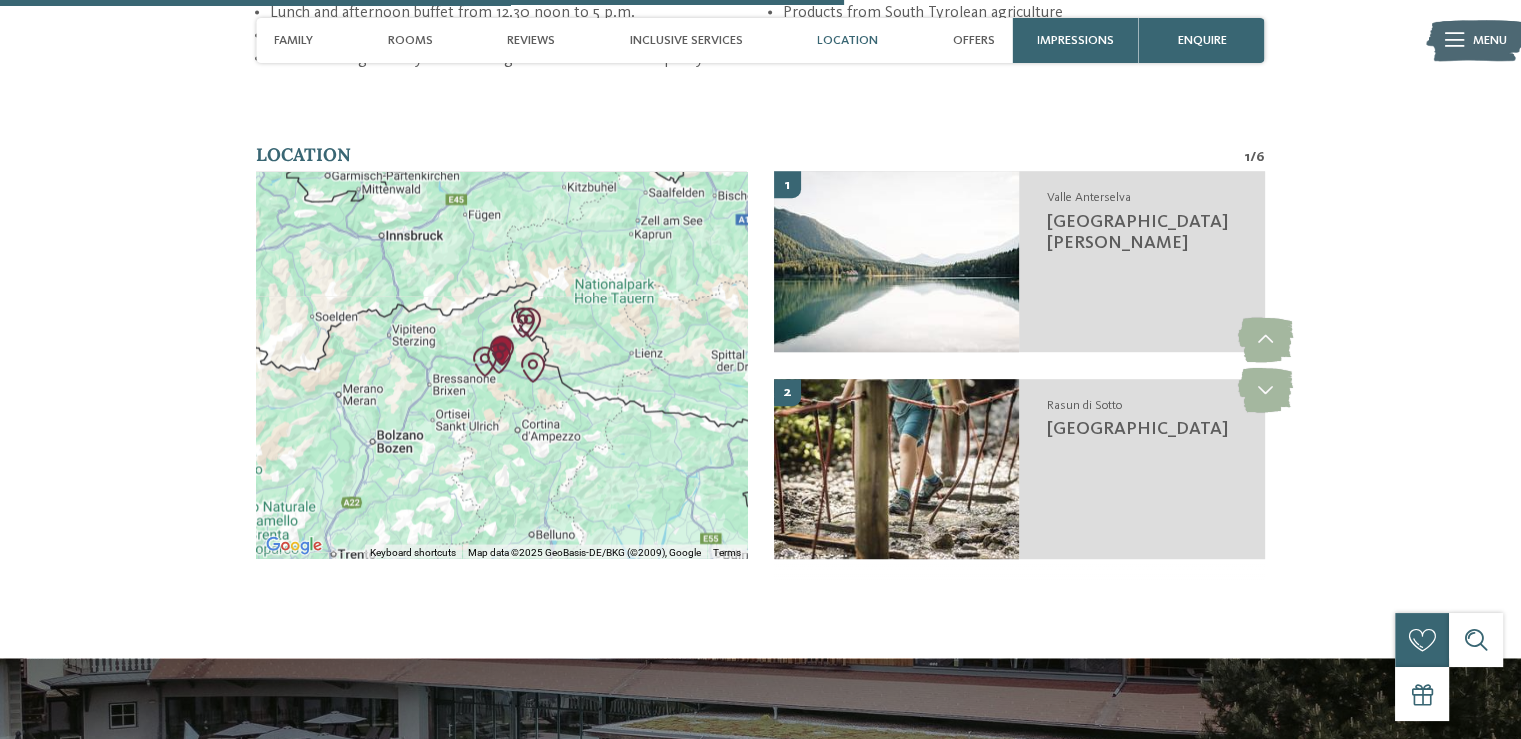 scroll, scrollTop: 3825, scrollLeft: 0, axis: vertical 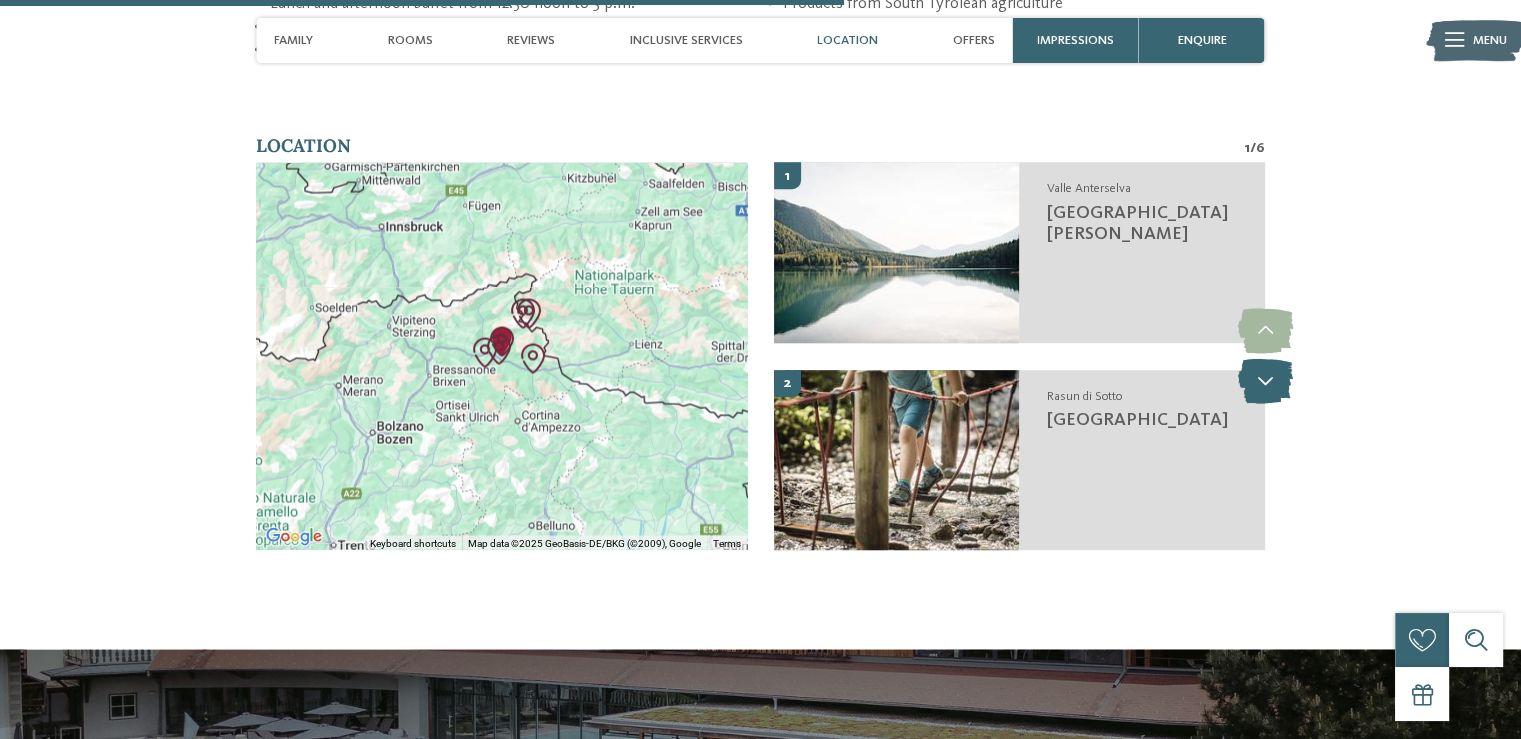 click at bounding box center [1264, 381] 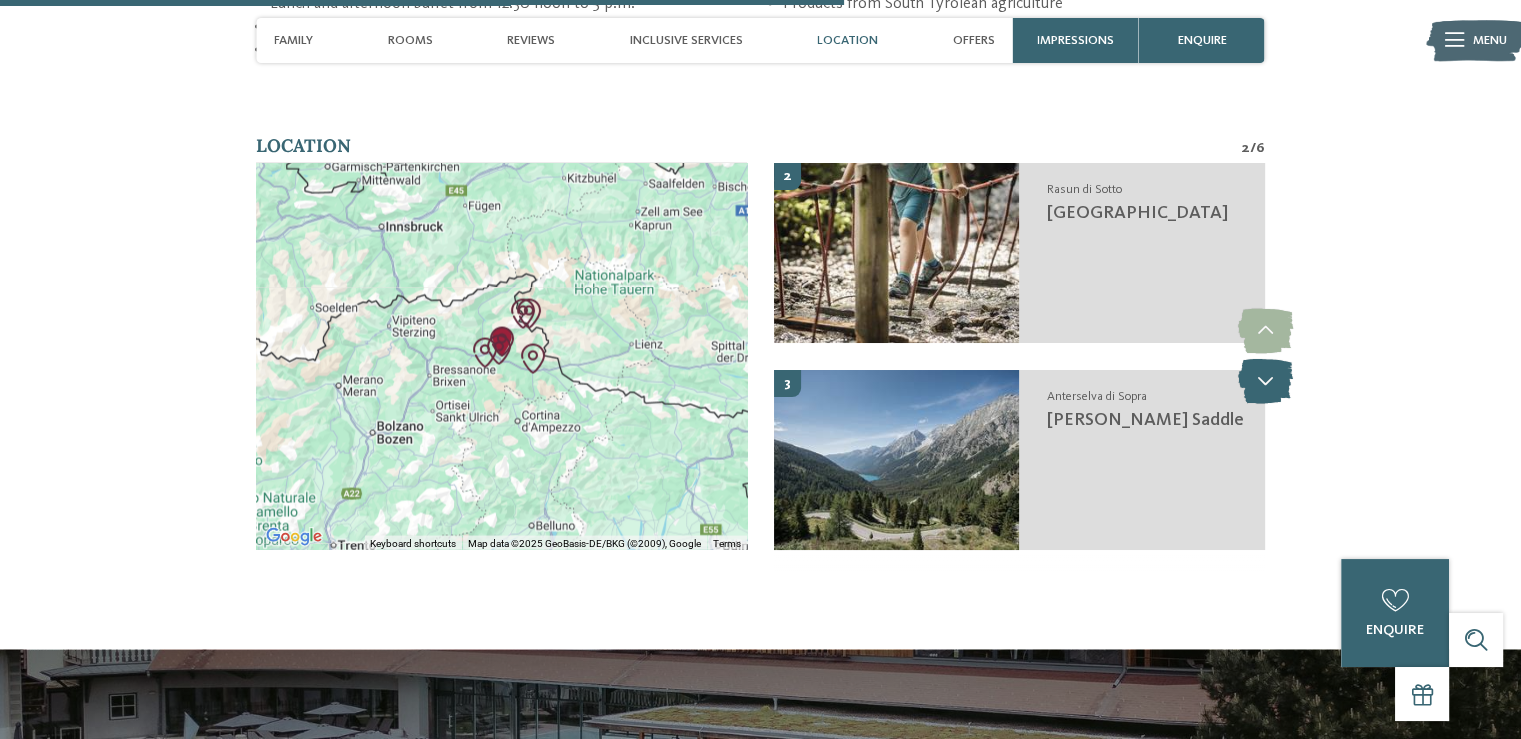 click at bounding box center [1264, 381] 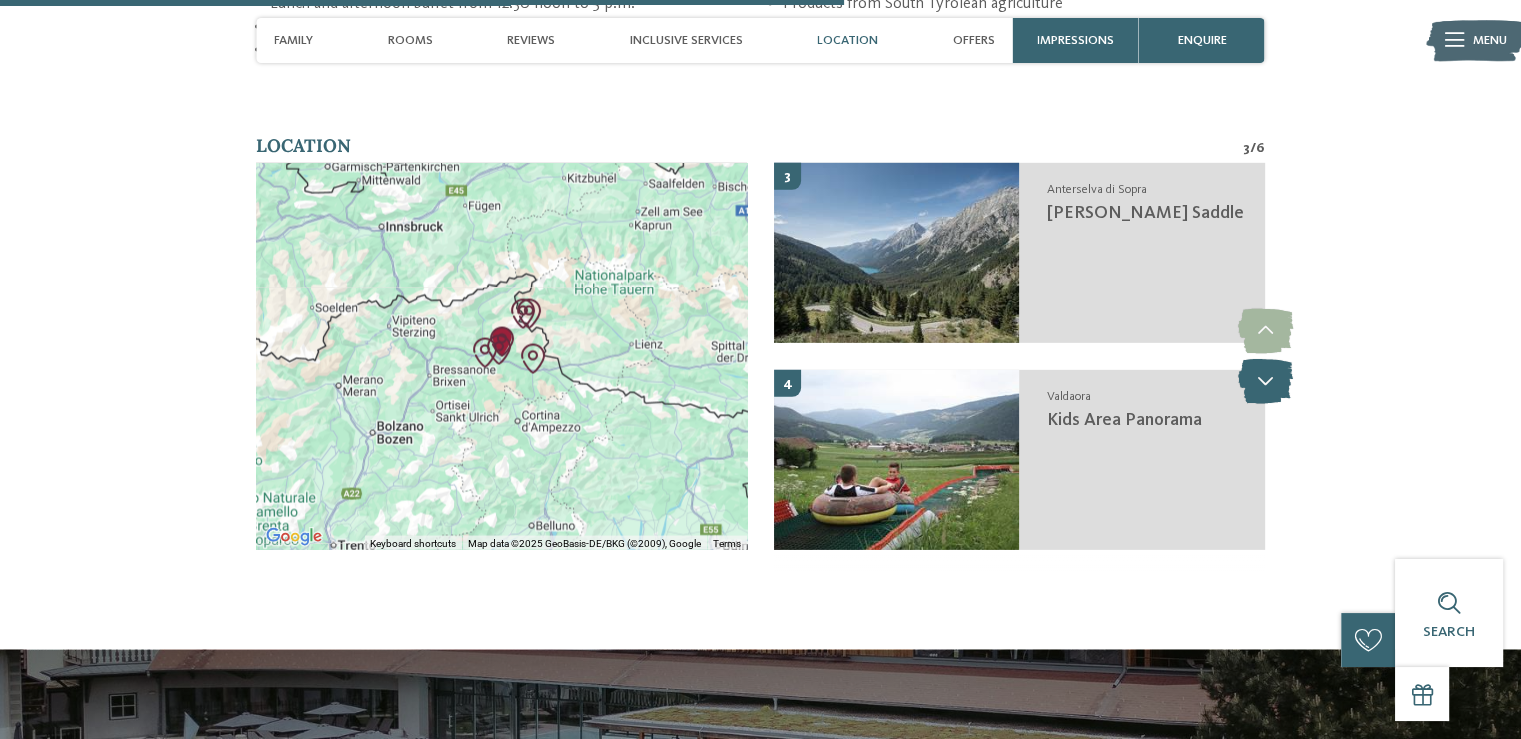 click at bounding box center [1264, 381] 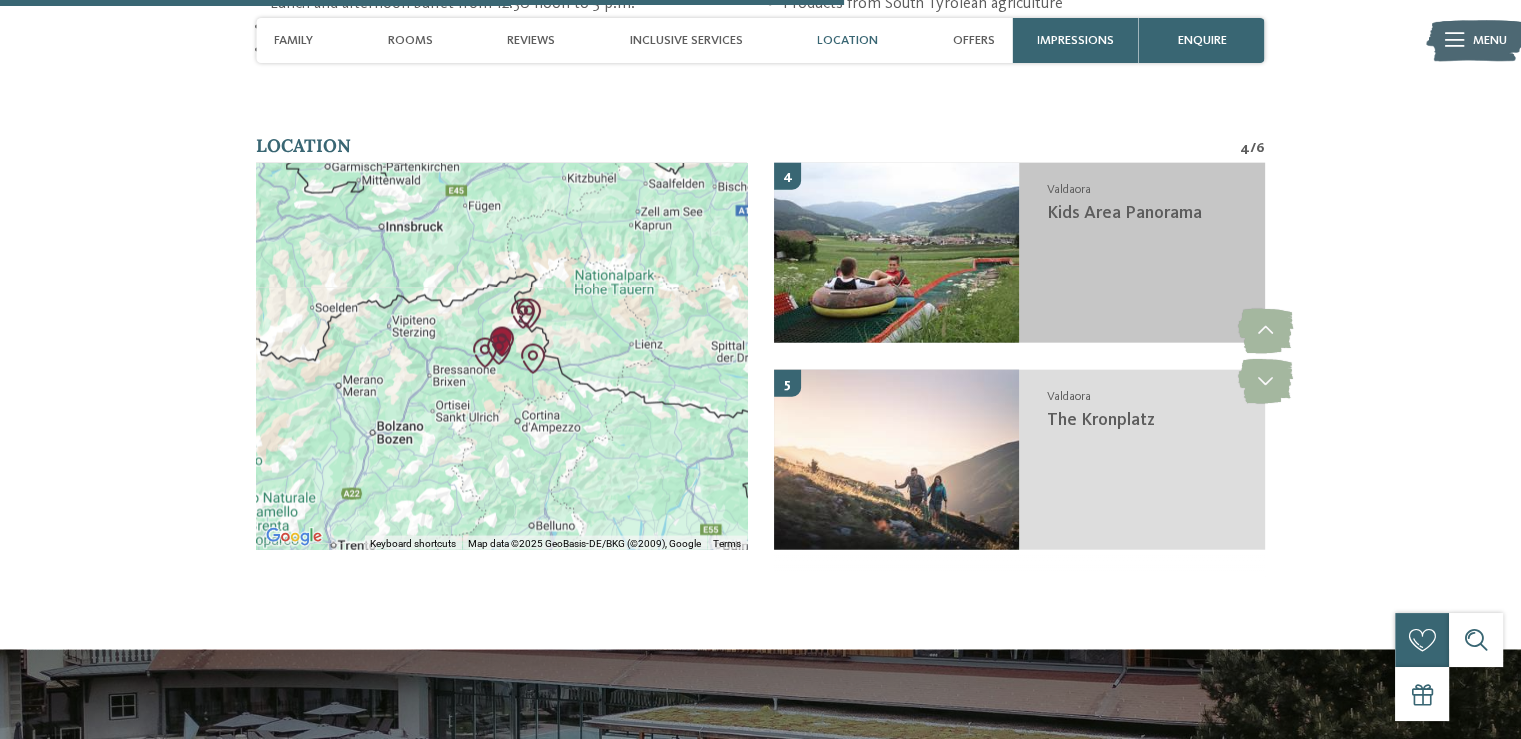 click on "Valdaora
Kids Area Panorama" at bounding box center [1141, 253] 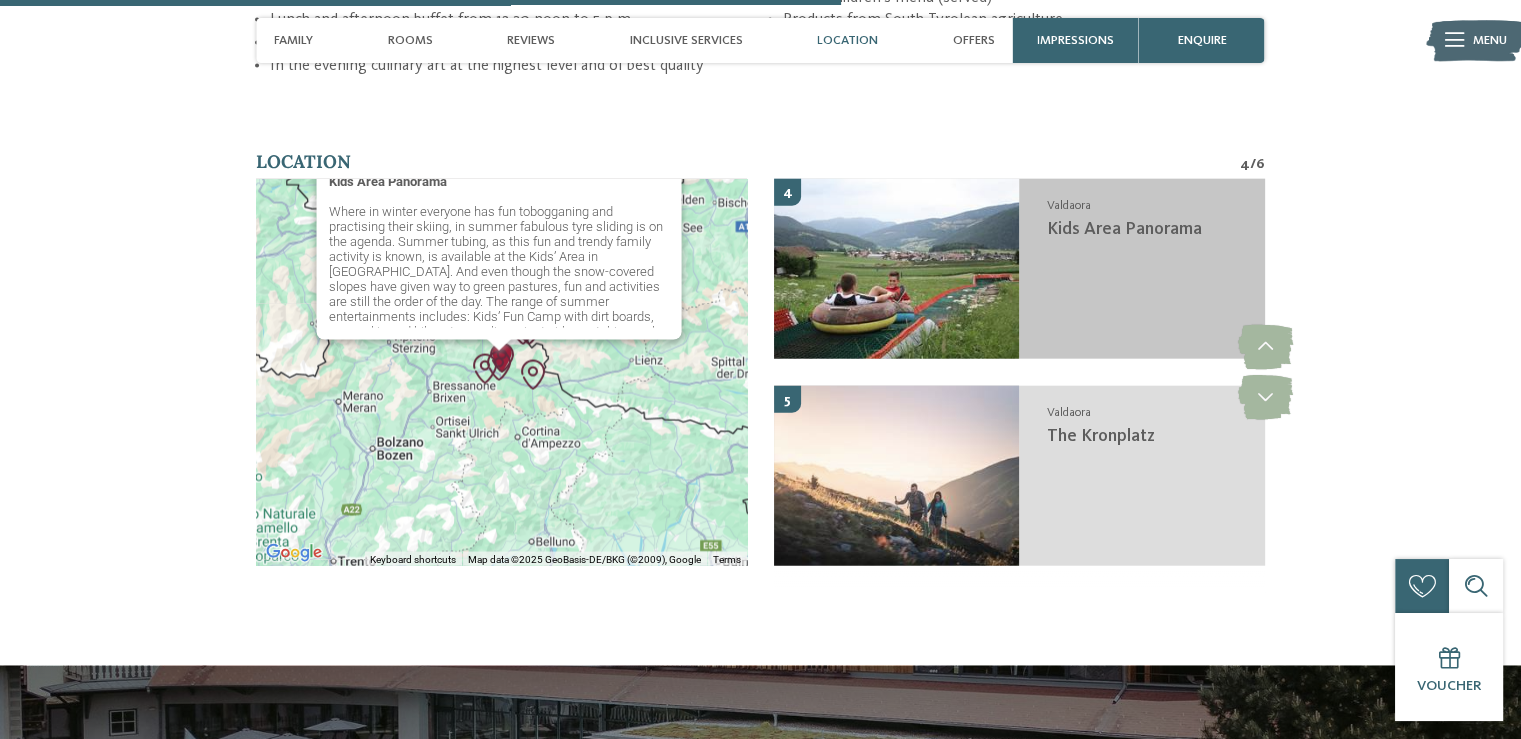 scroll, scrollTop: 3808, scrollLeft: 0, axis: vertical 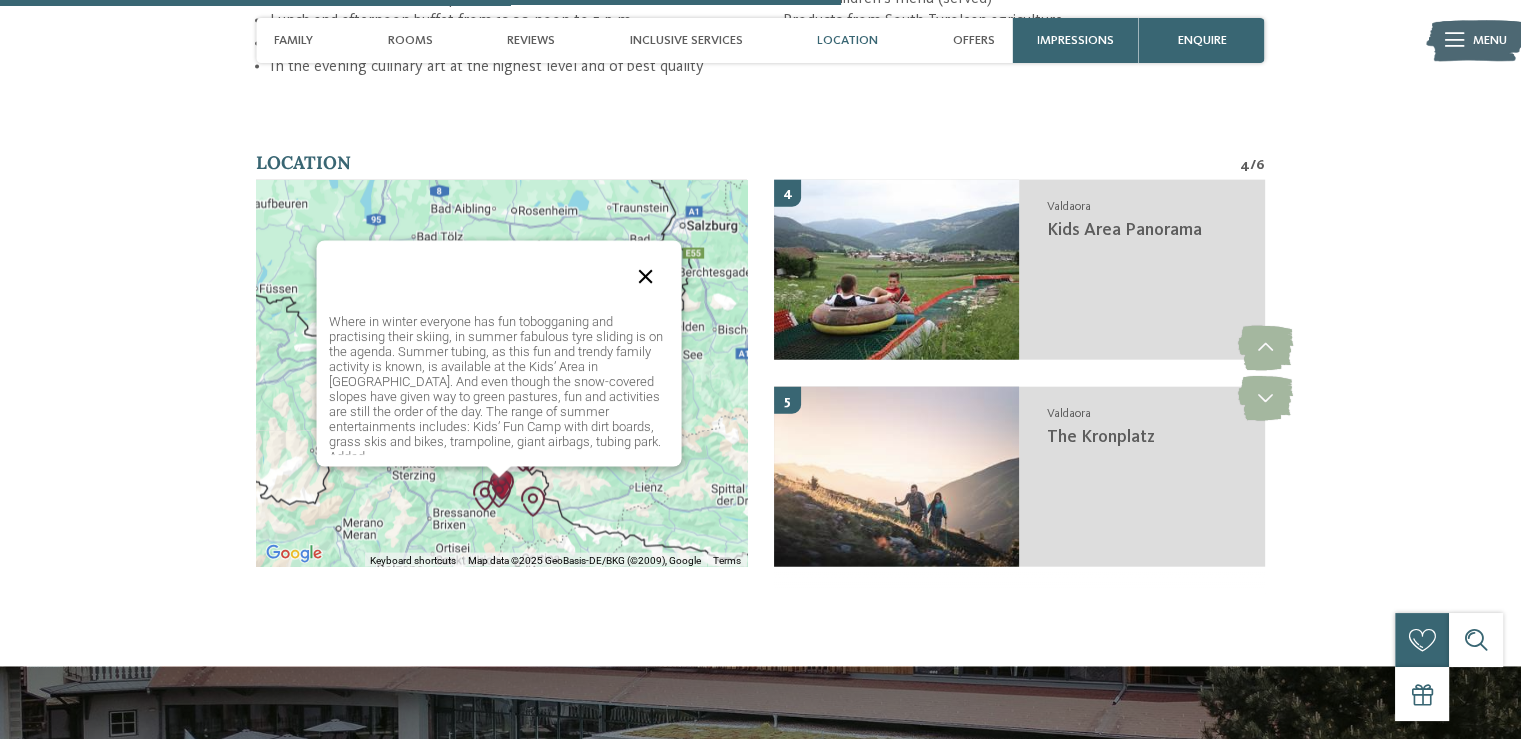 click at bounding box center [645, 277] 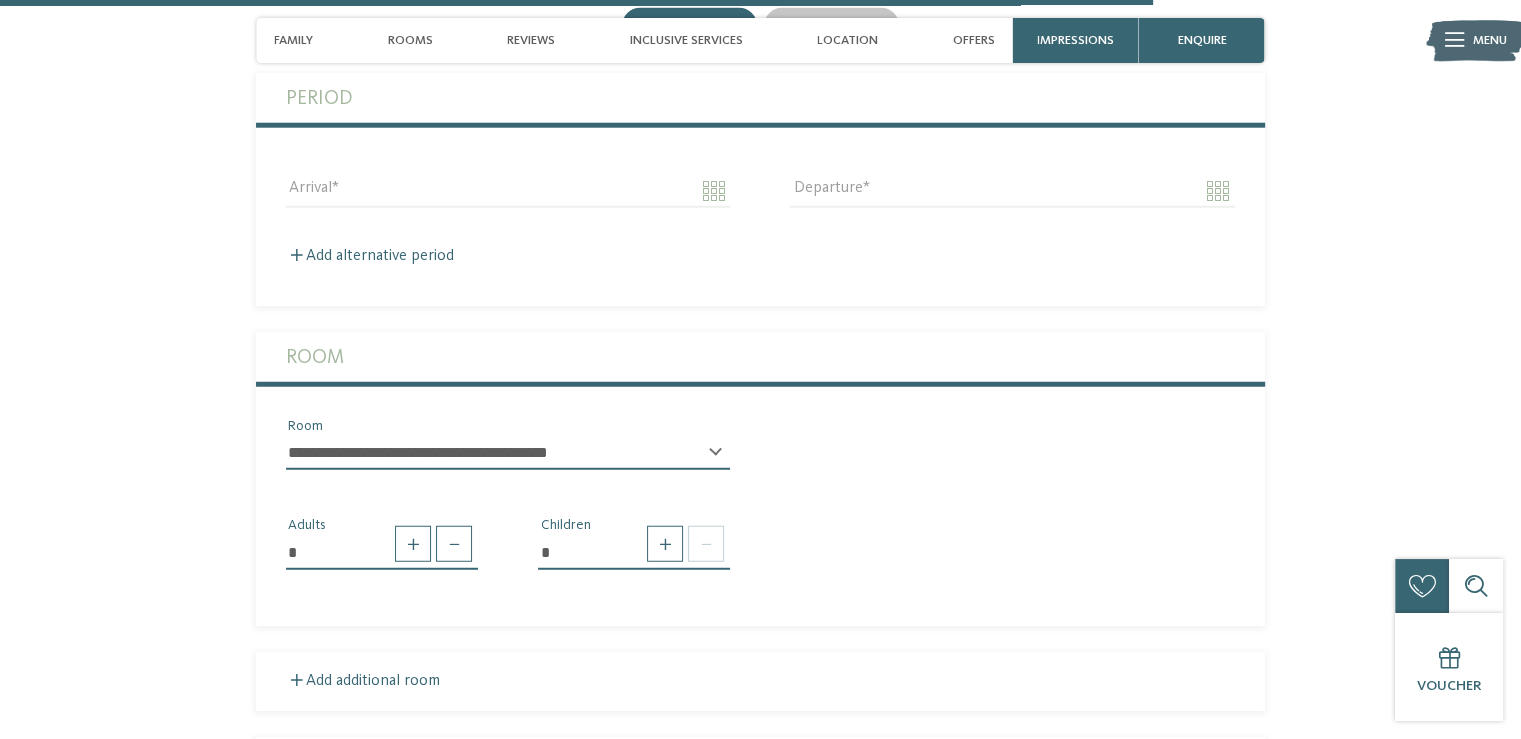 scroll, scrollTop: 5224, scrollLeft: 0, axis: vertical 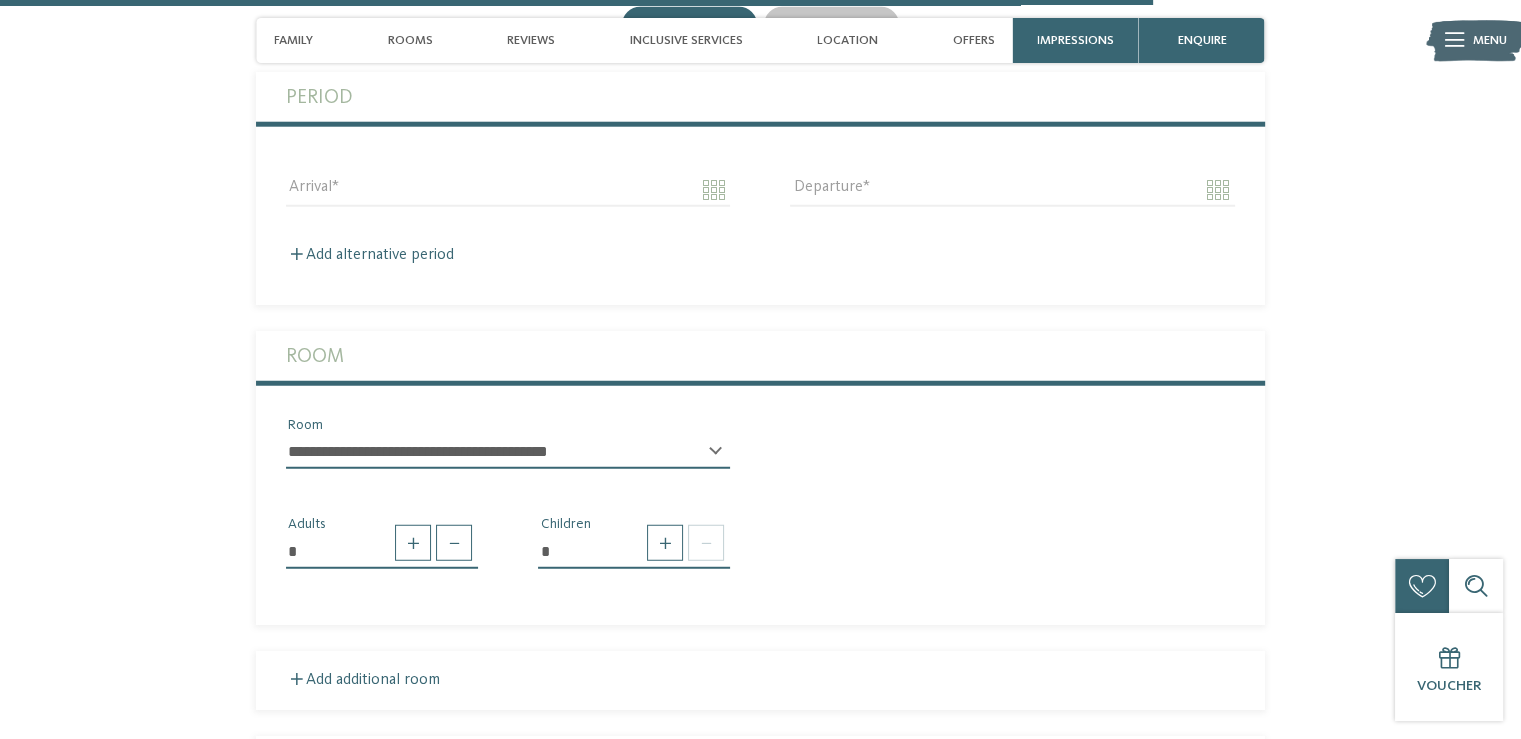 click on "**********" at bounding box center (508, 452) 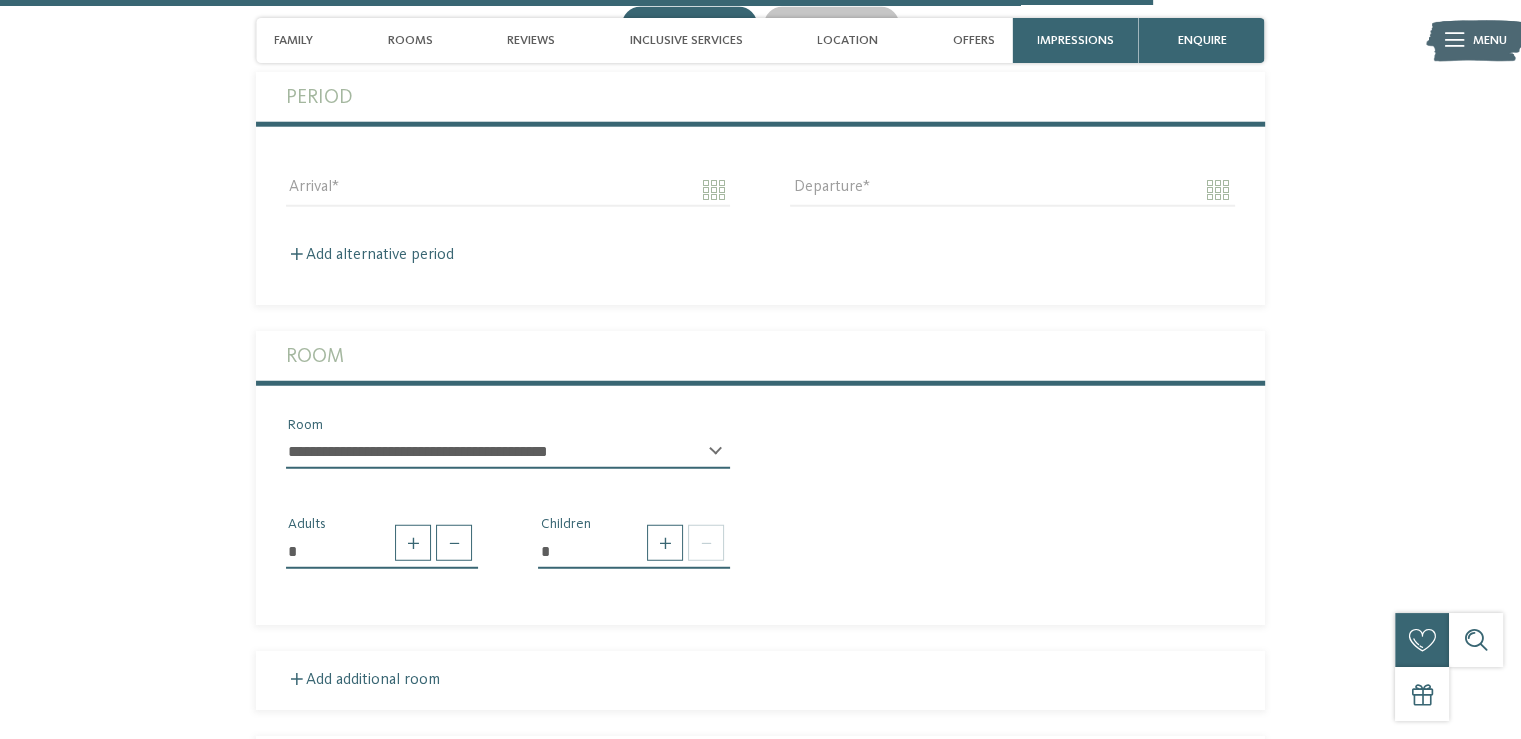click on "**********" at bounding box center (508, 452) 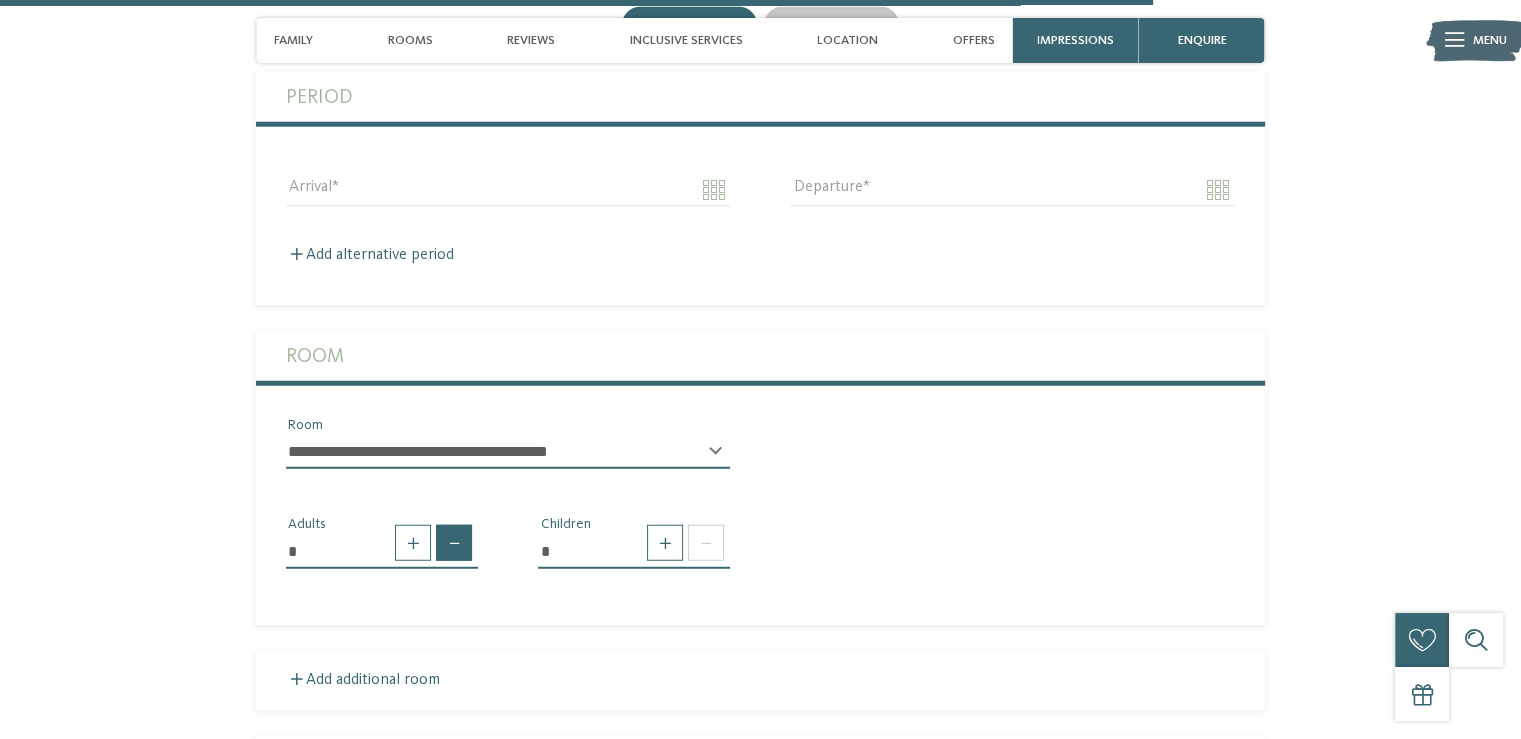 click at bounding box center [454, 543] 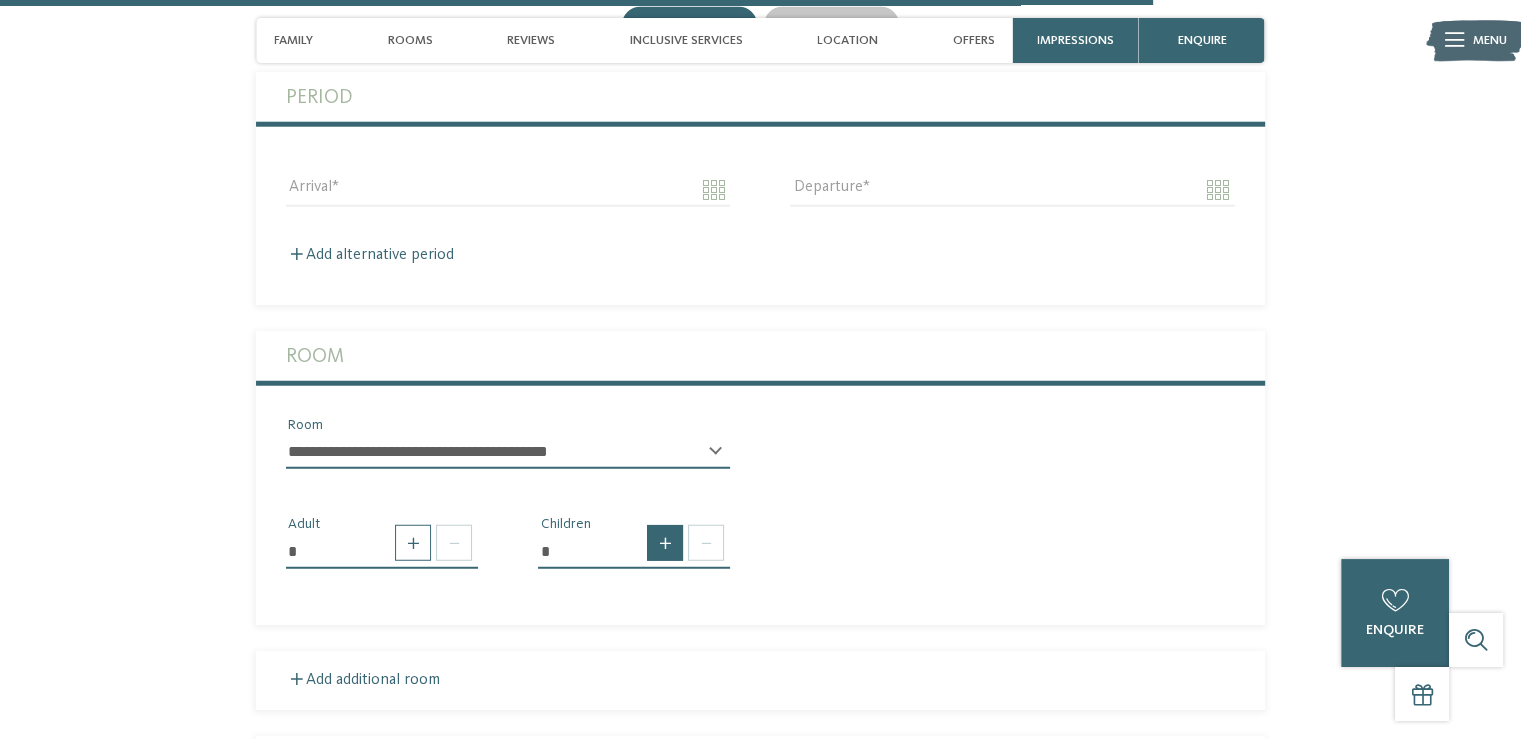 click at bounding box center (665, 543) 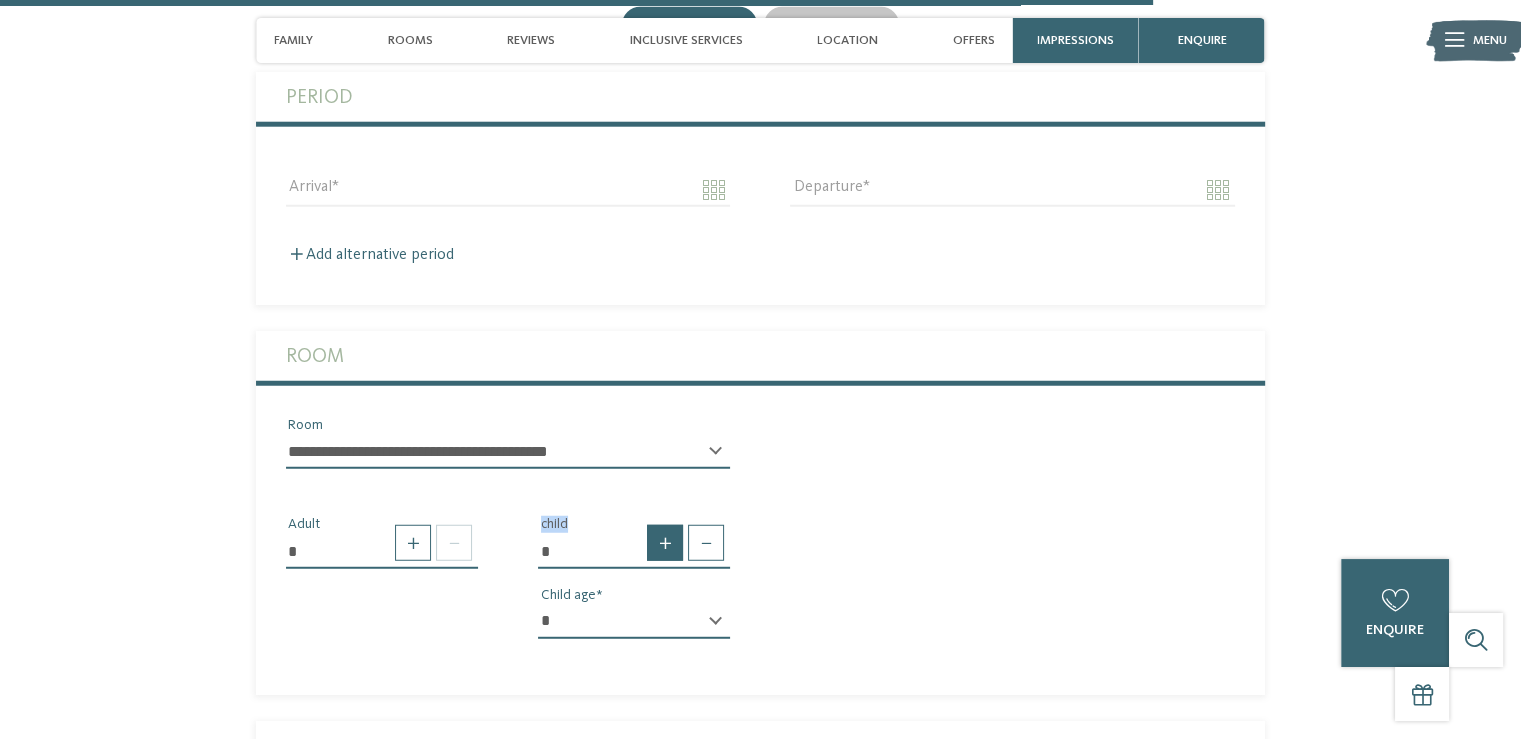 click at bounding box center [665, 543] 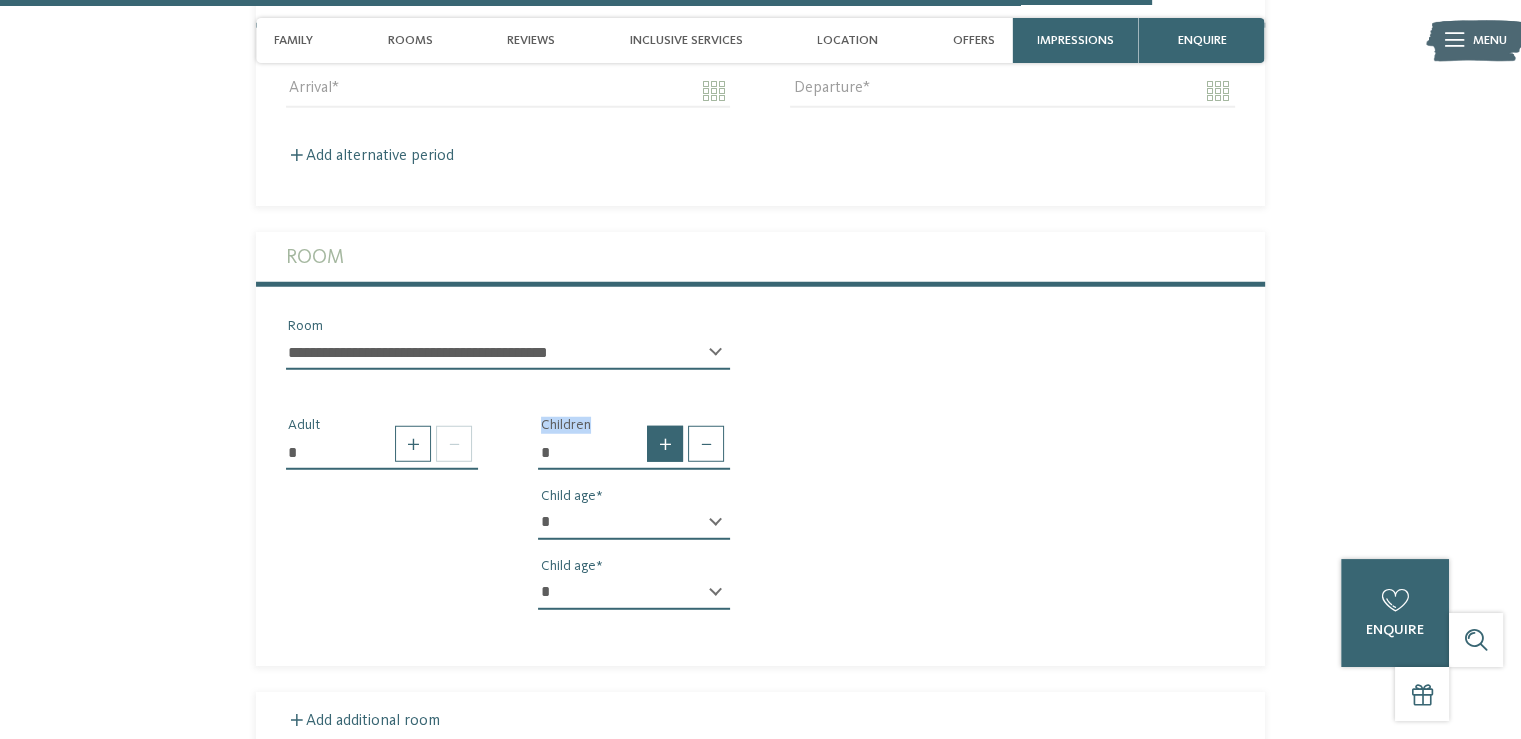 scroll, scrollTop: 5326, scrollLeft: 0, axis: vertical 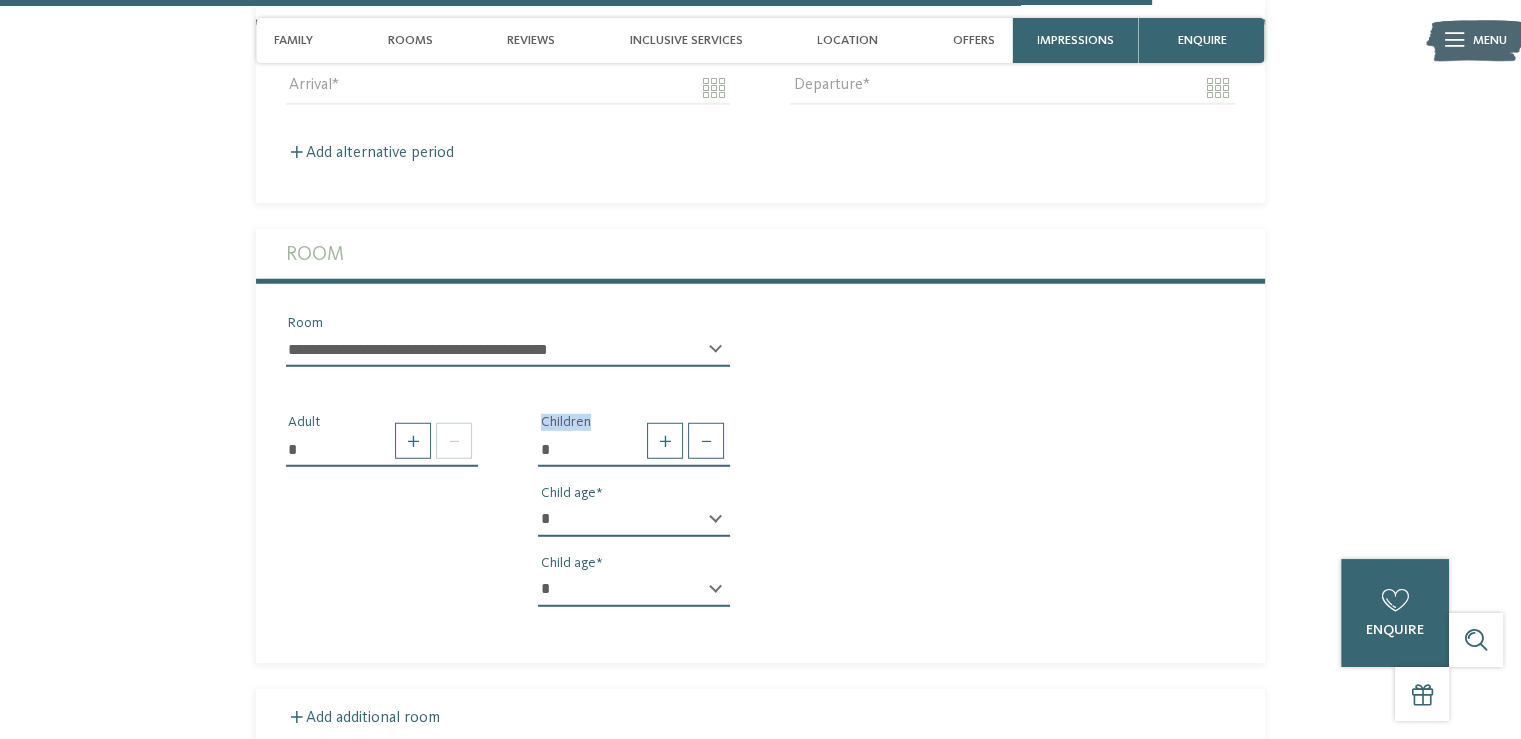 click on "* * * * * * * * * * * ** ** ** ** ** ** ** **" at bounding box center (634, 520) 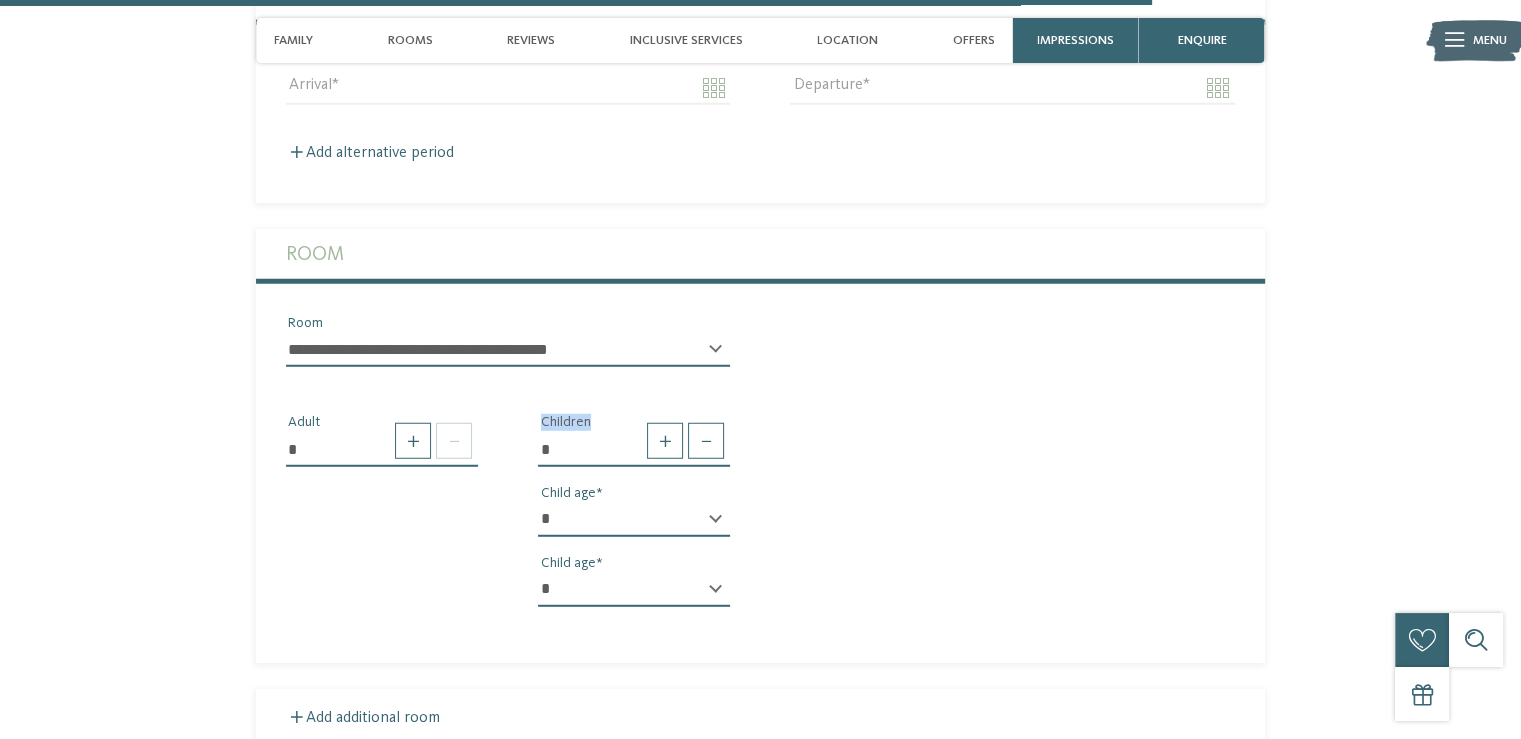 select on "*" 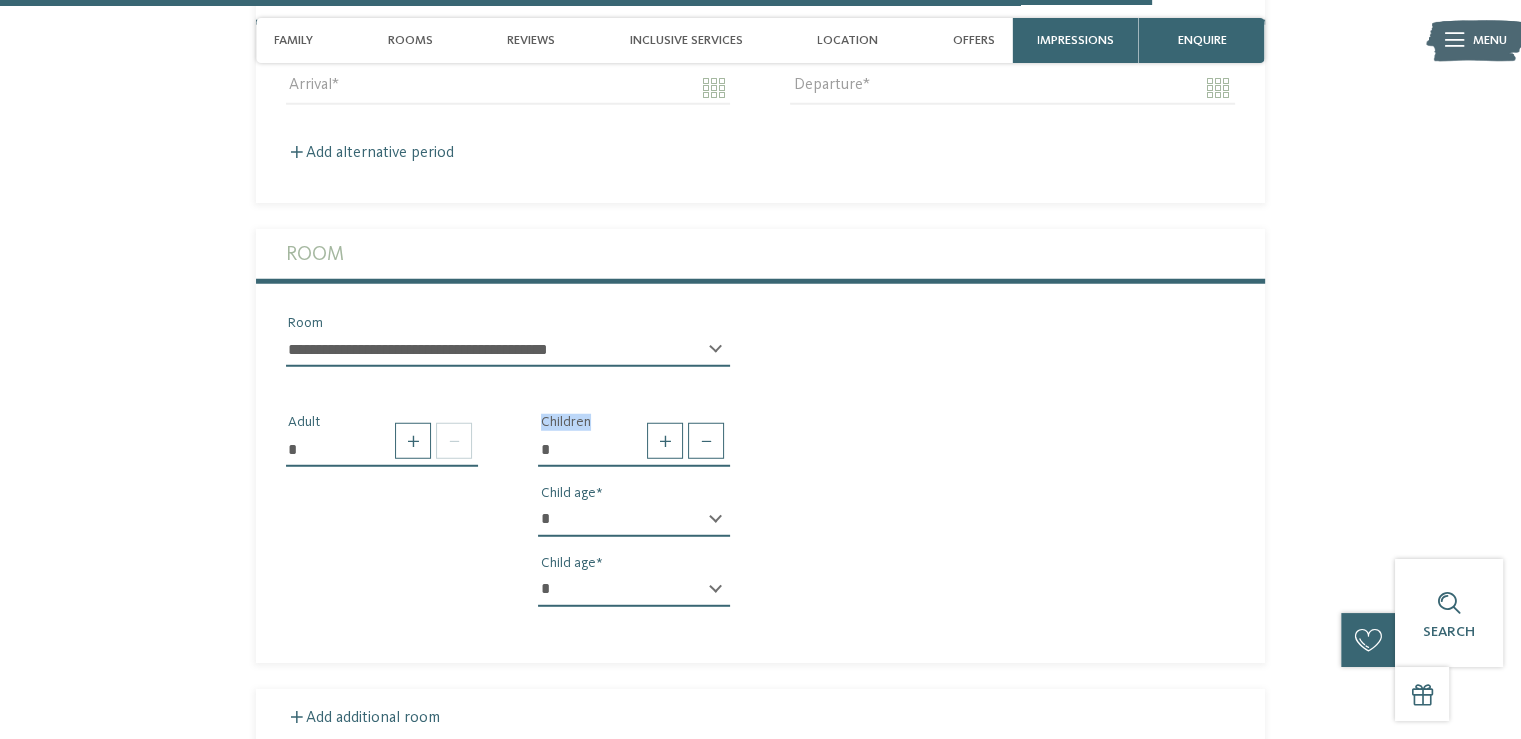 select on "*" 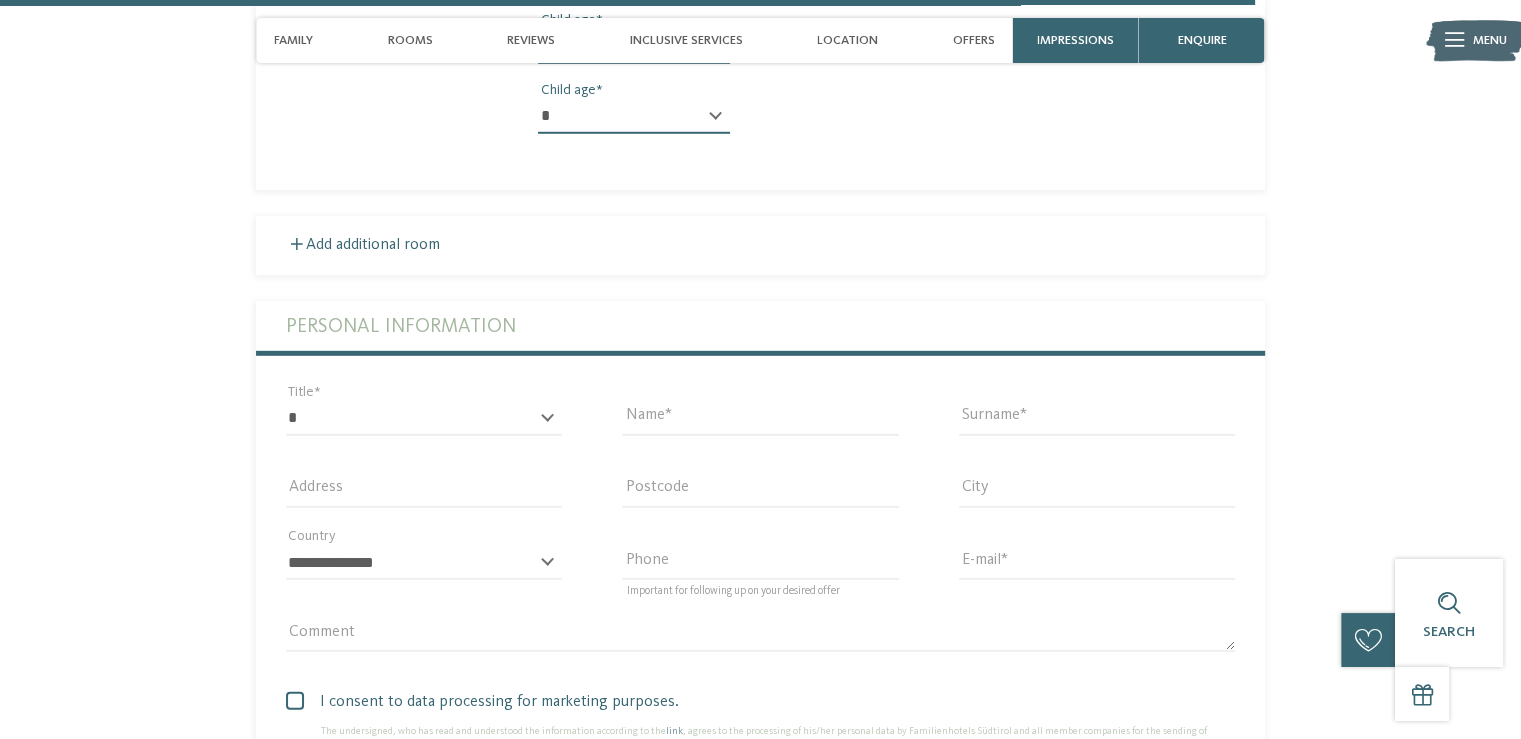 scroll, scrollTop: 5800, scrollLeft: 0, axis: vertical 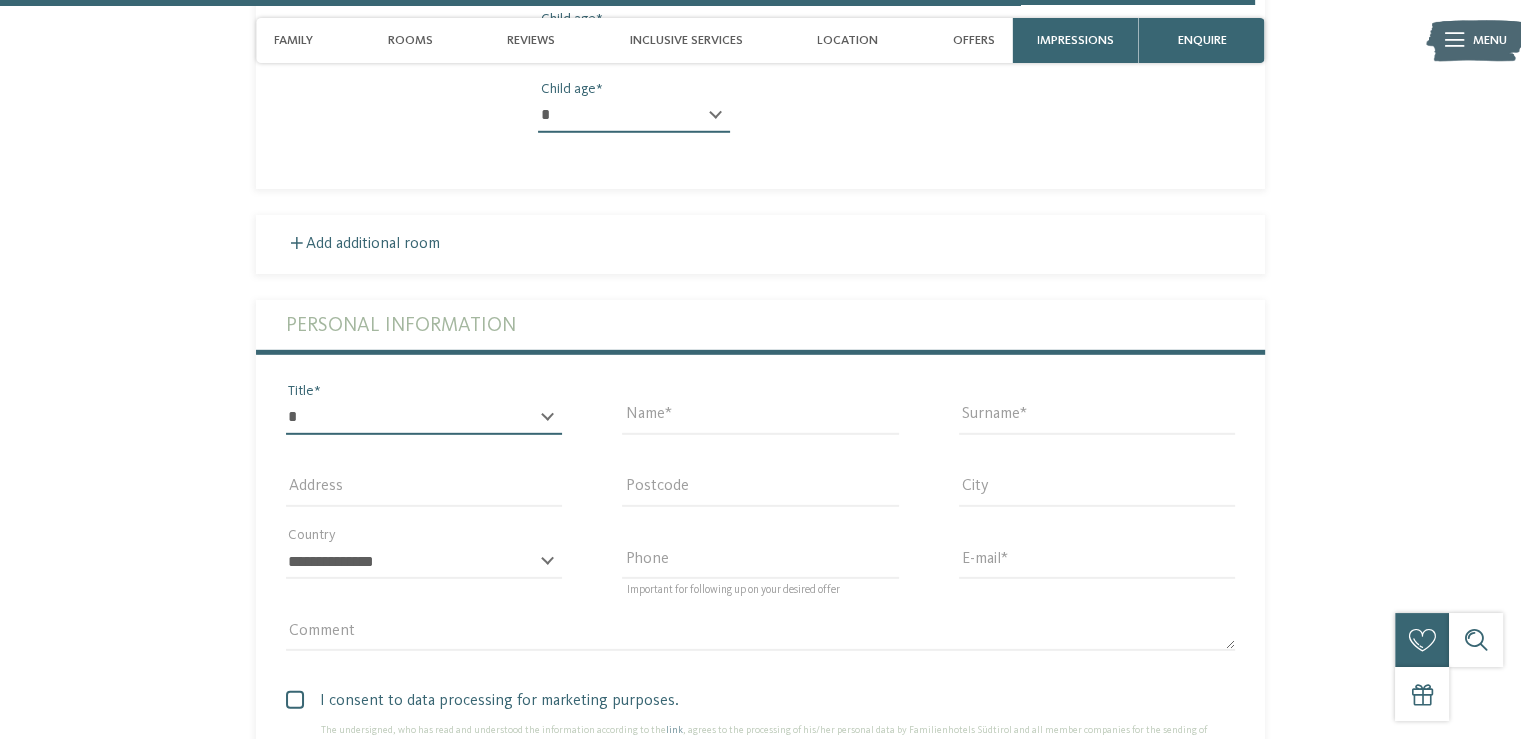 click on "* ** ** ****** **" at bounding box center (424, 418) 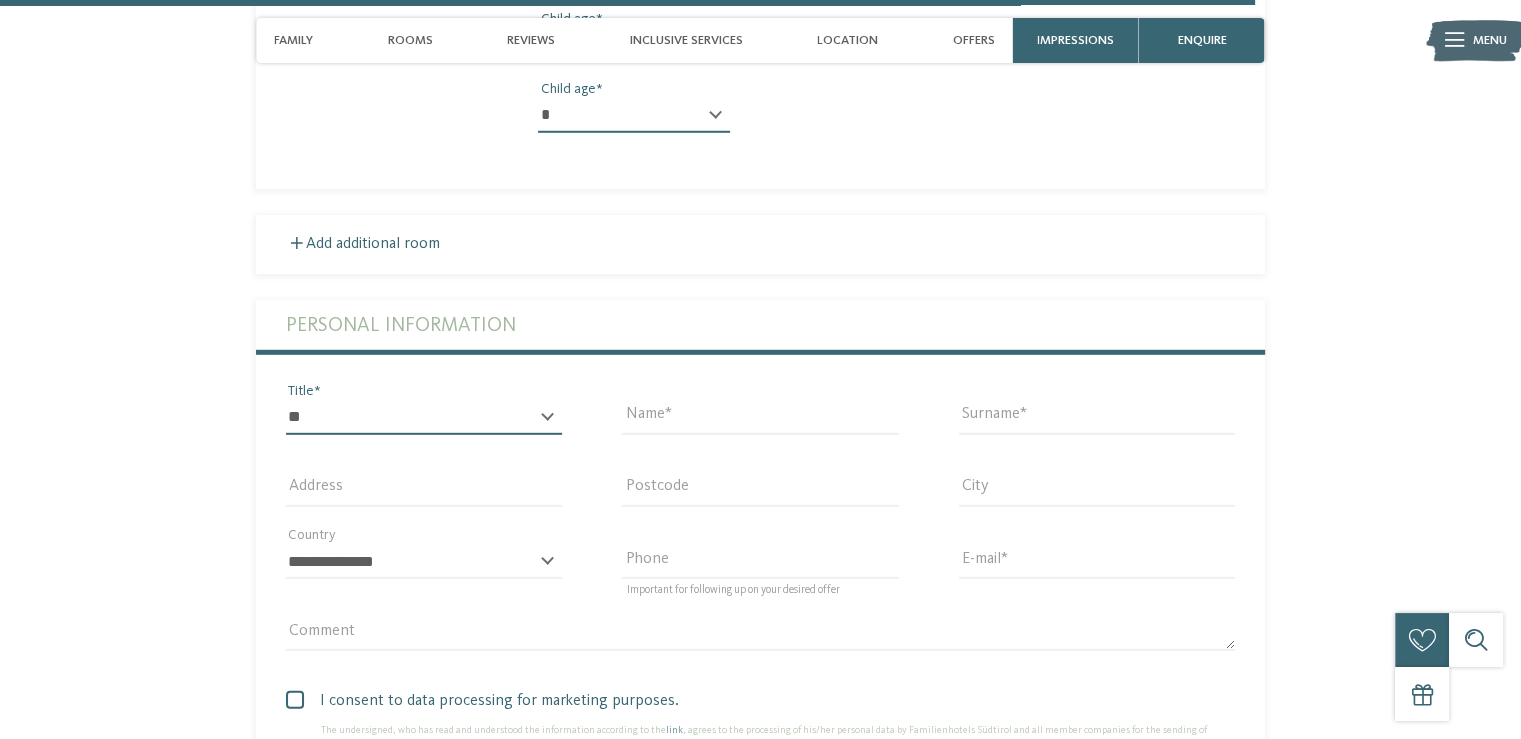 click on "* ** ** ****** **" at bounding box center [424, 418] 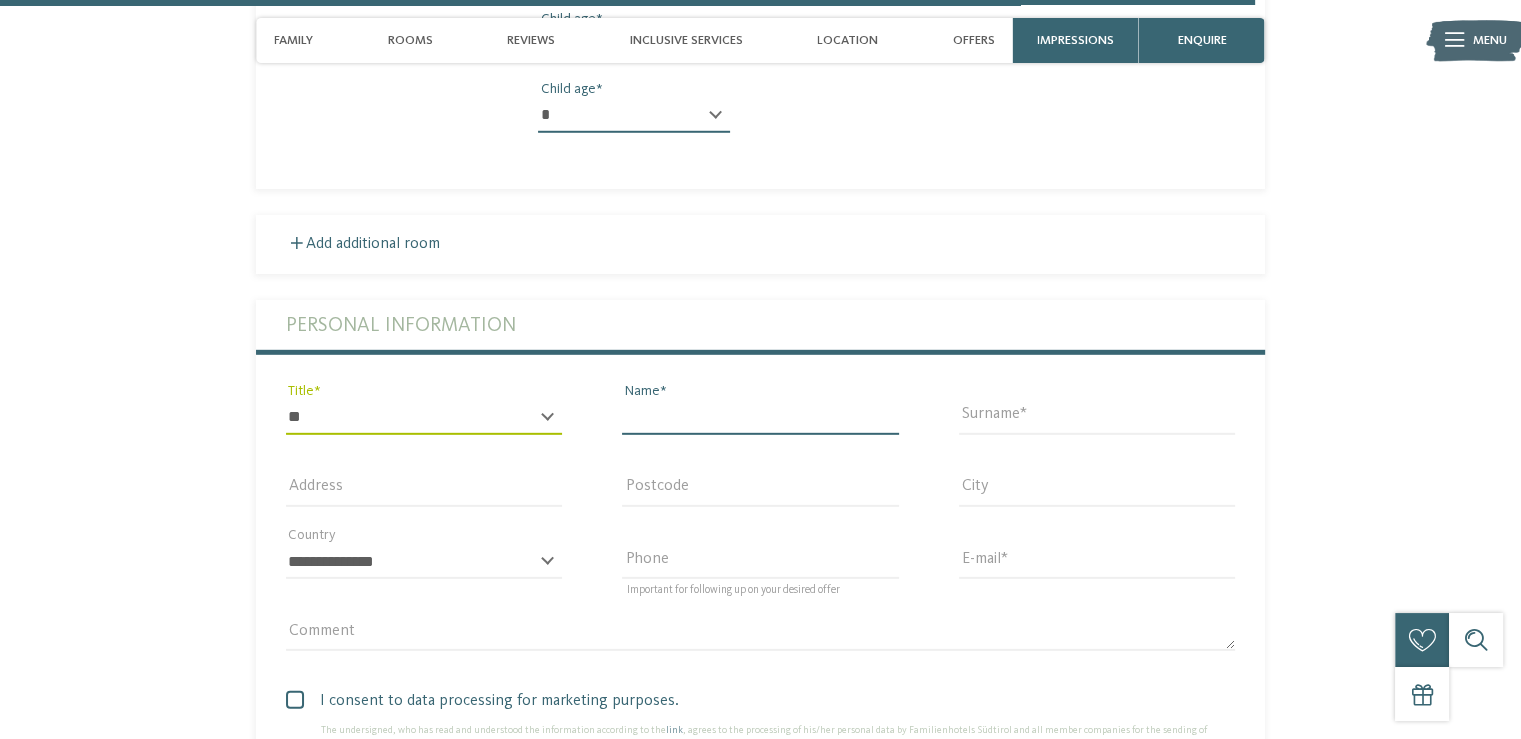 click on "Name" at bounding box center [760, 418] 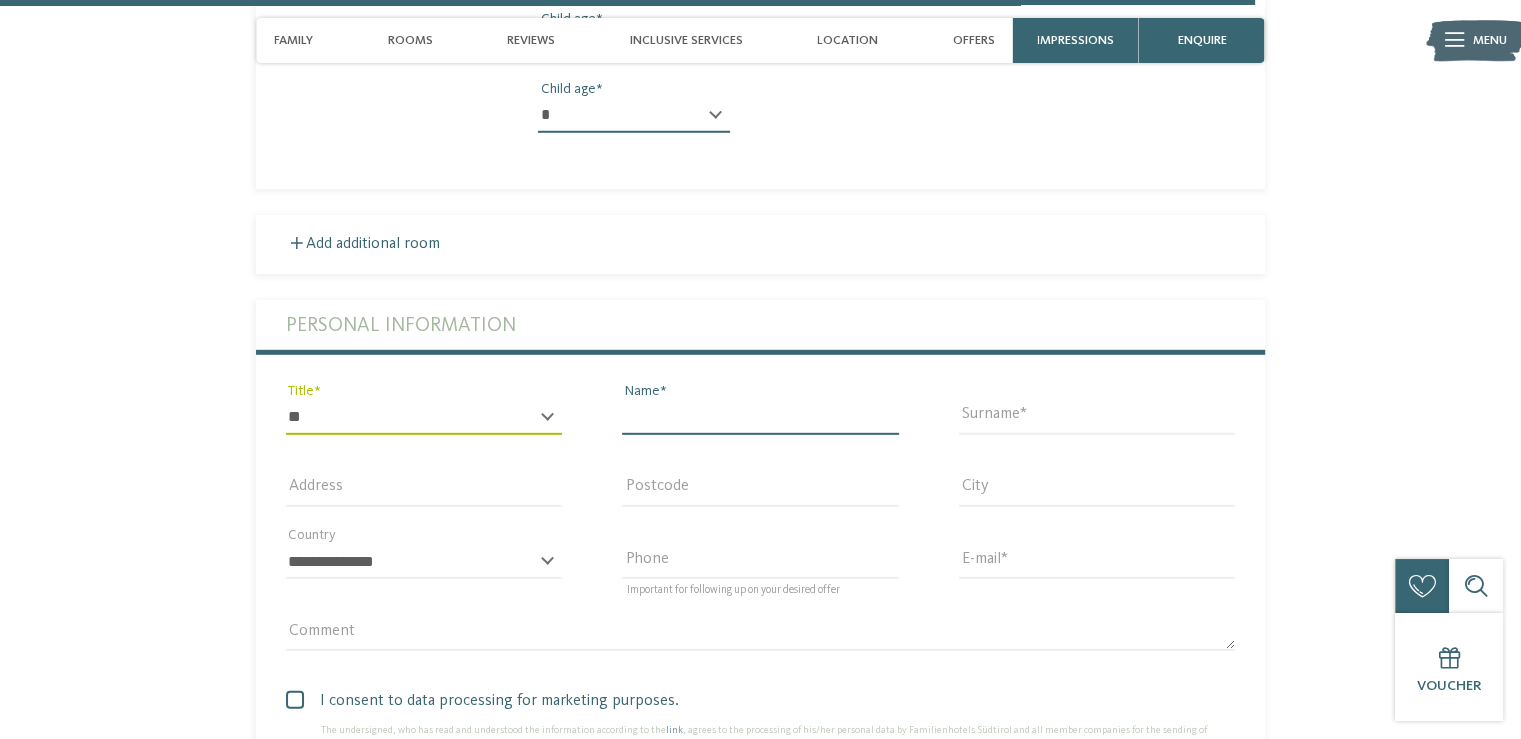 type on "****" 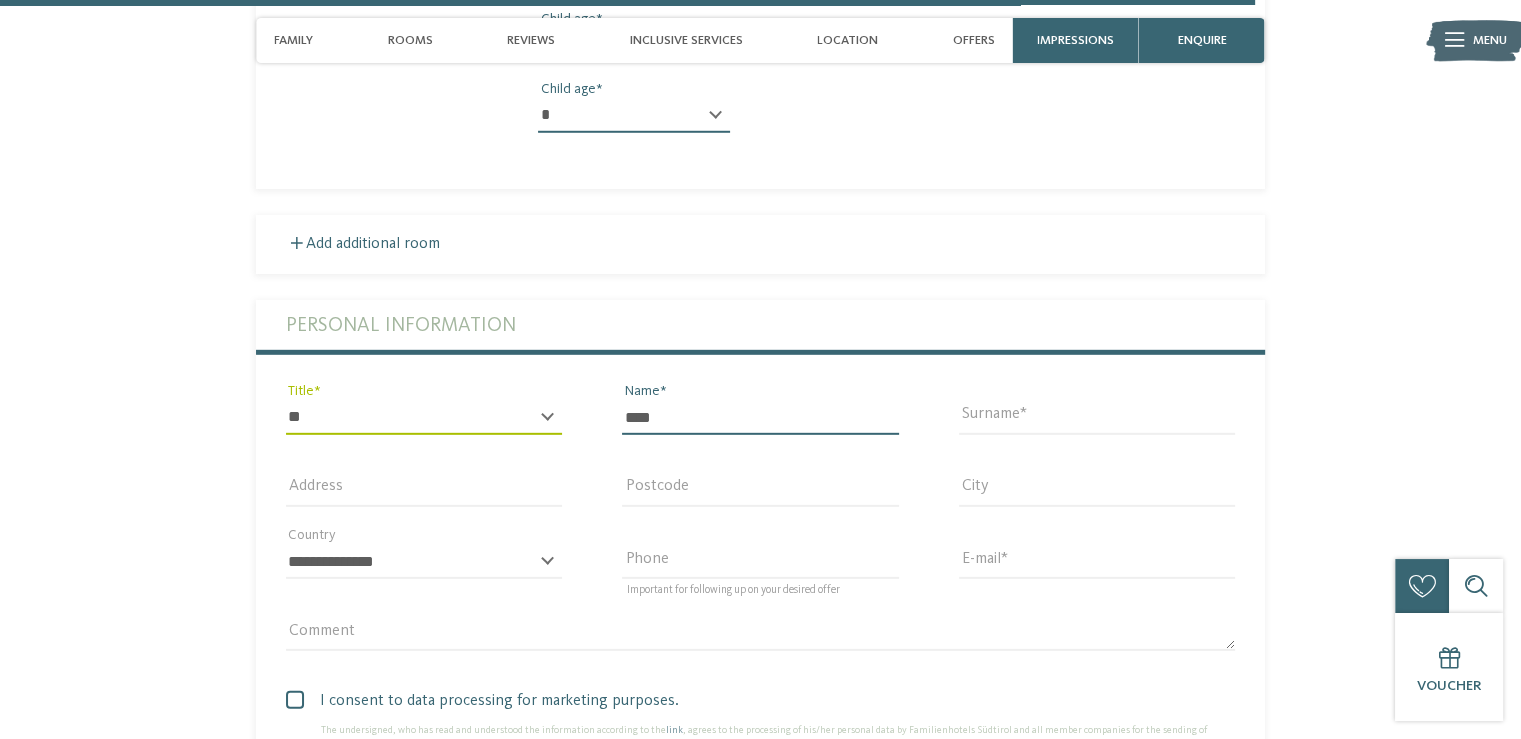 type on "****" 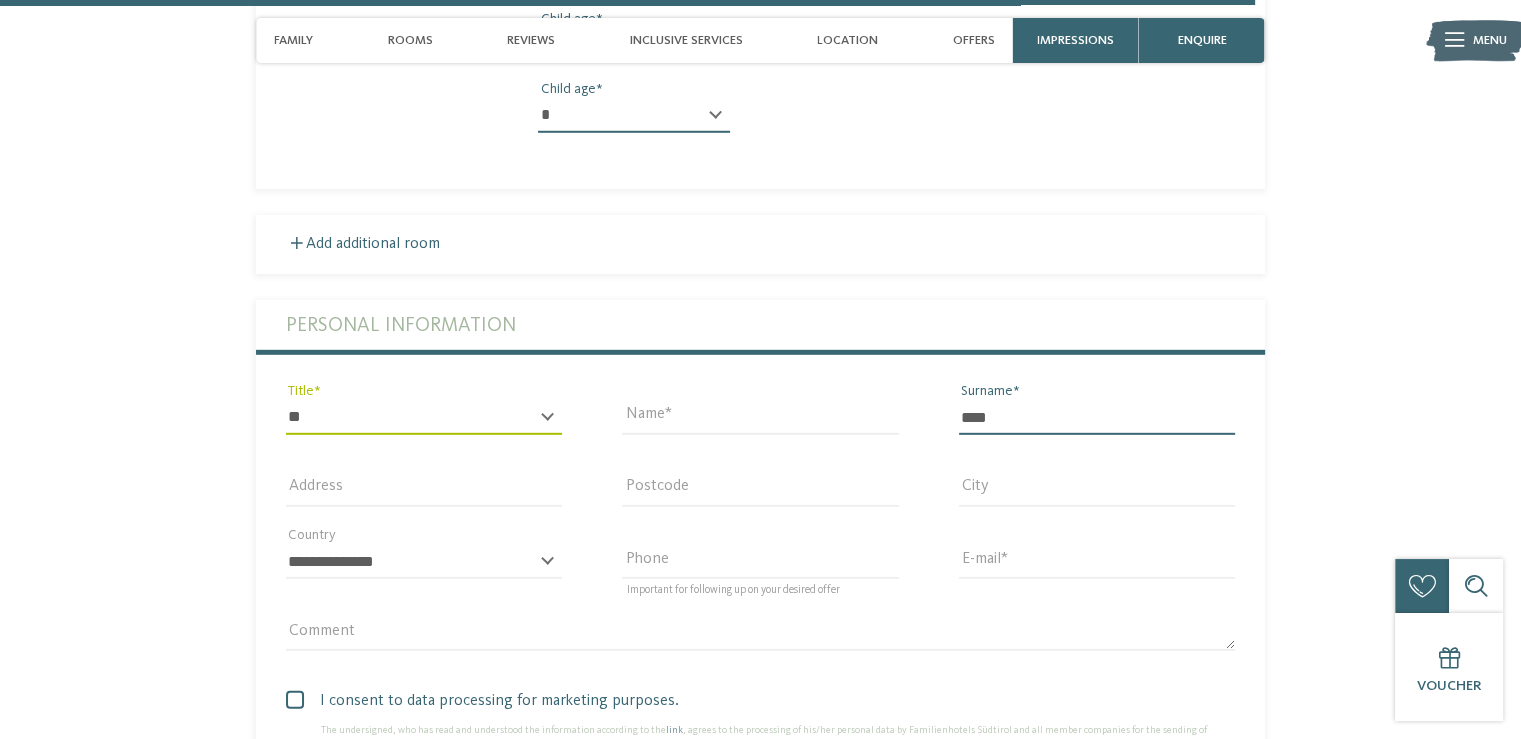 type on "**********" 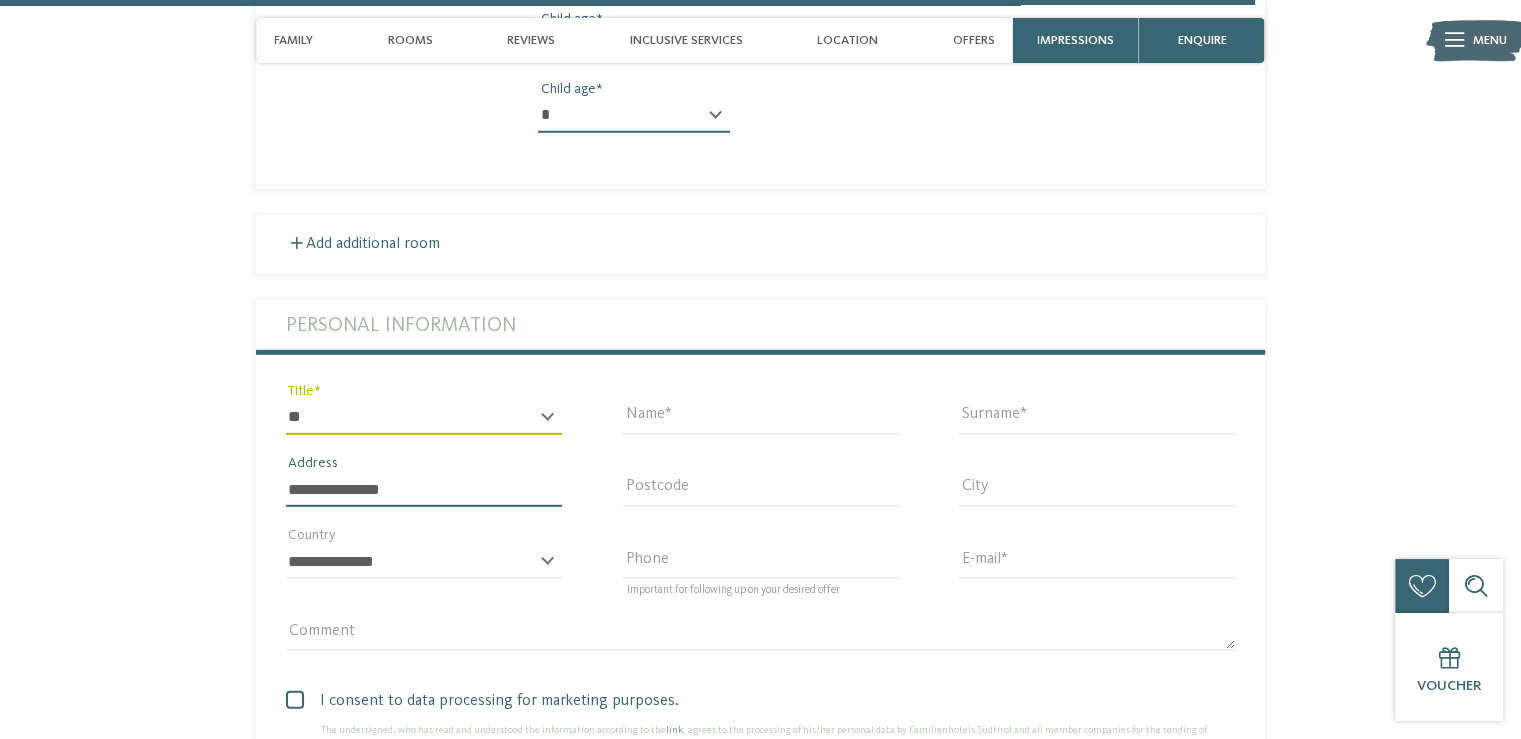 type on "********" 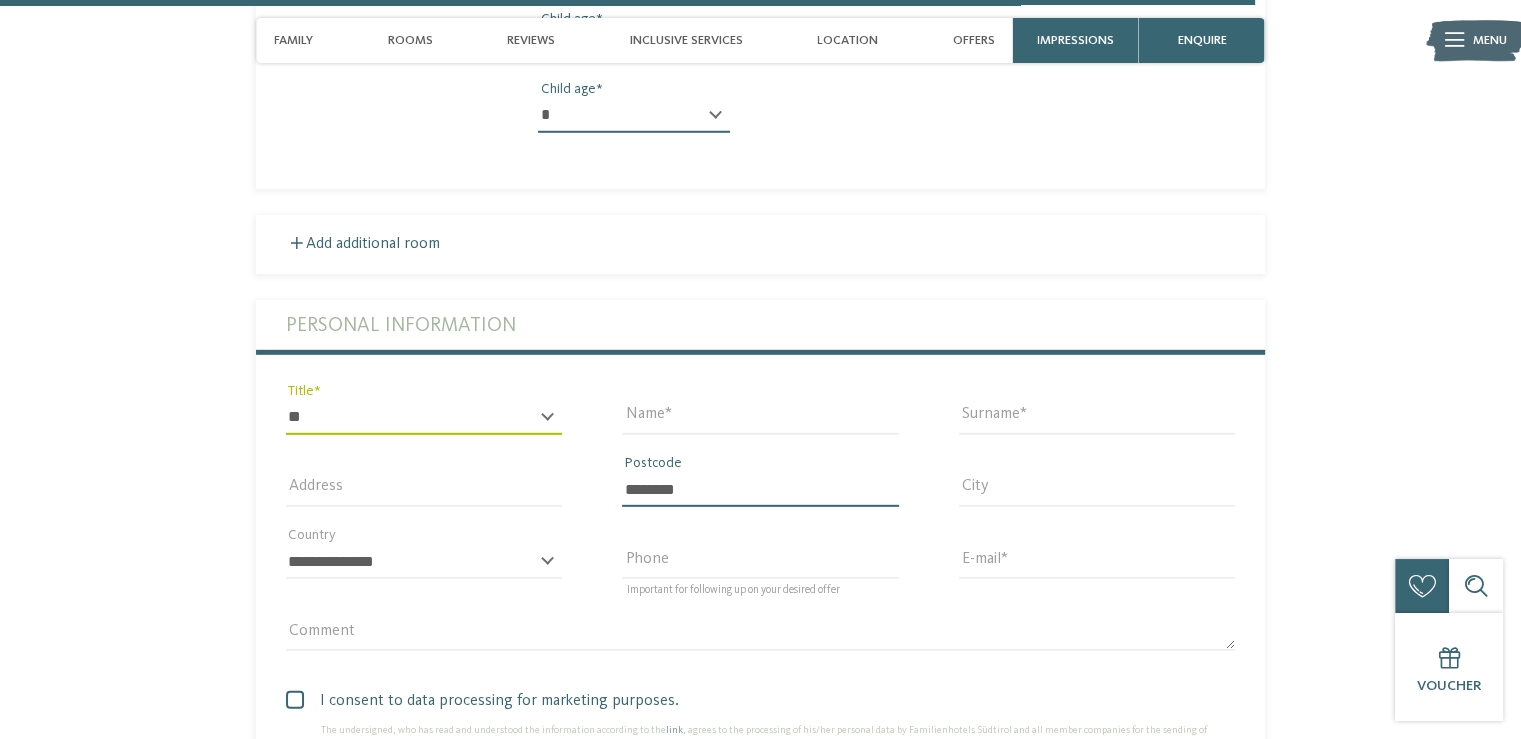 type on "******" 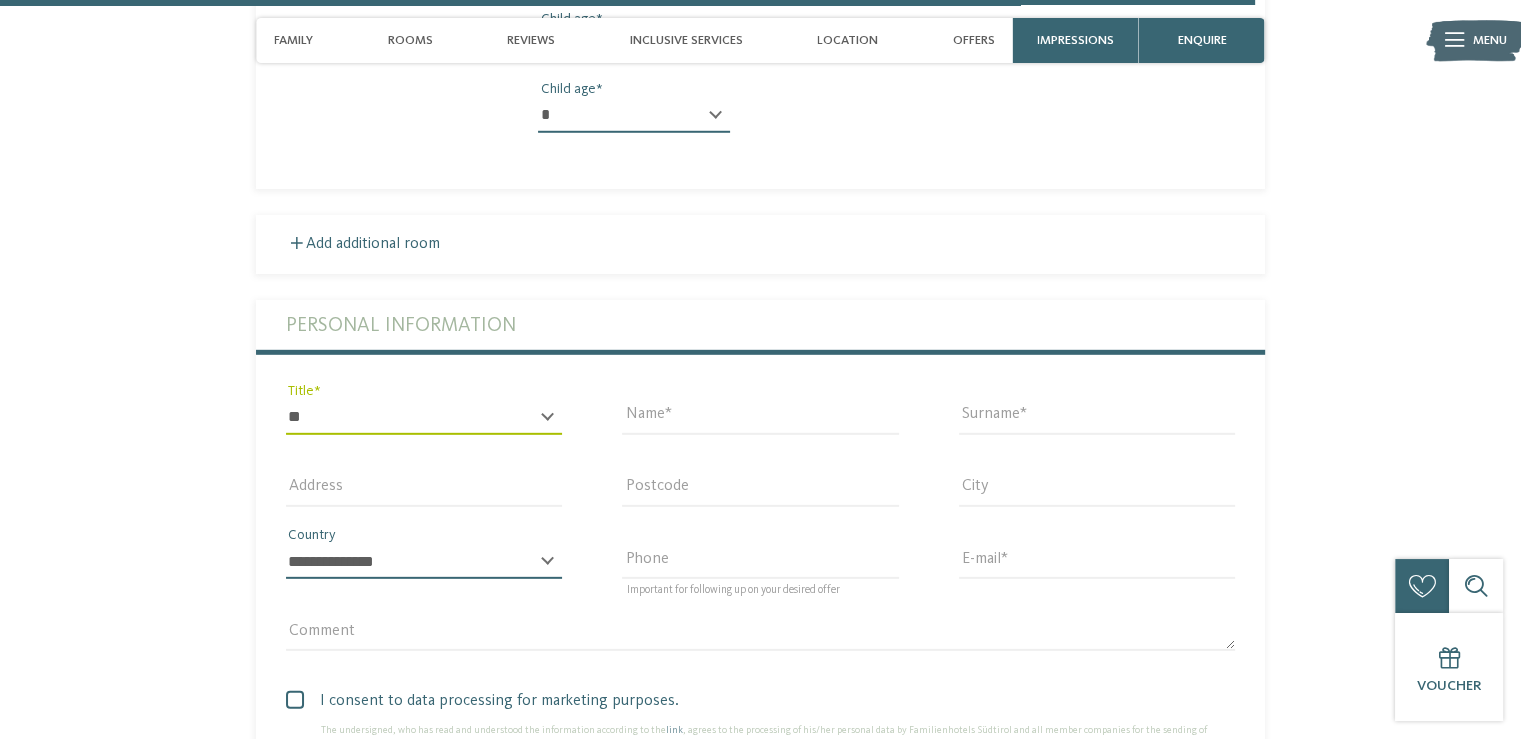 select on "**" 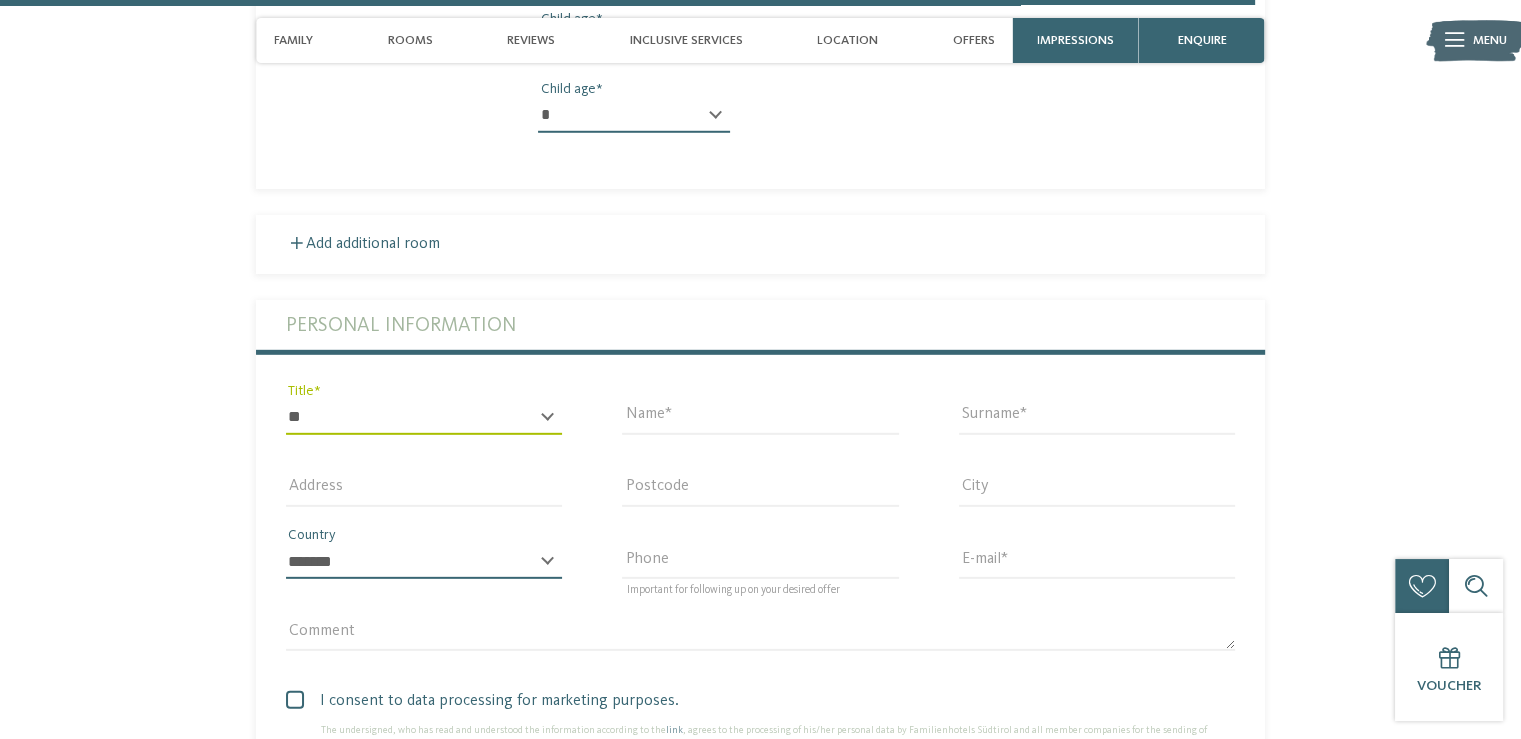 type on "**********" 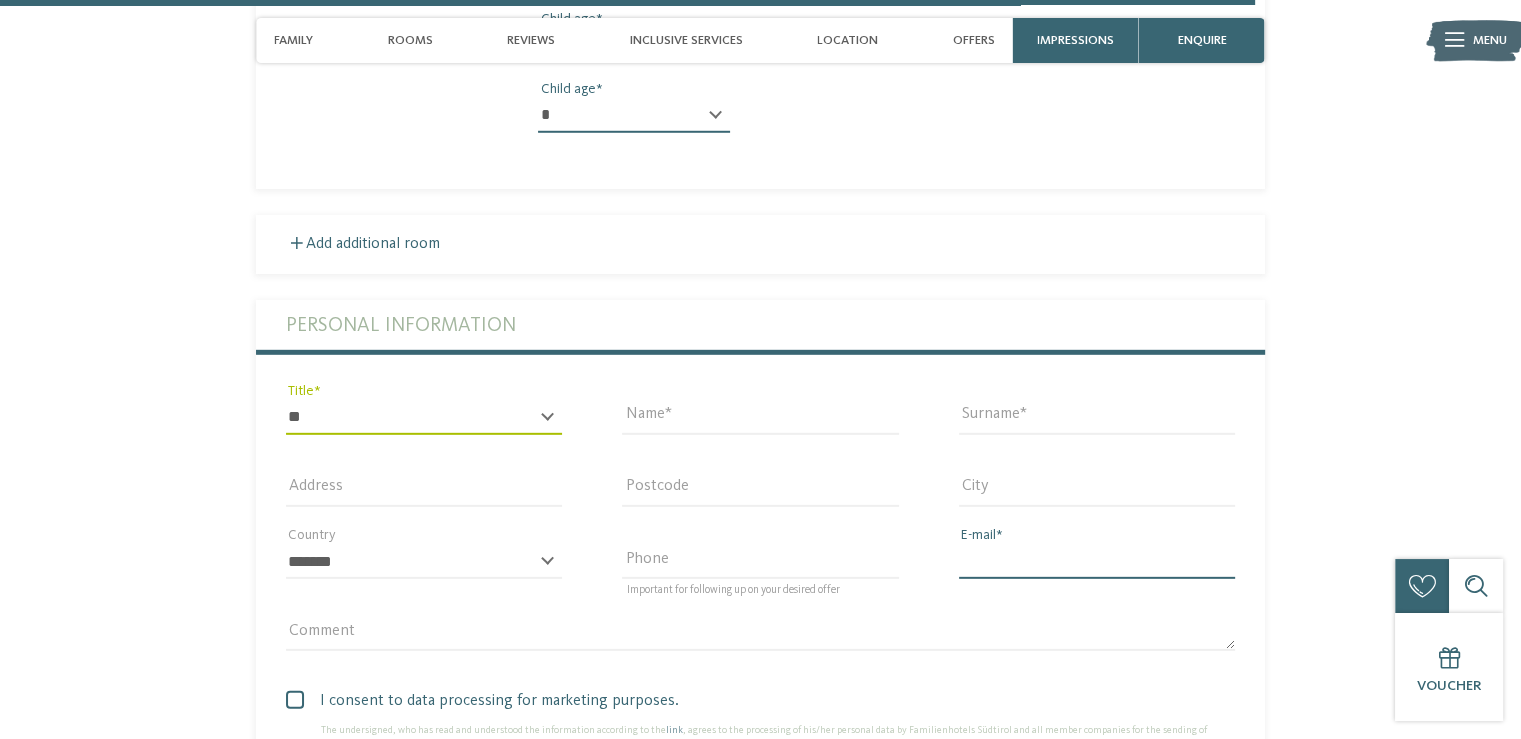 type on "**********" 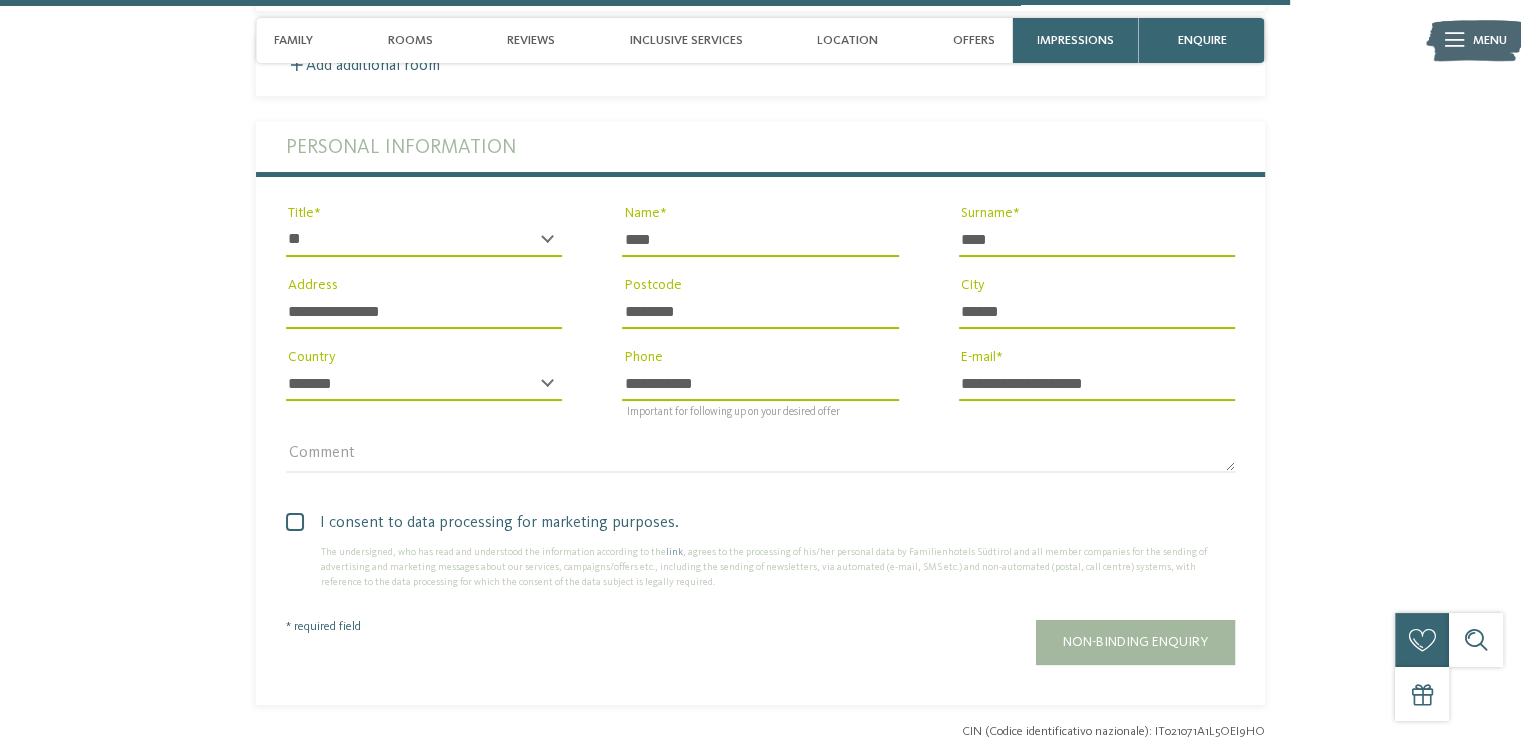 scroll, scrollTop: 5987, scrollLeft: 0, axis: vertical 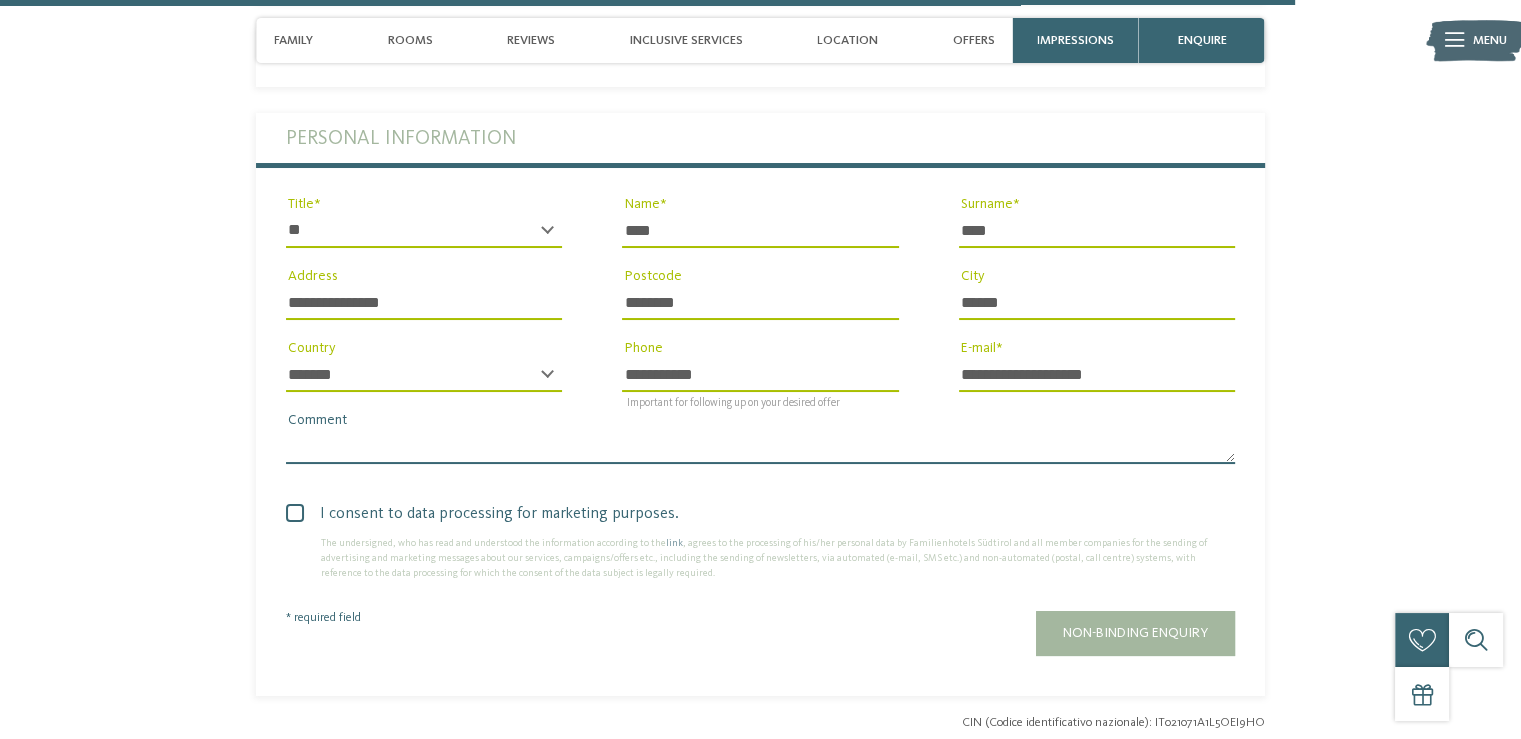 click on "Comment" at bounding box center (760, 447) 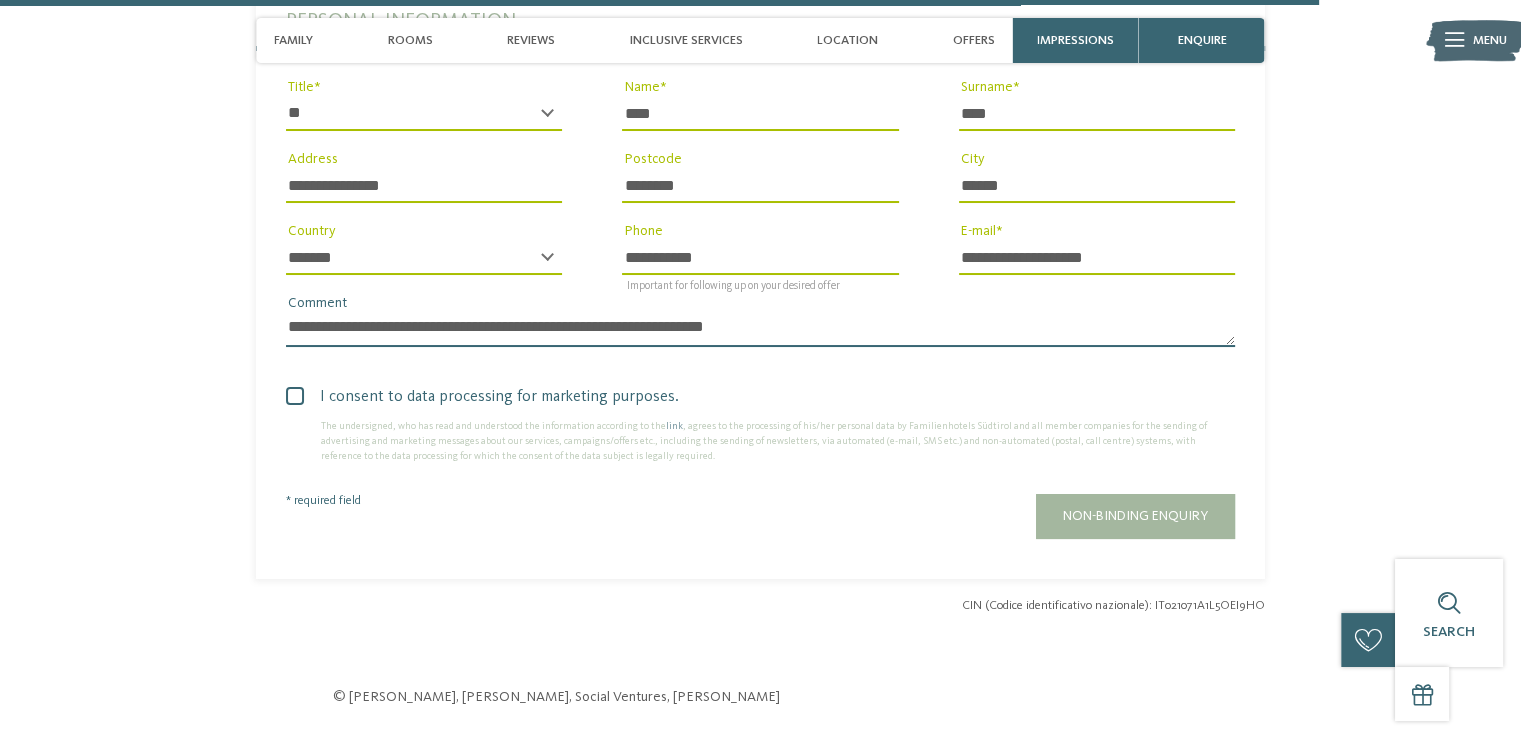 scroll, scrollTop: 6105, scrollLeft: 0, axis: vertical 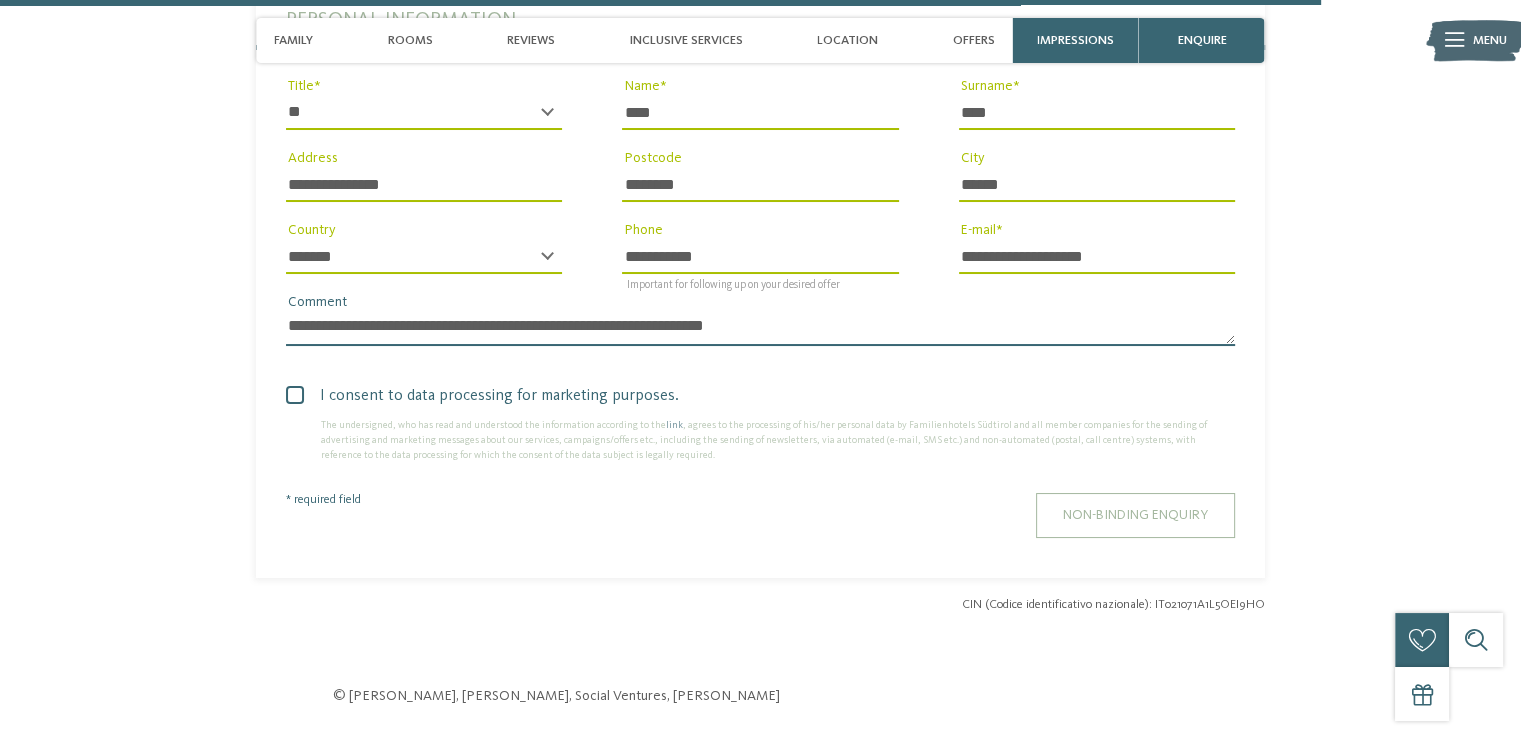 type on "**********" 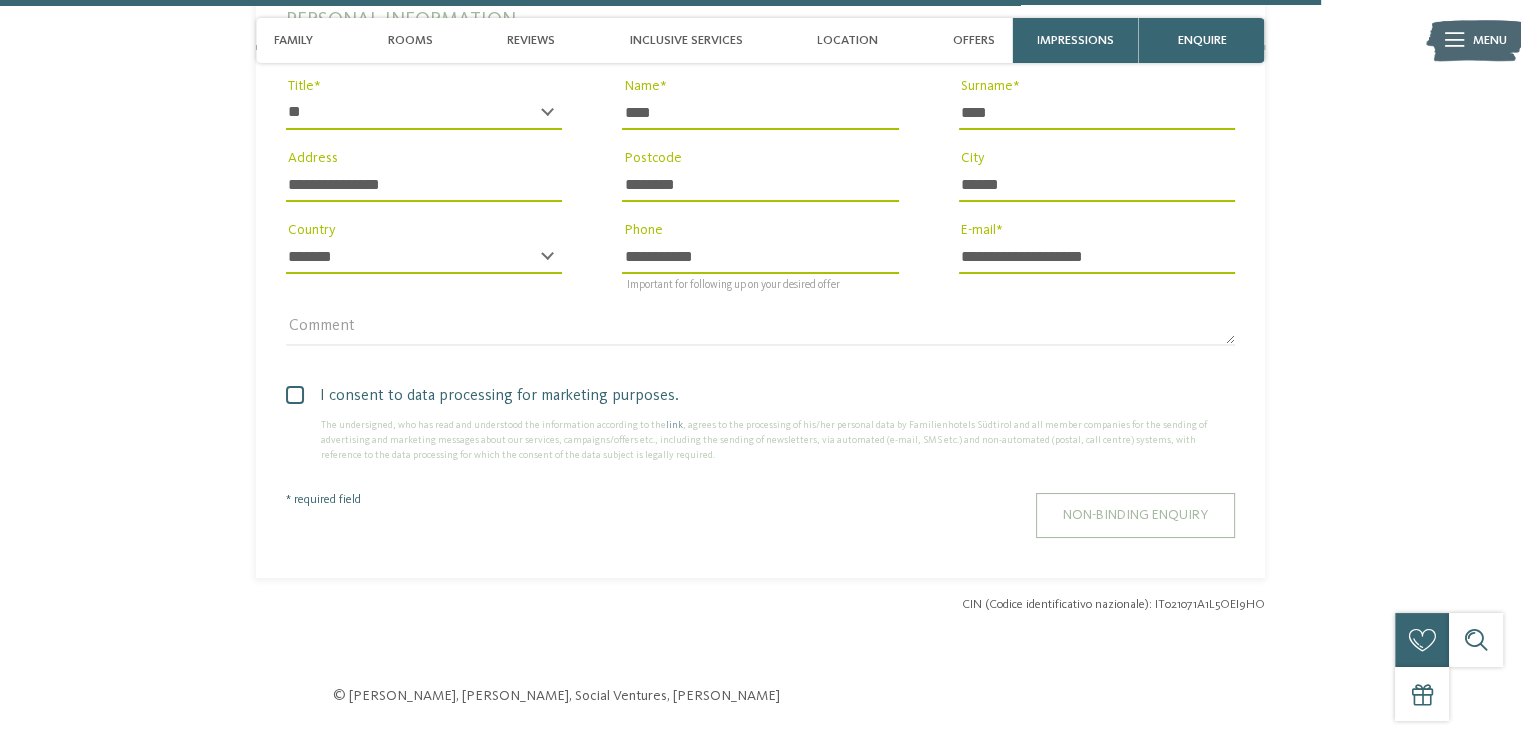 click on "Non-binding enquiry" at bounding box center [1135, 515] 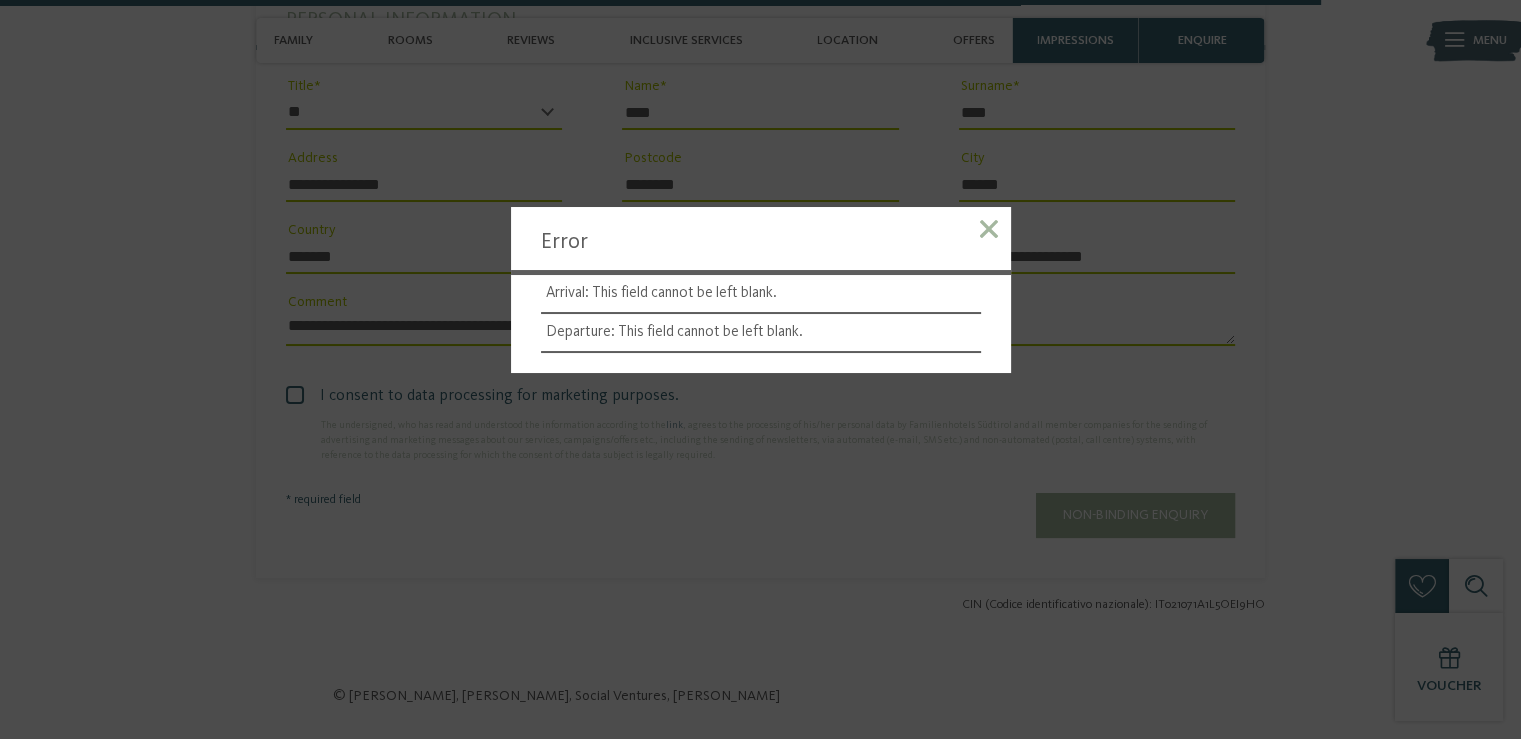 click at bounding box center [989, 232] 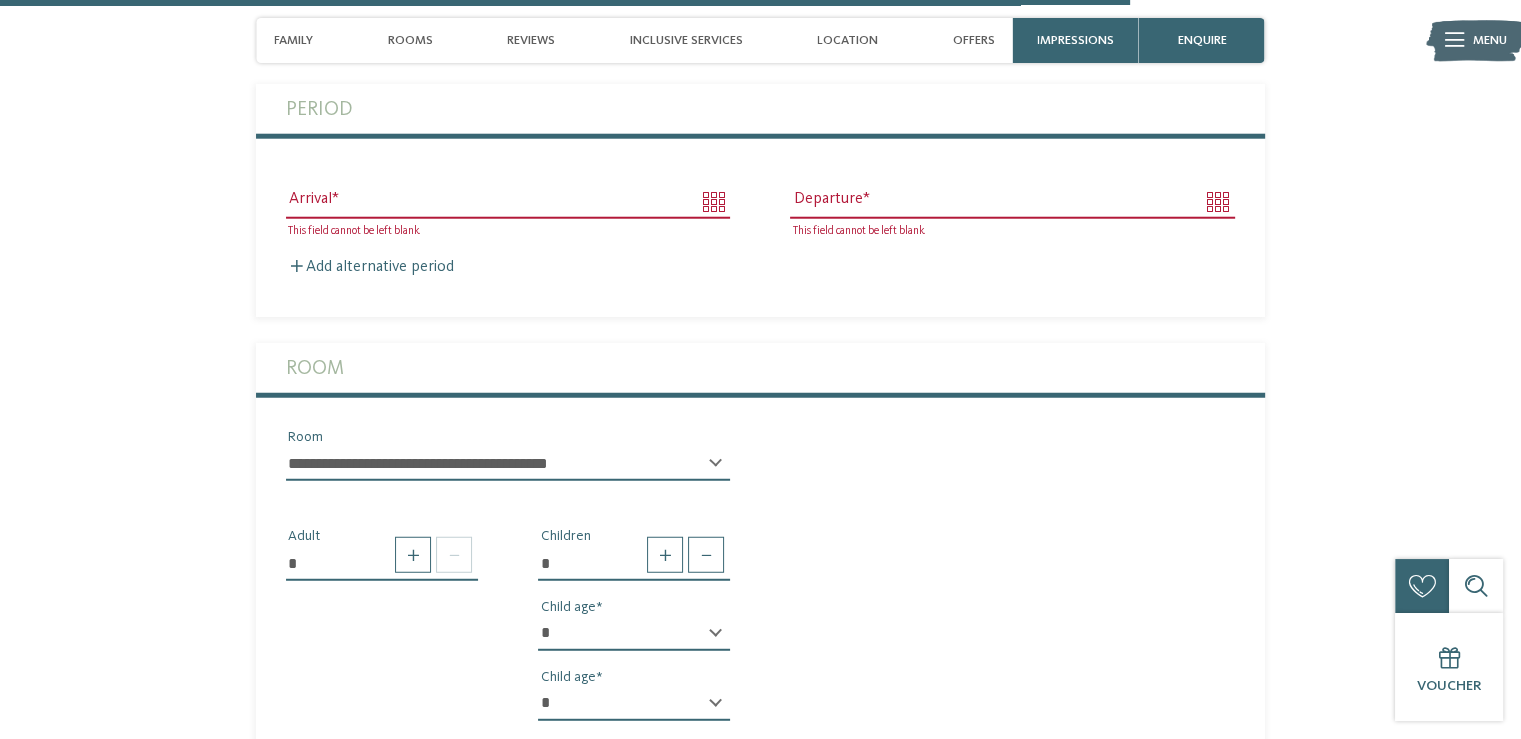 scroll, scrollTop: 5202, scrollLeft: 0, axis: vertical 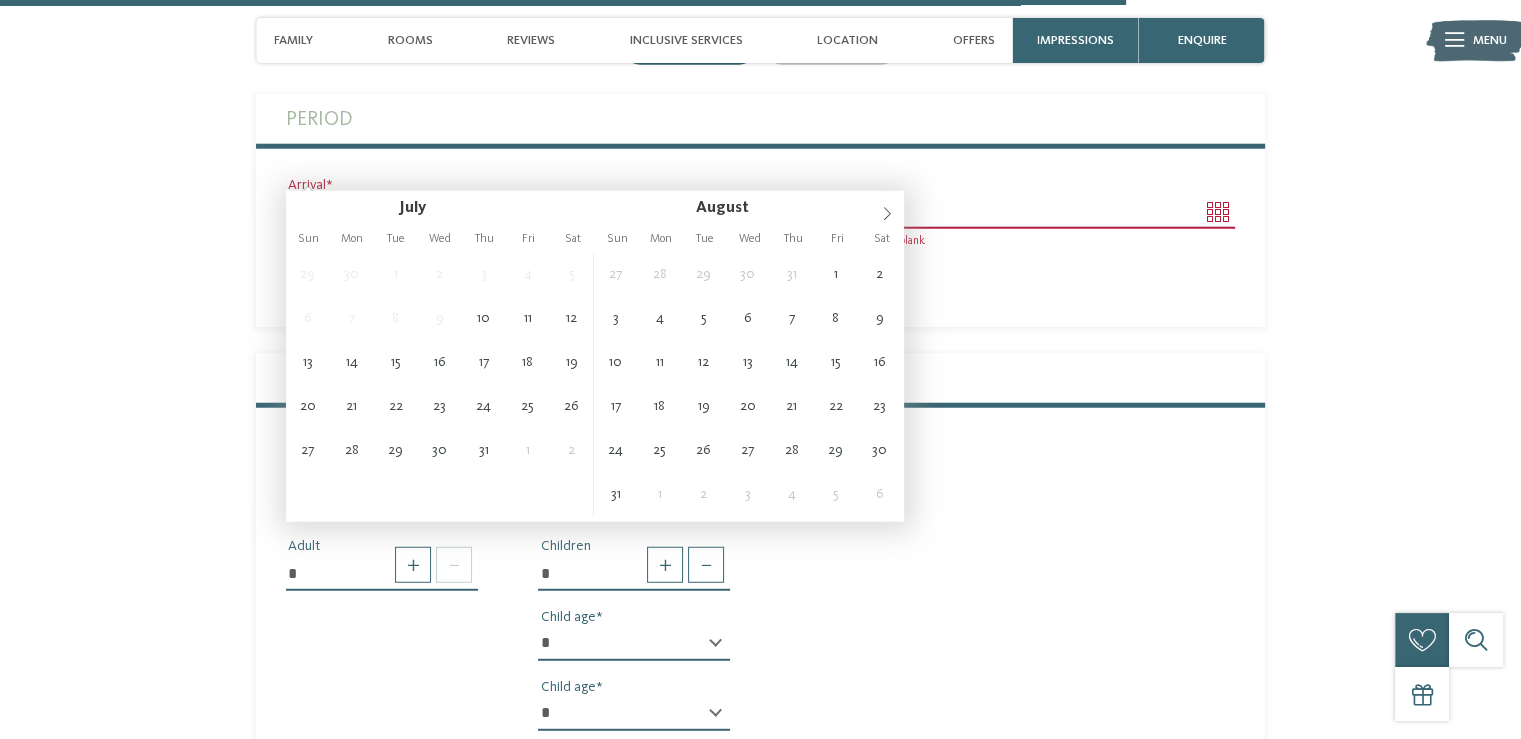 click on "Arrival" at bounding box center (508, 212) 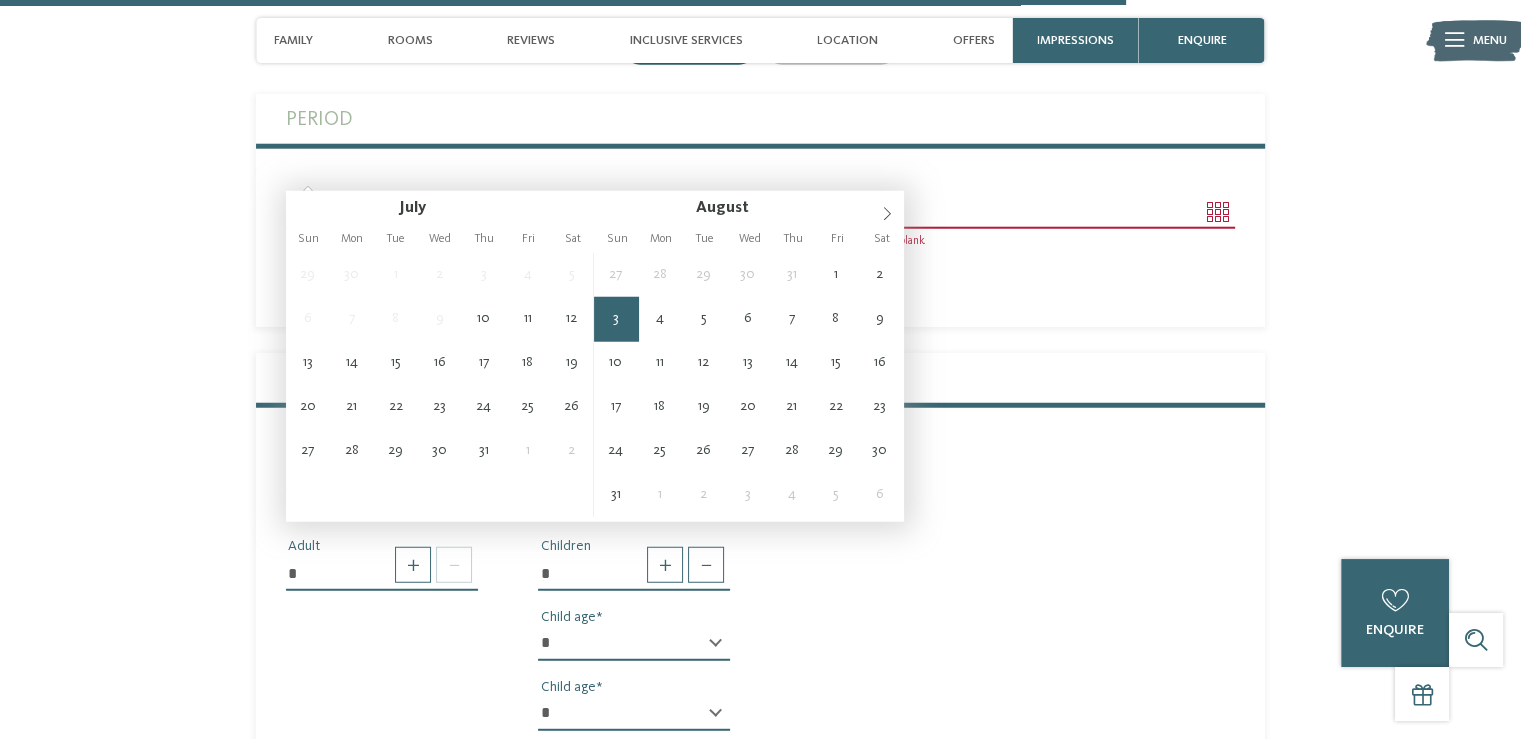 type on "**********" 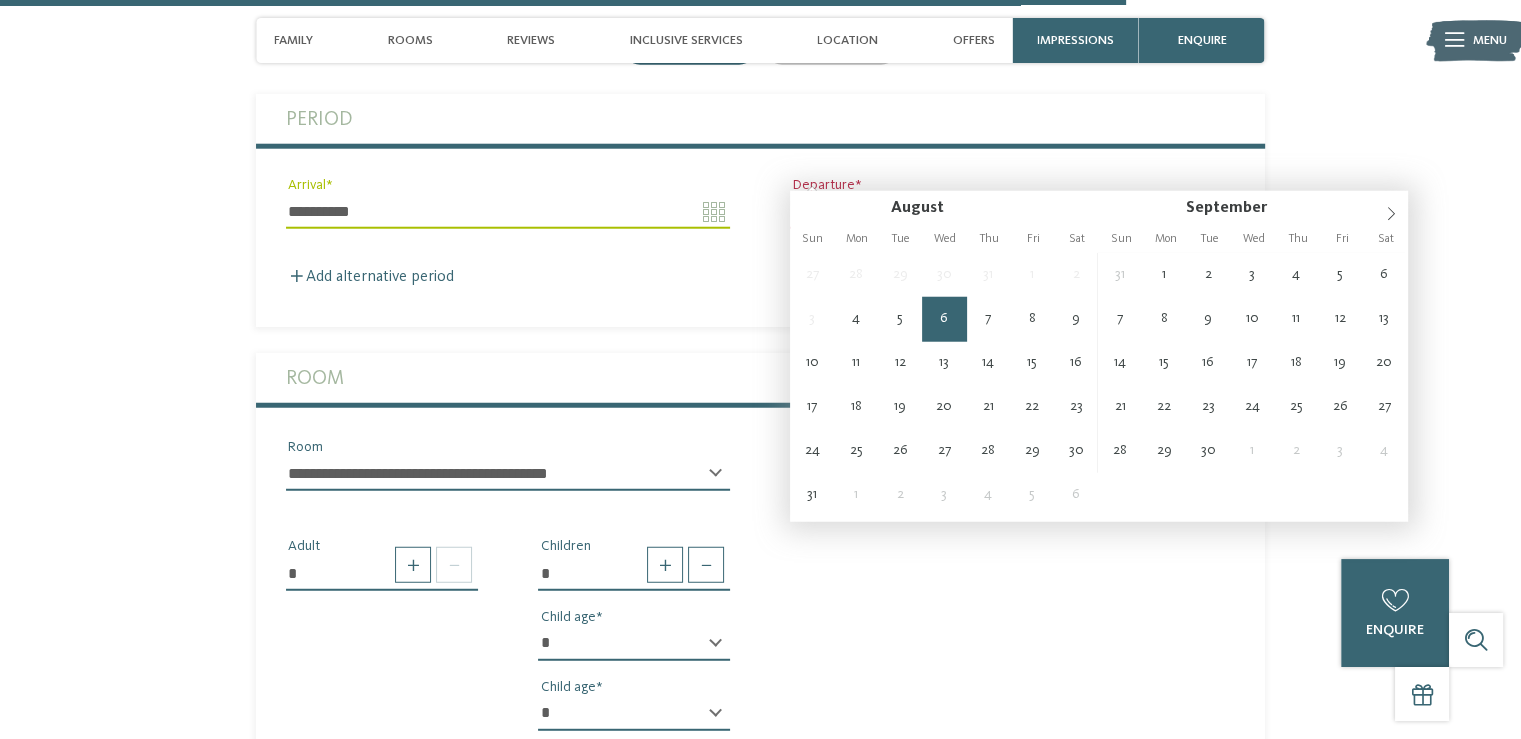 type on "**********" 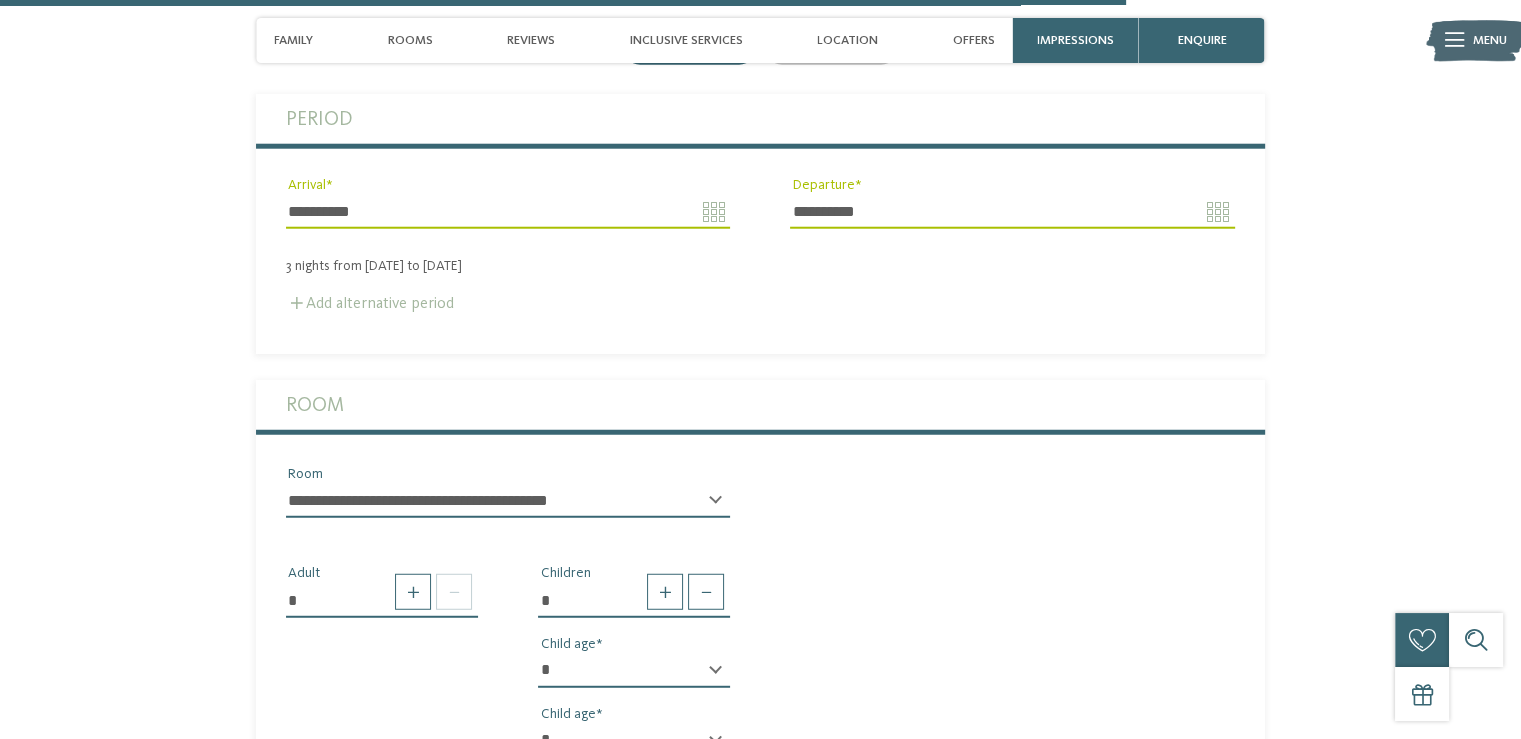 click on "Add alternative period" at bounding box center (370, 304) 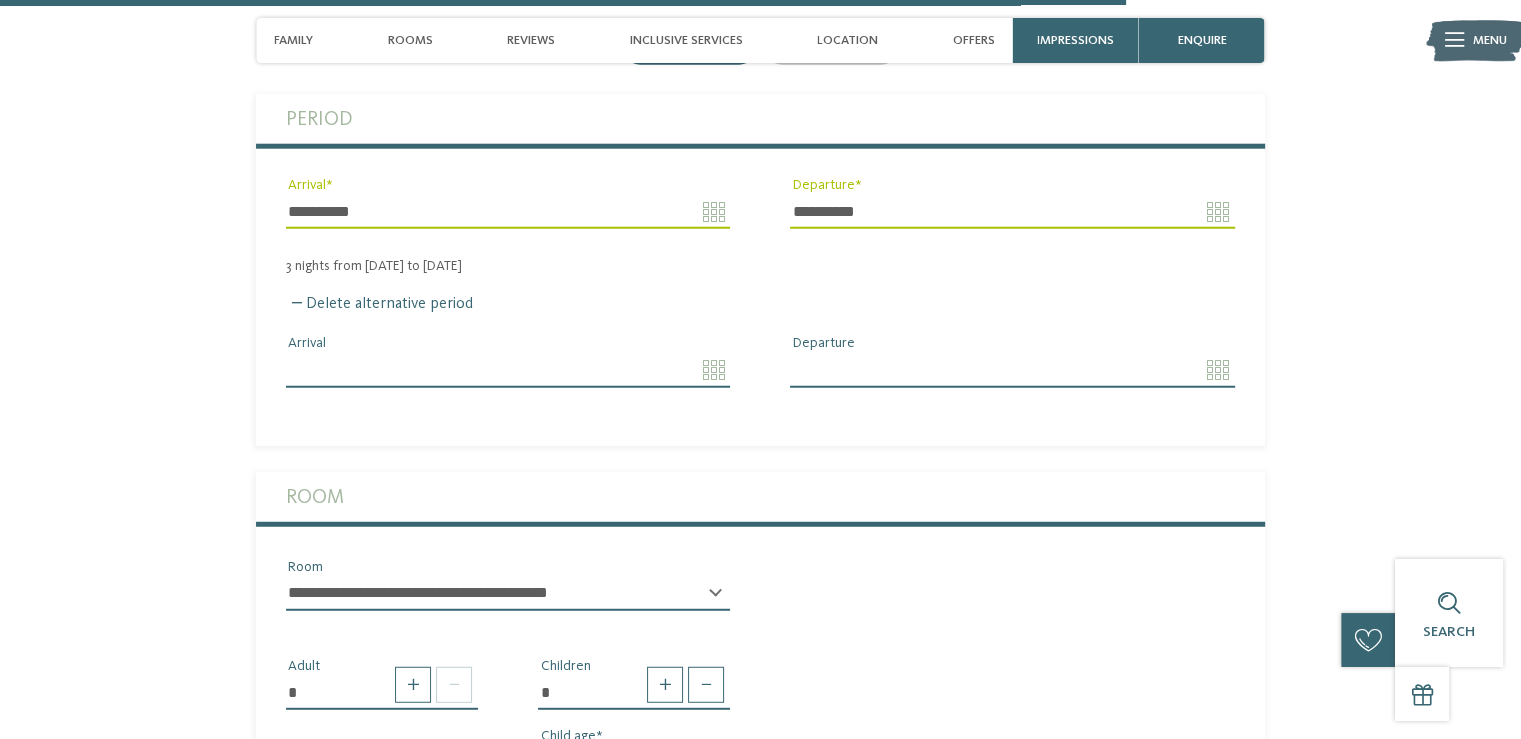 click on "Arrival" at bounding box center (508, 370) 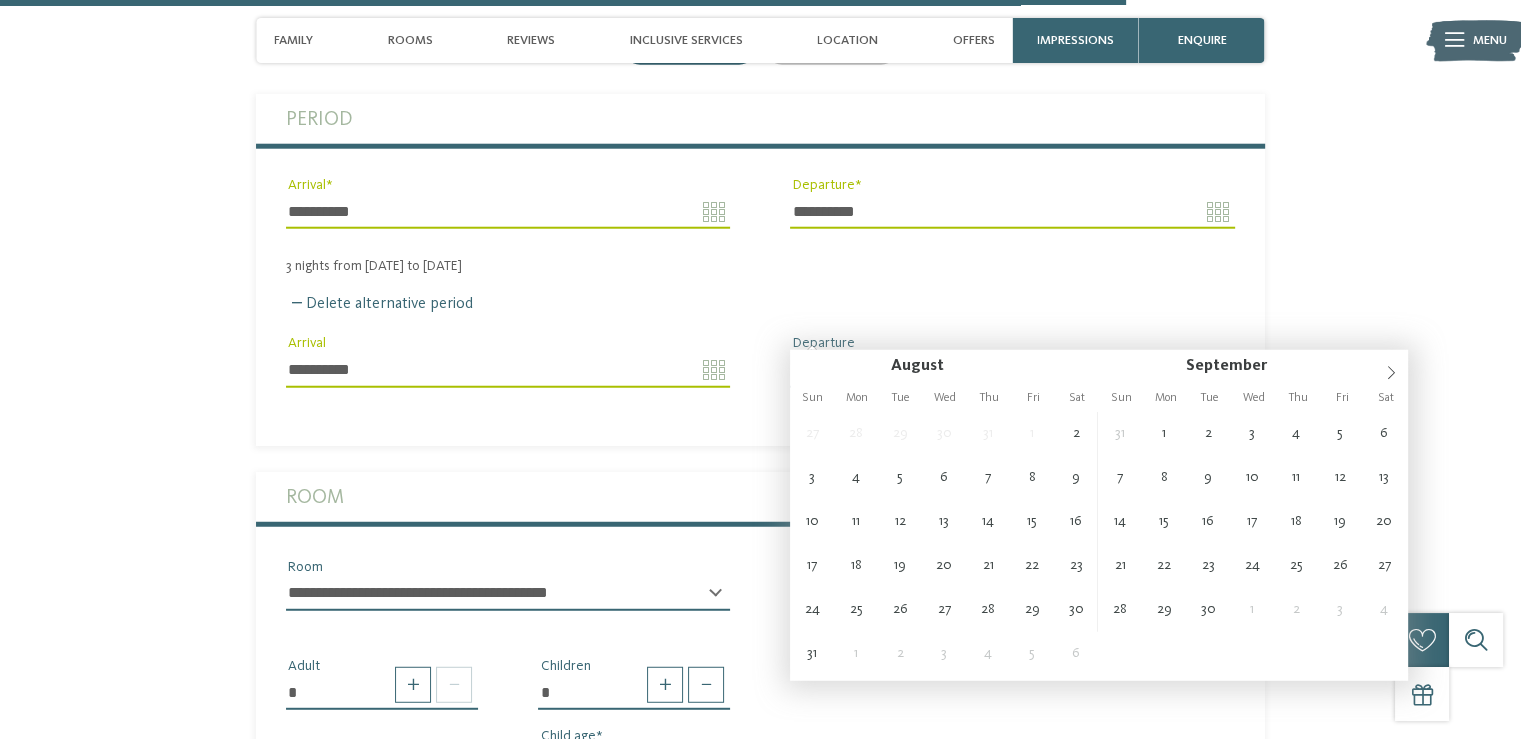 click on "**********" at bounding box center (508, 370) 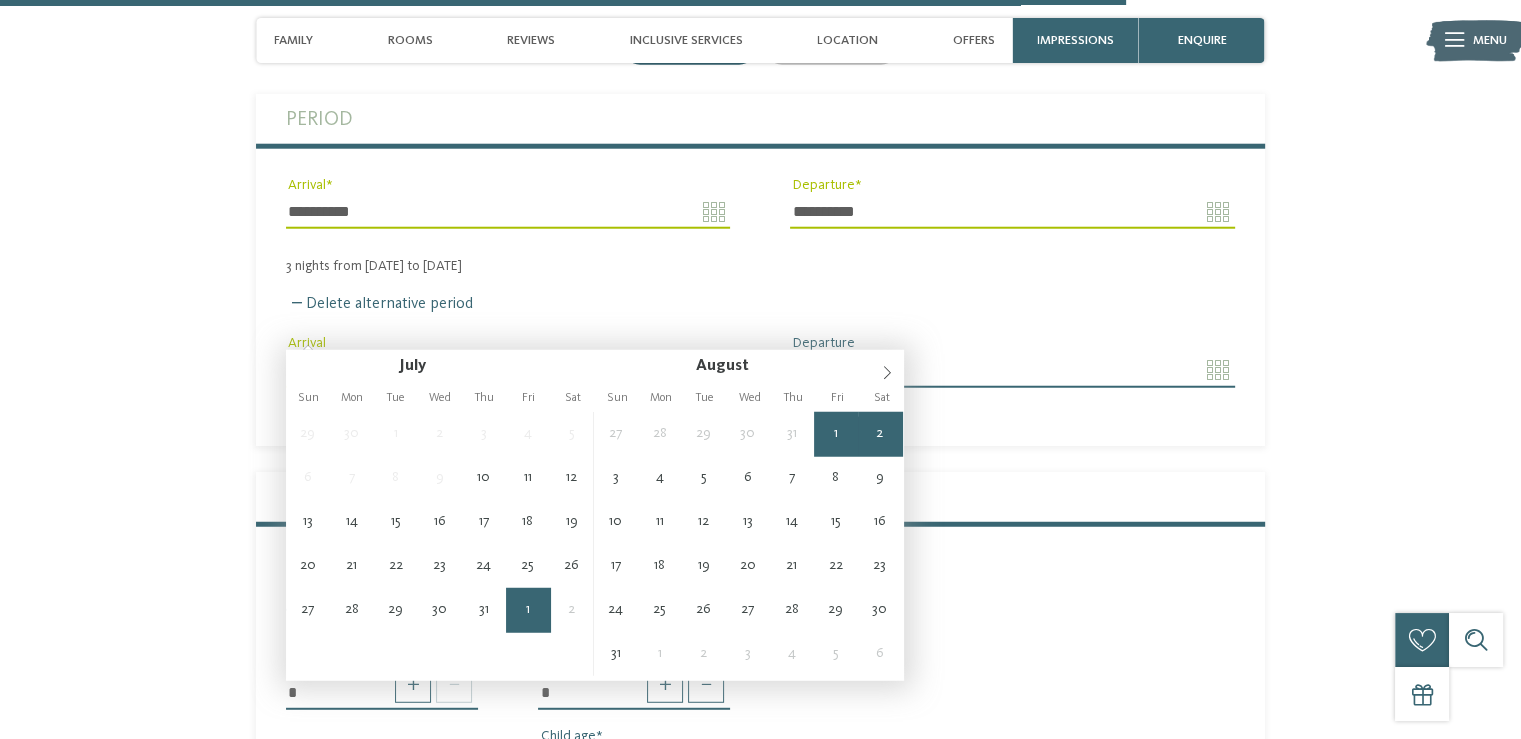 type on "**********" 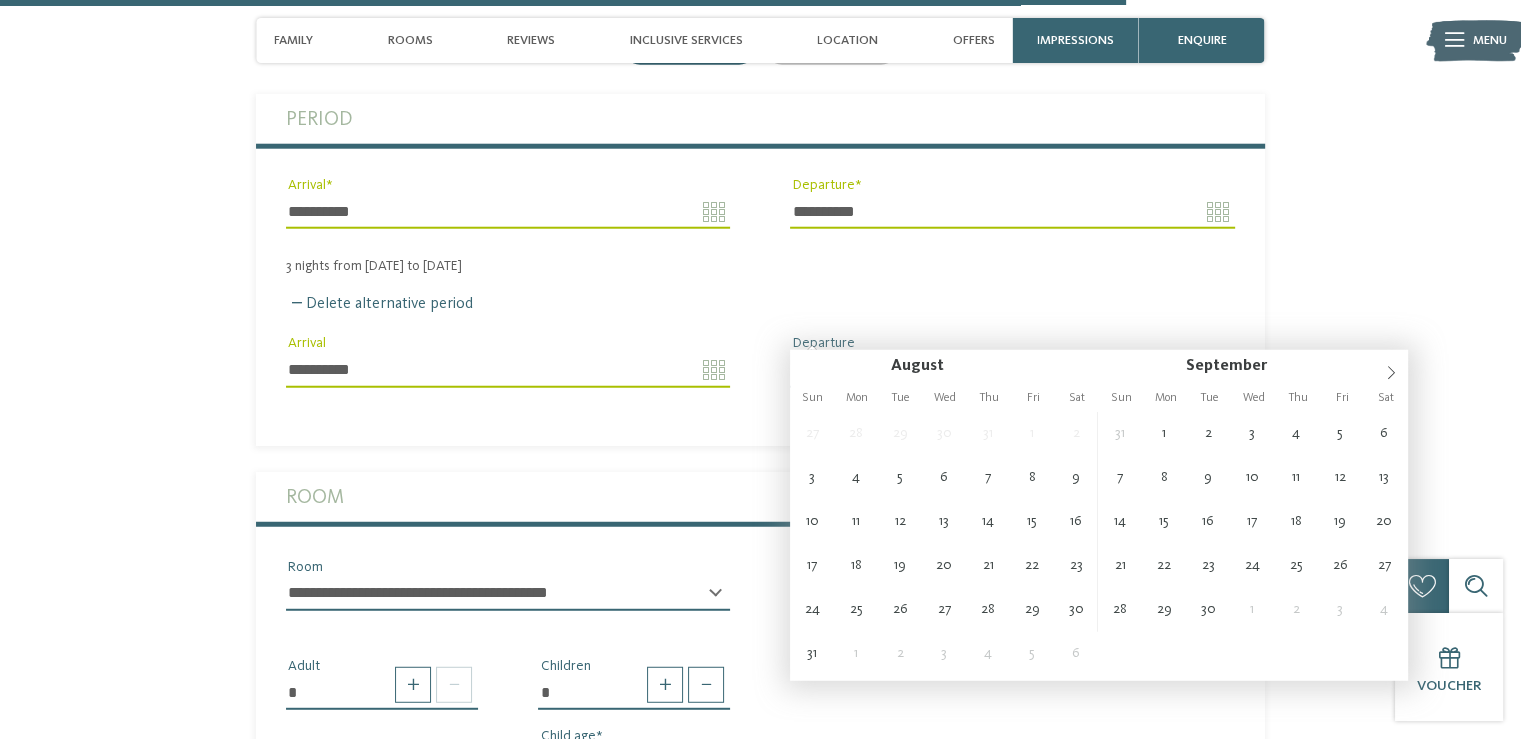 click on "Departure" at bounding box center (1012, 370) 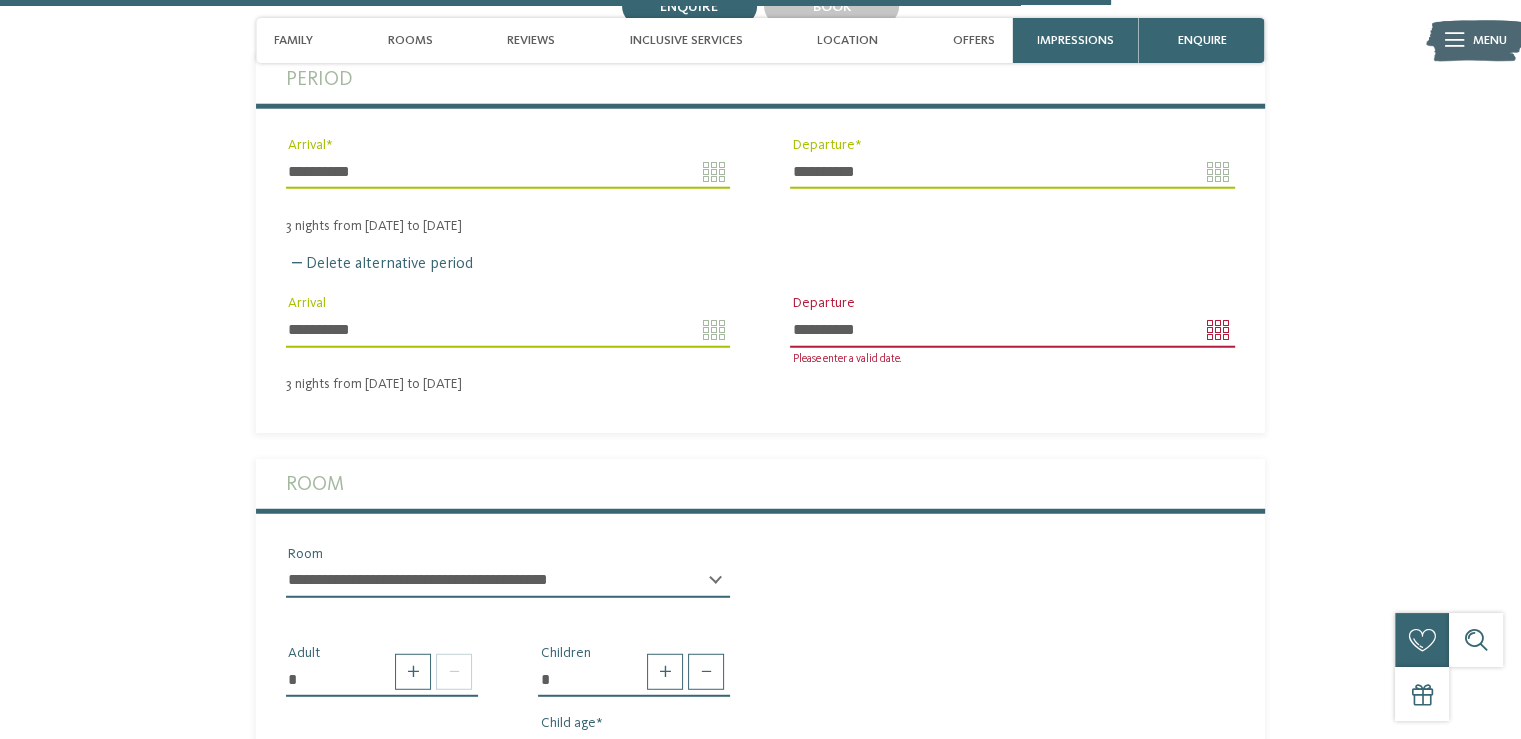 scroll, scrollTop: 5243, scrollLeft: 0, axis: vertical 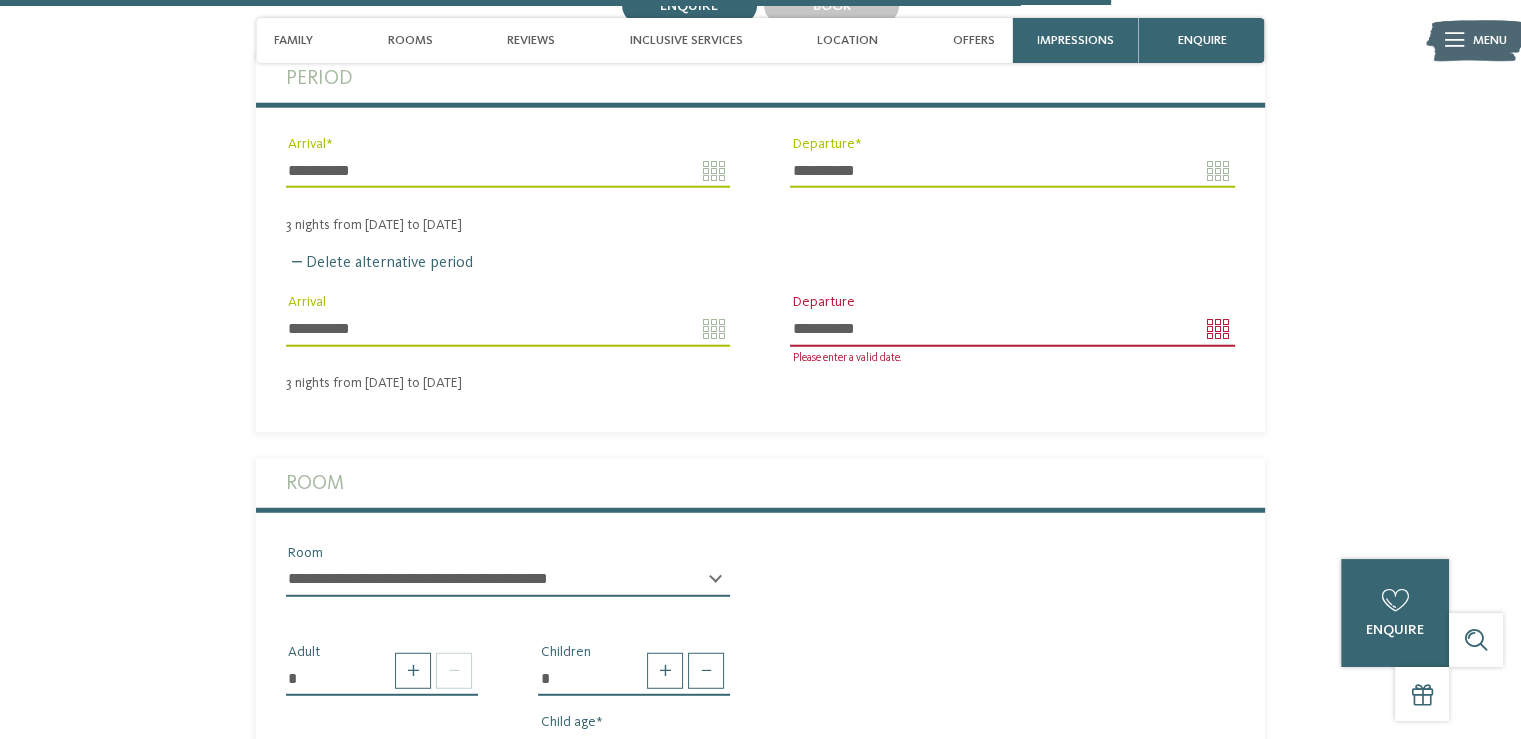 click on "**********" at bounding box center [1012, 329] 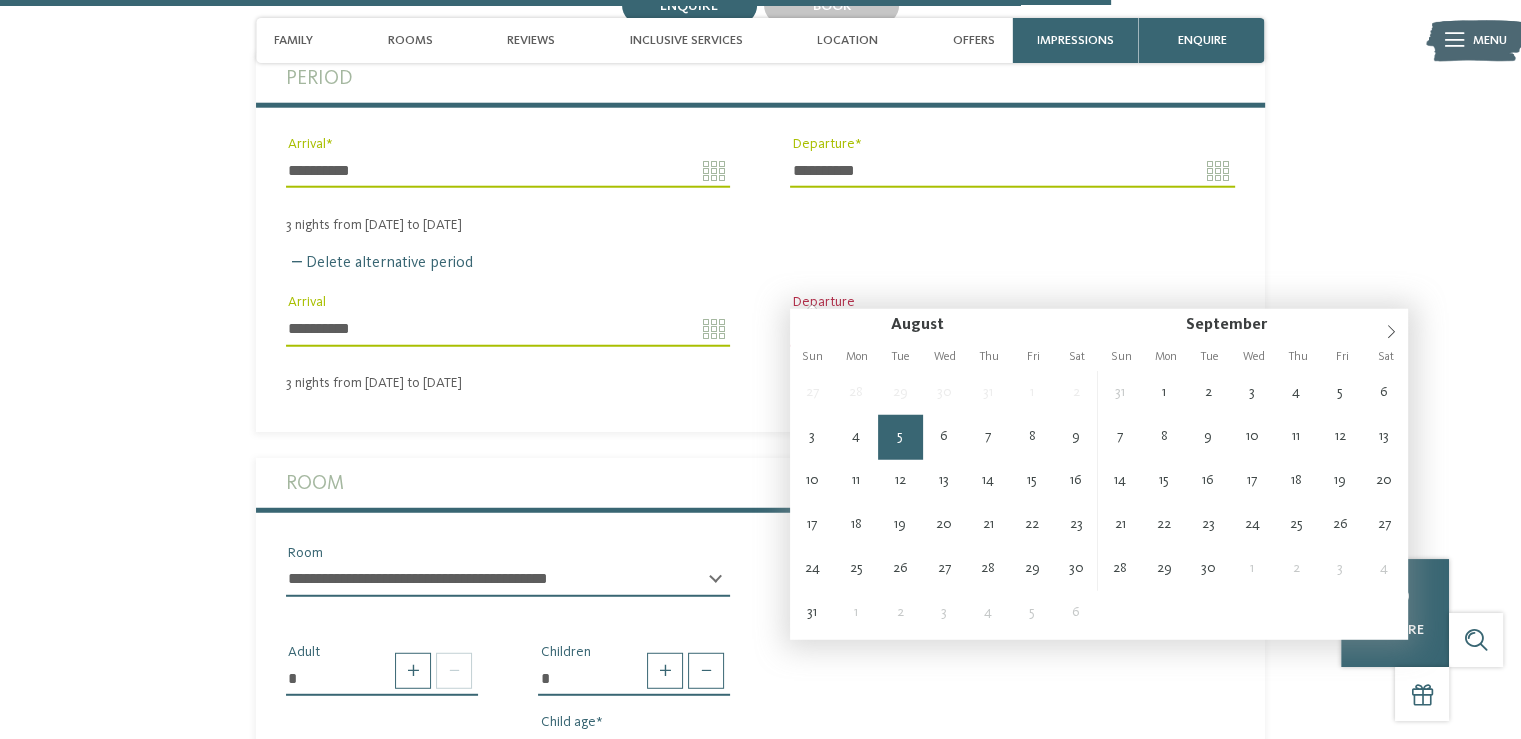 type on "**********" 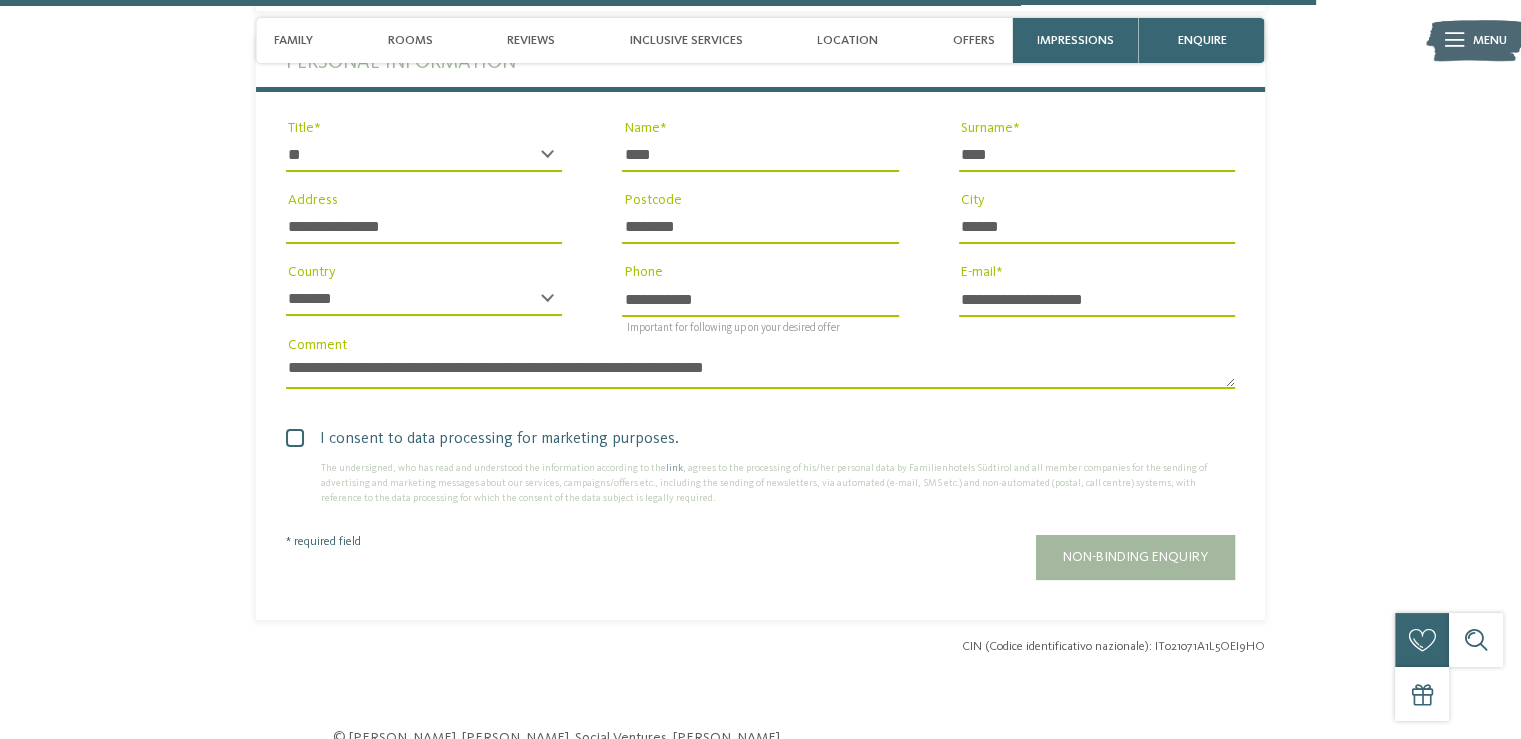 scroll, scrollTop: 6246, scrollLeft: 0, axis: vertical 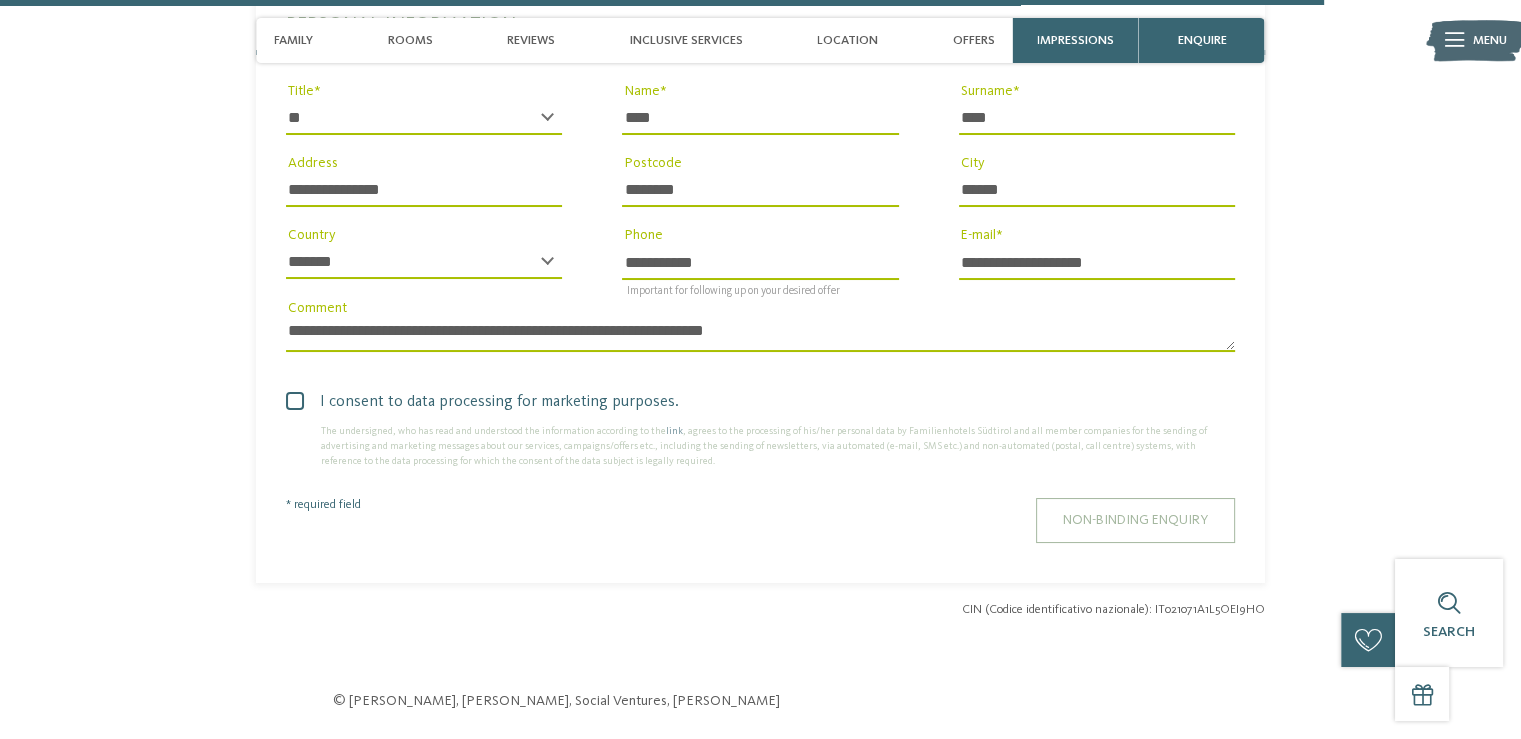 click on "Non-binding enquiry" at bounding box center [1135, 520] 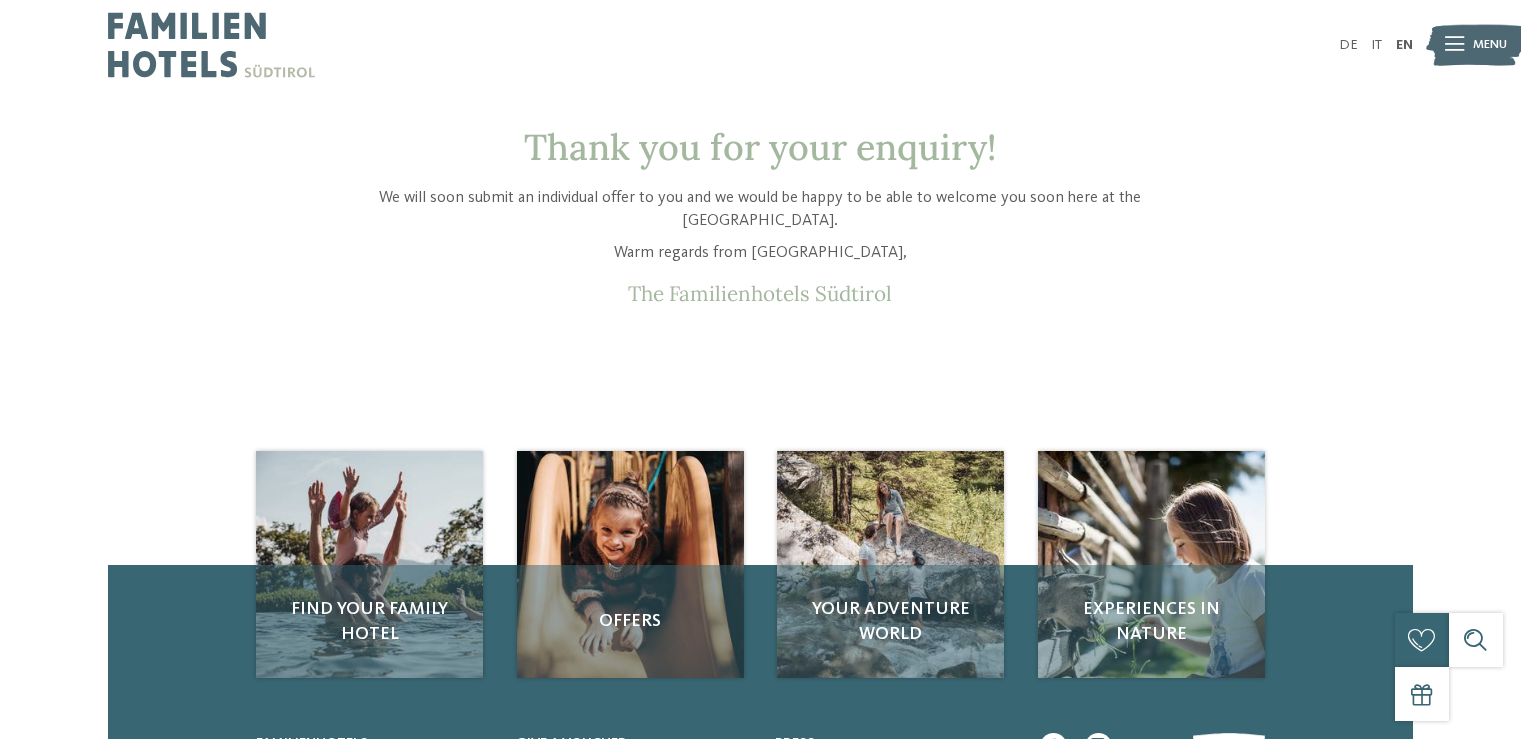 scroll, scrollTop: 0, scrollLeft: 0, axis: both 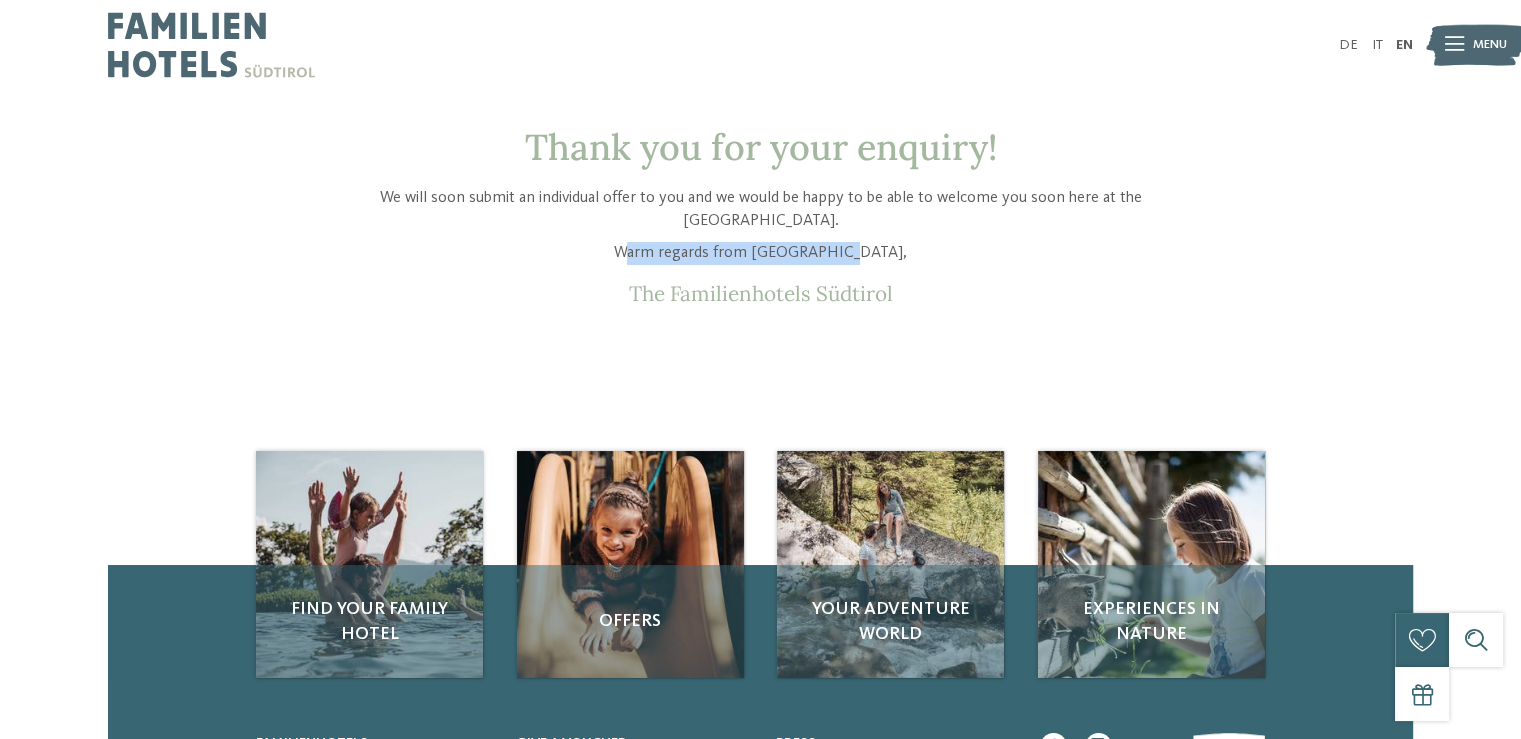 drag, startPoint x: 874, startPoint y: 252, endPoint x: 664, endPoint y: 261, distance: 210.19276 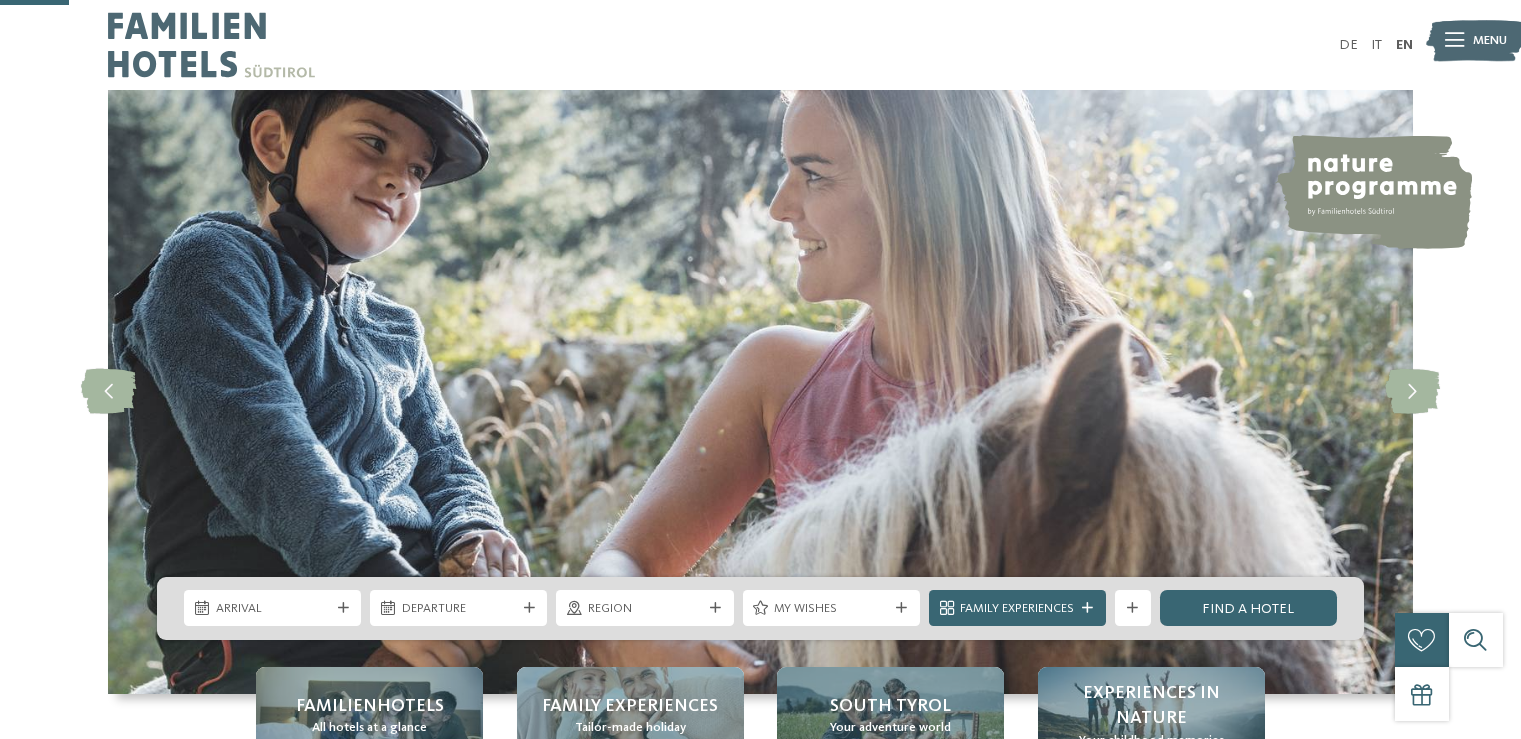 scroll, scrollTop: 348, scrollLeft: 0, axis: vertical 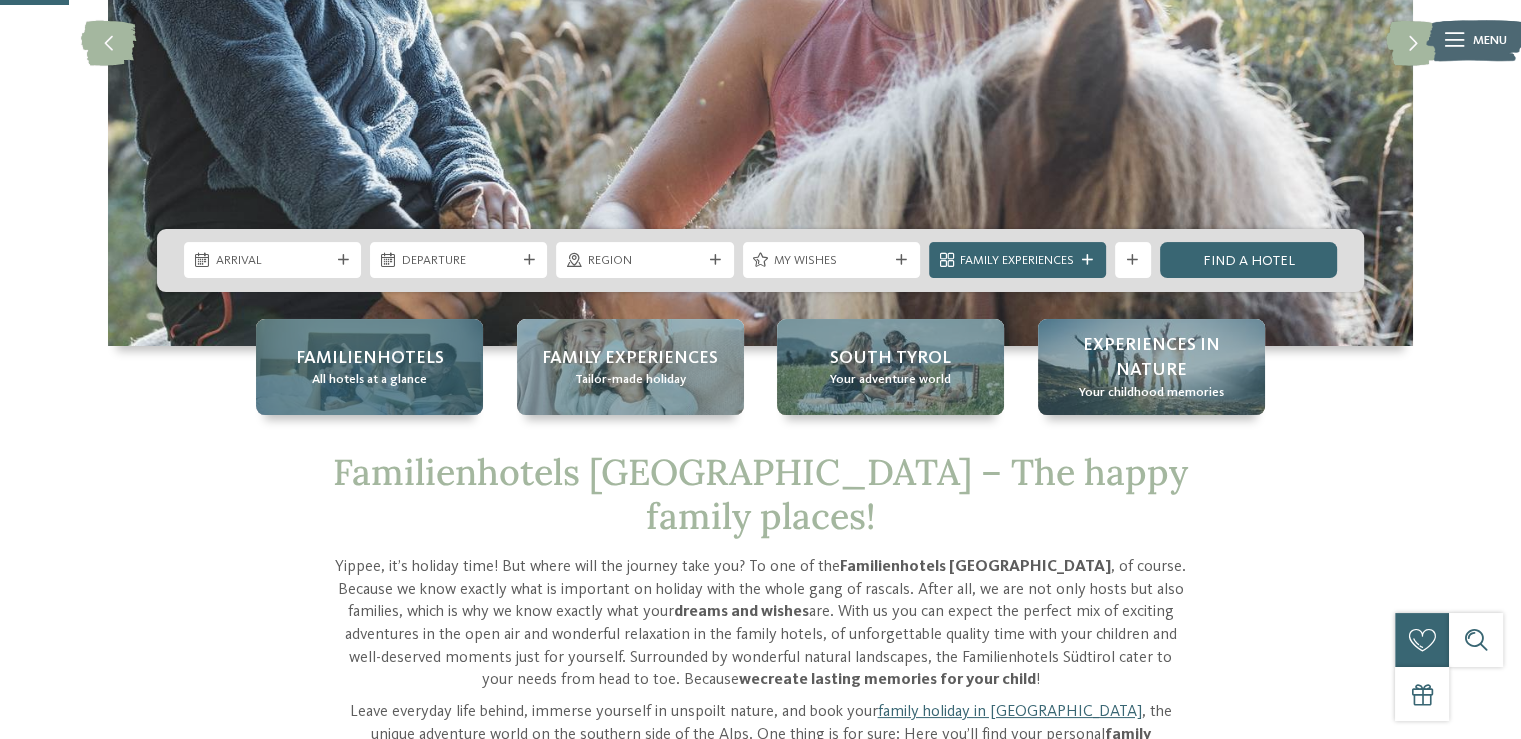 click on "All hotels at a glance" at bounding box center (369, 380) 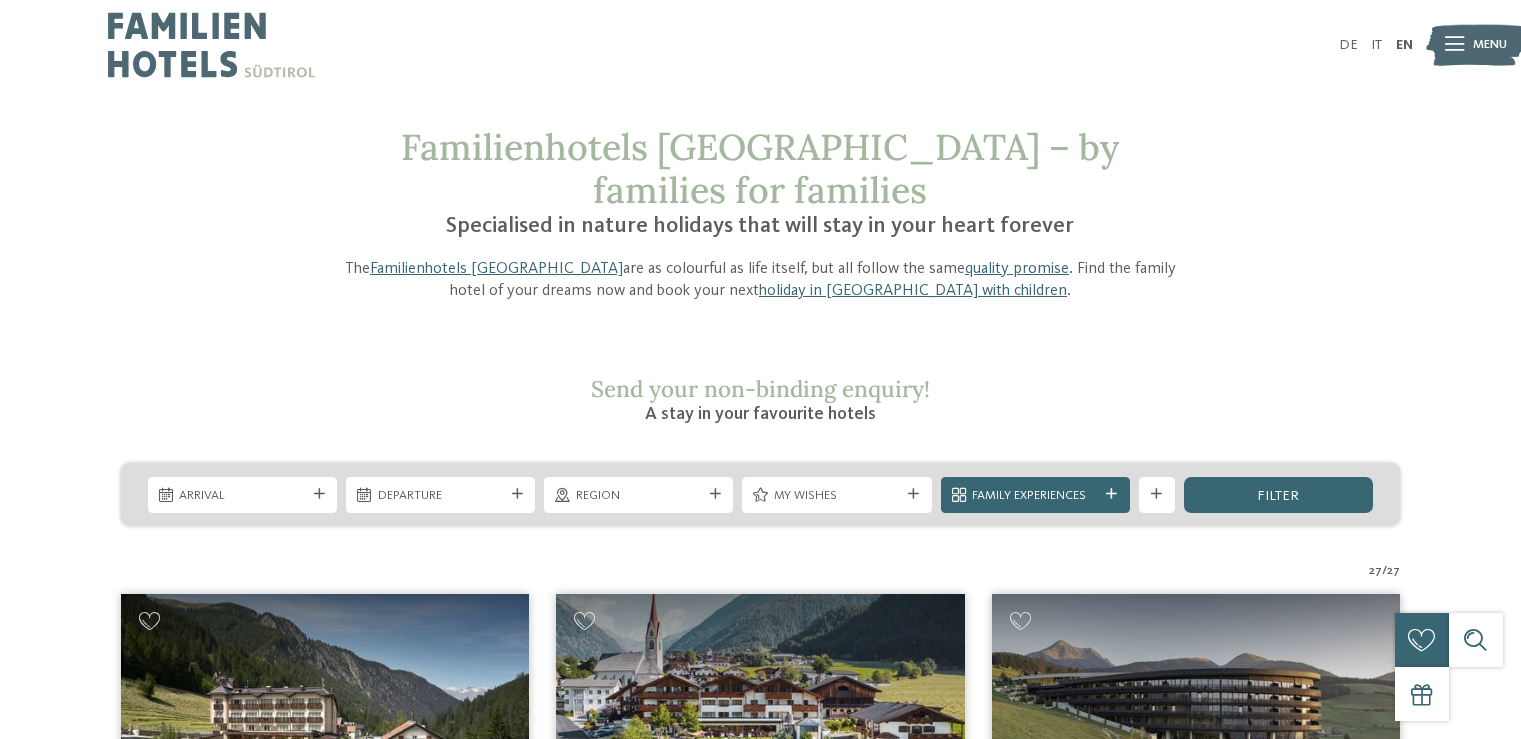 scroll, scrollTop: 0, scrollLeft: 0, axis: both 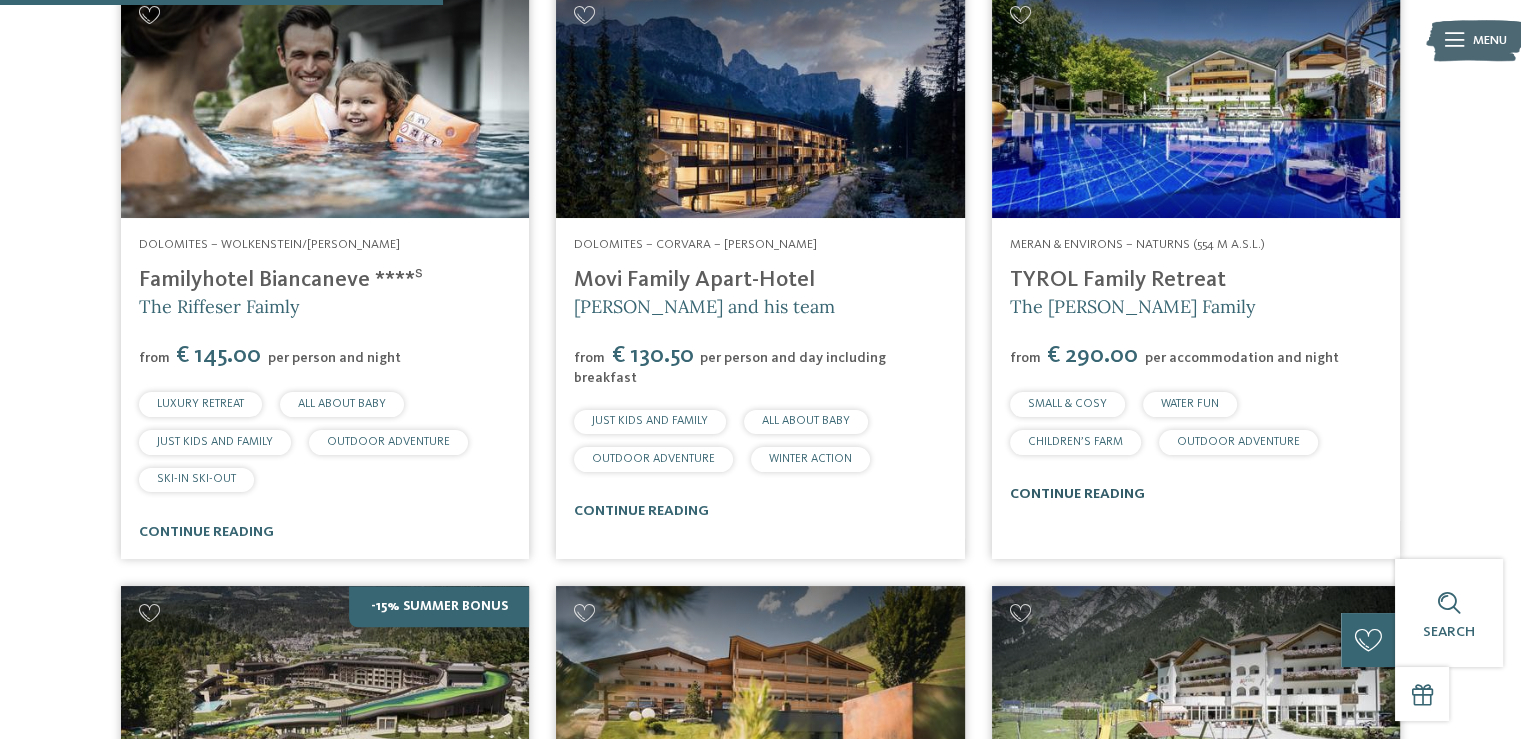 click on "continue reading" at bounding box center [1077, 494] 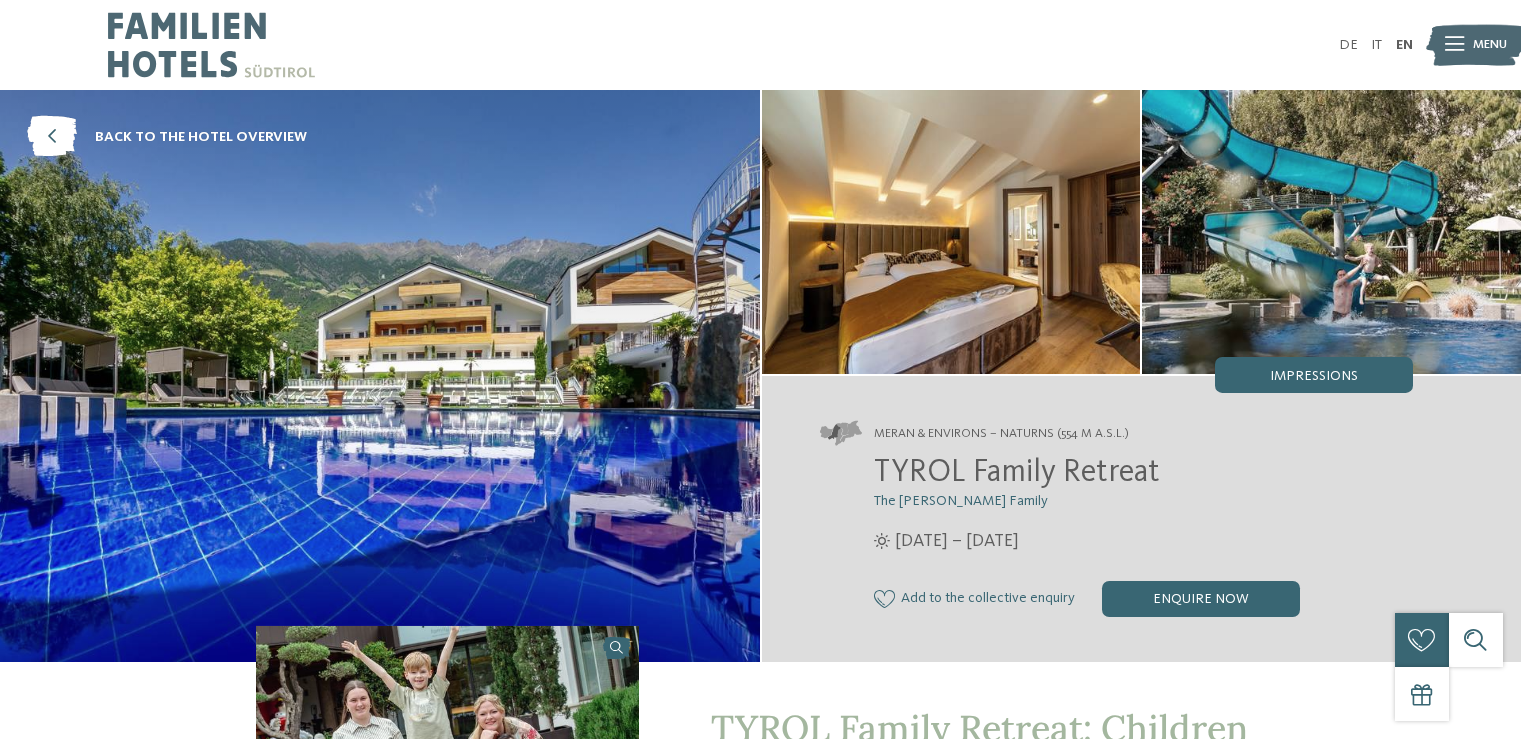 scroll, scrollTop: 0, scrollLeft: 0, axis: both 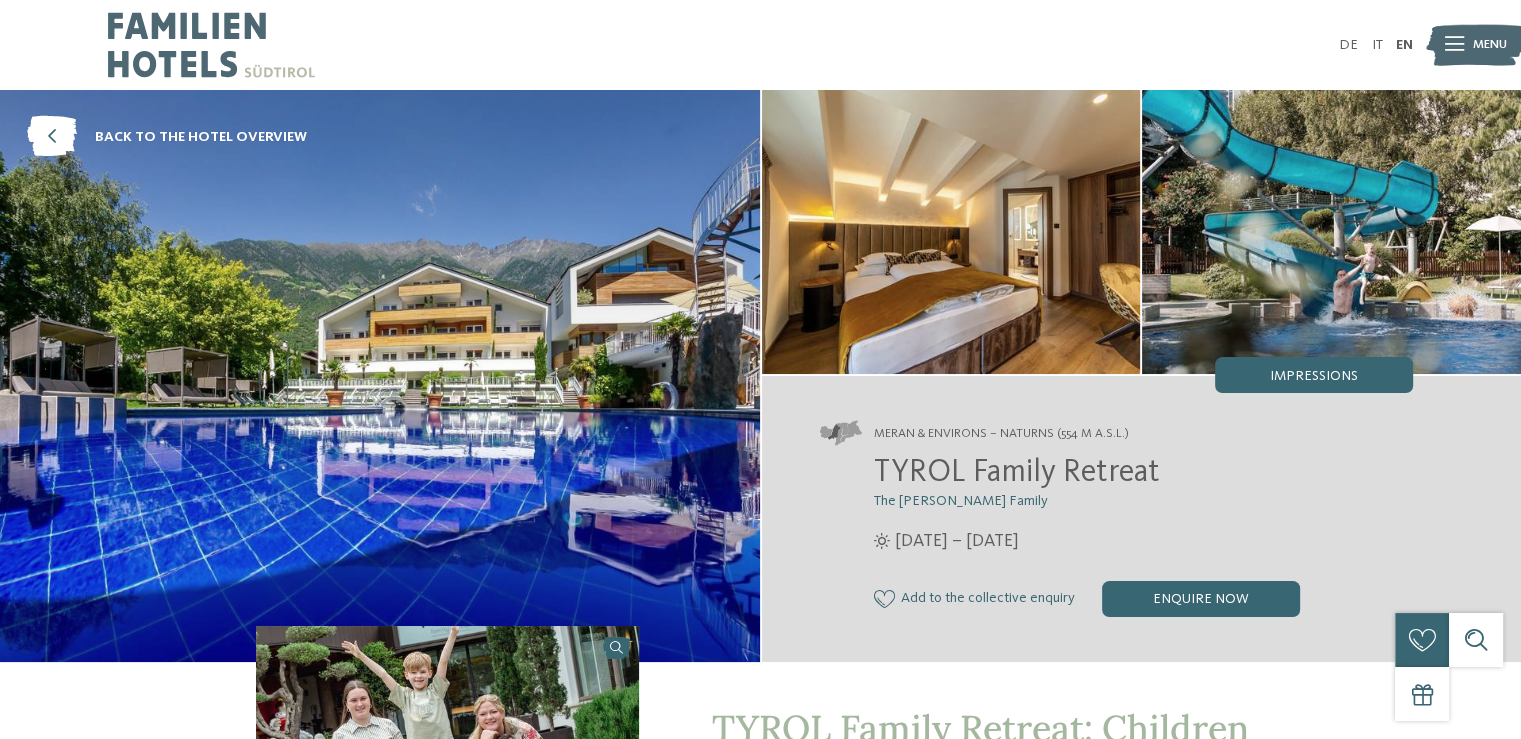 click at bounding box center (1331, 232) 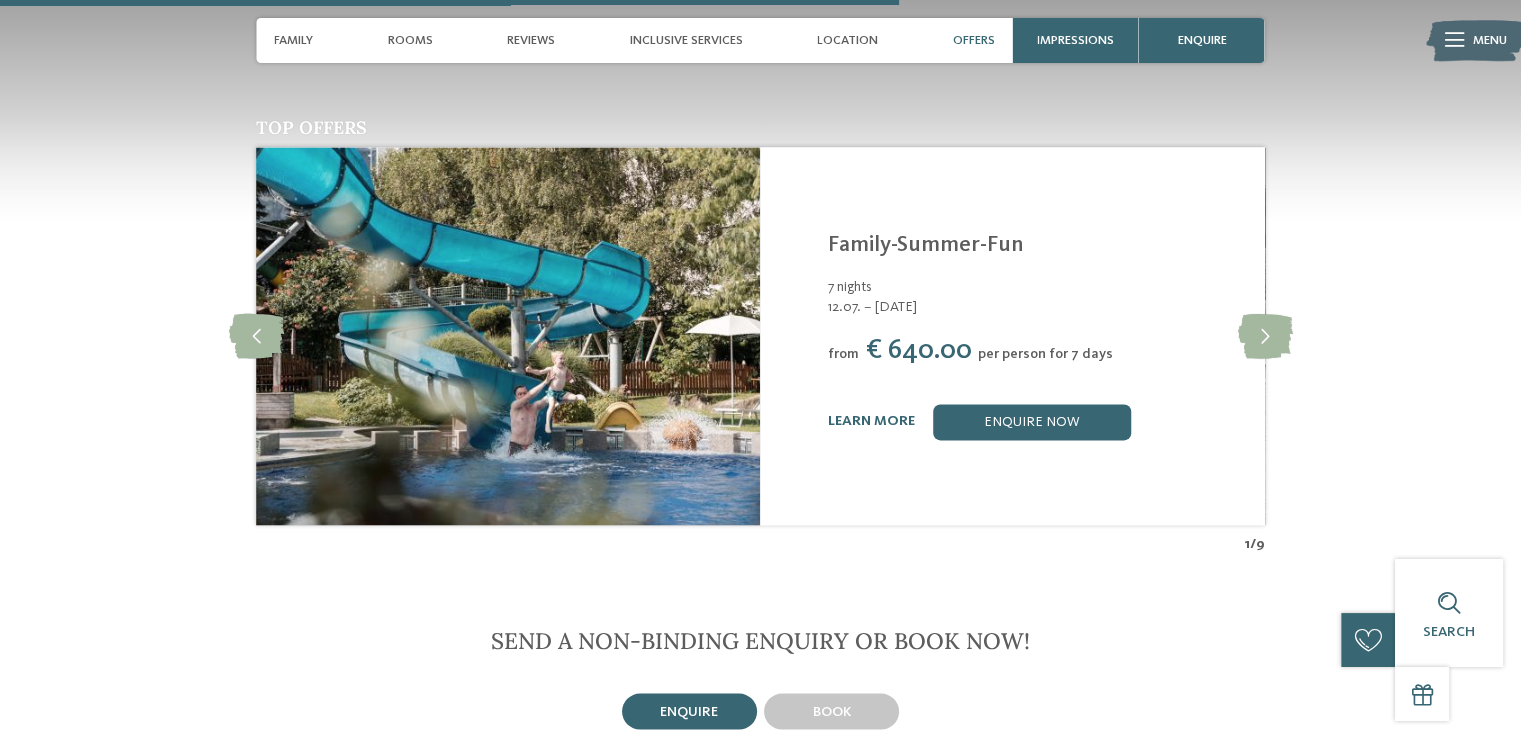 scroll, scrollTop: 3273, scrollLeft: 0, axis: vertical 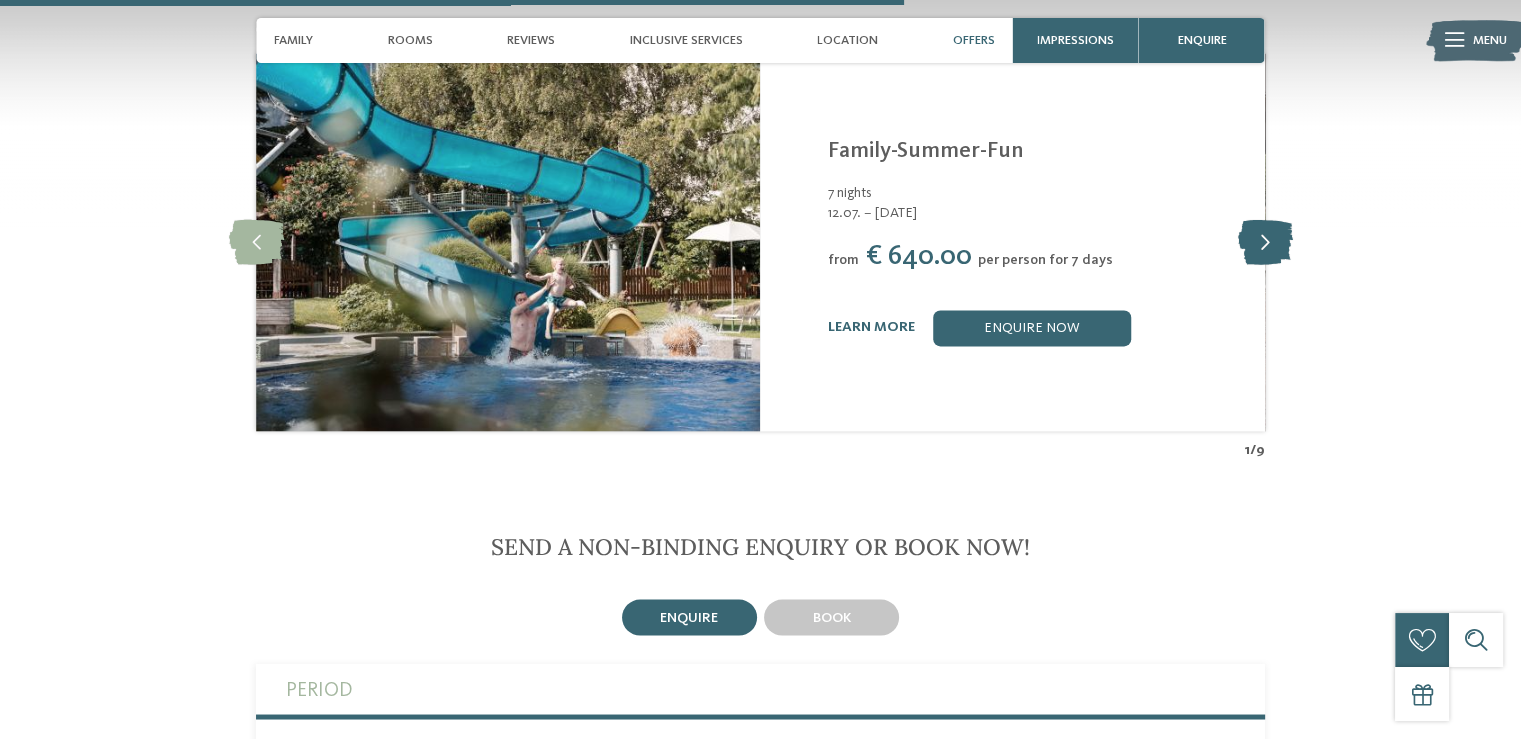 click at bounding box center (1264, 241) 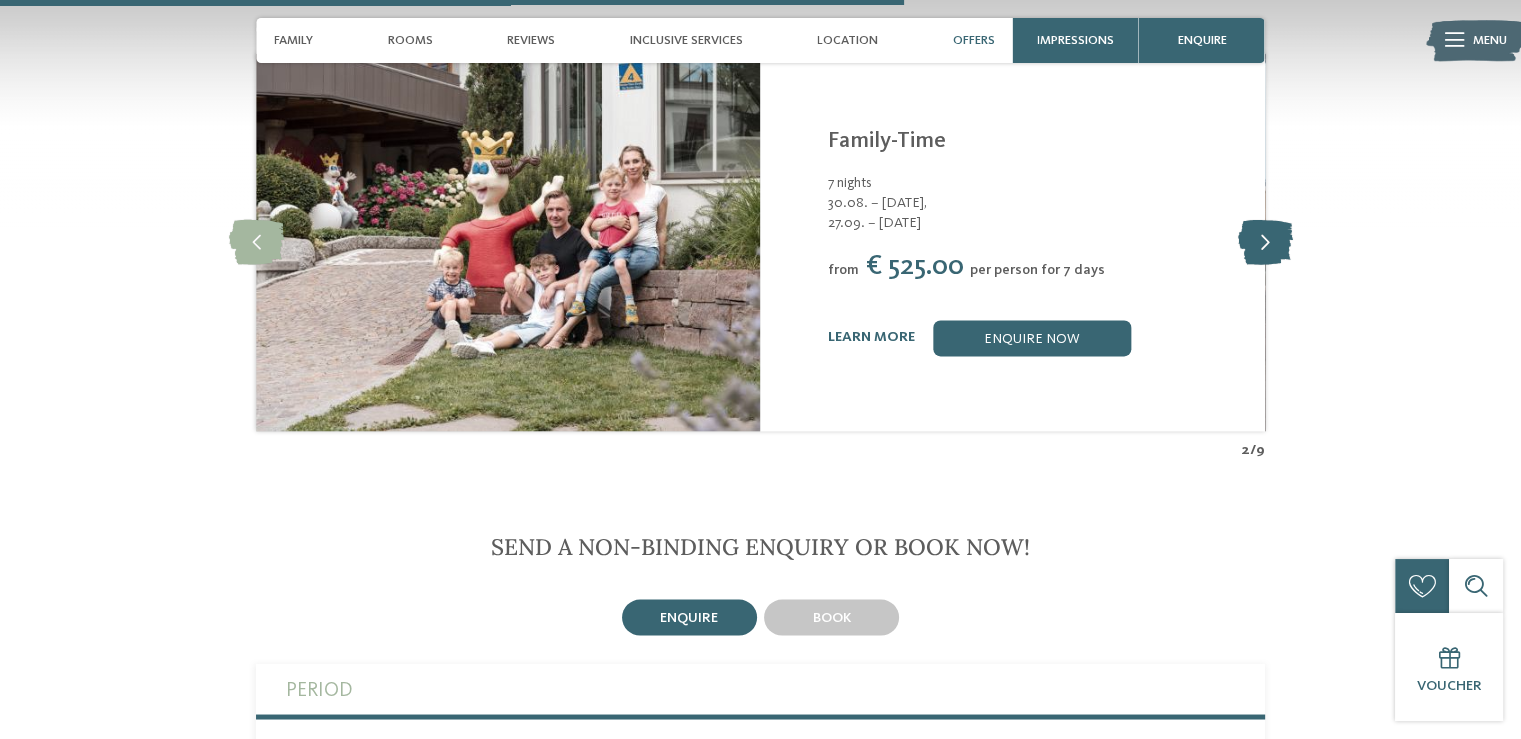 click at bounding box center [1264, 241] 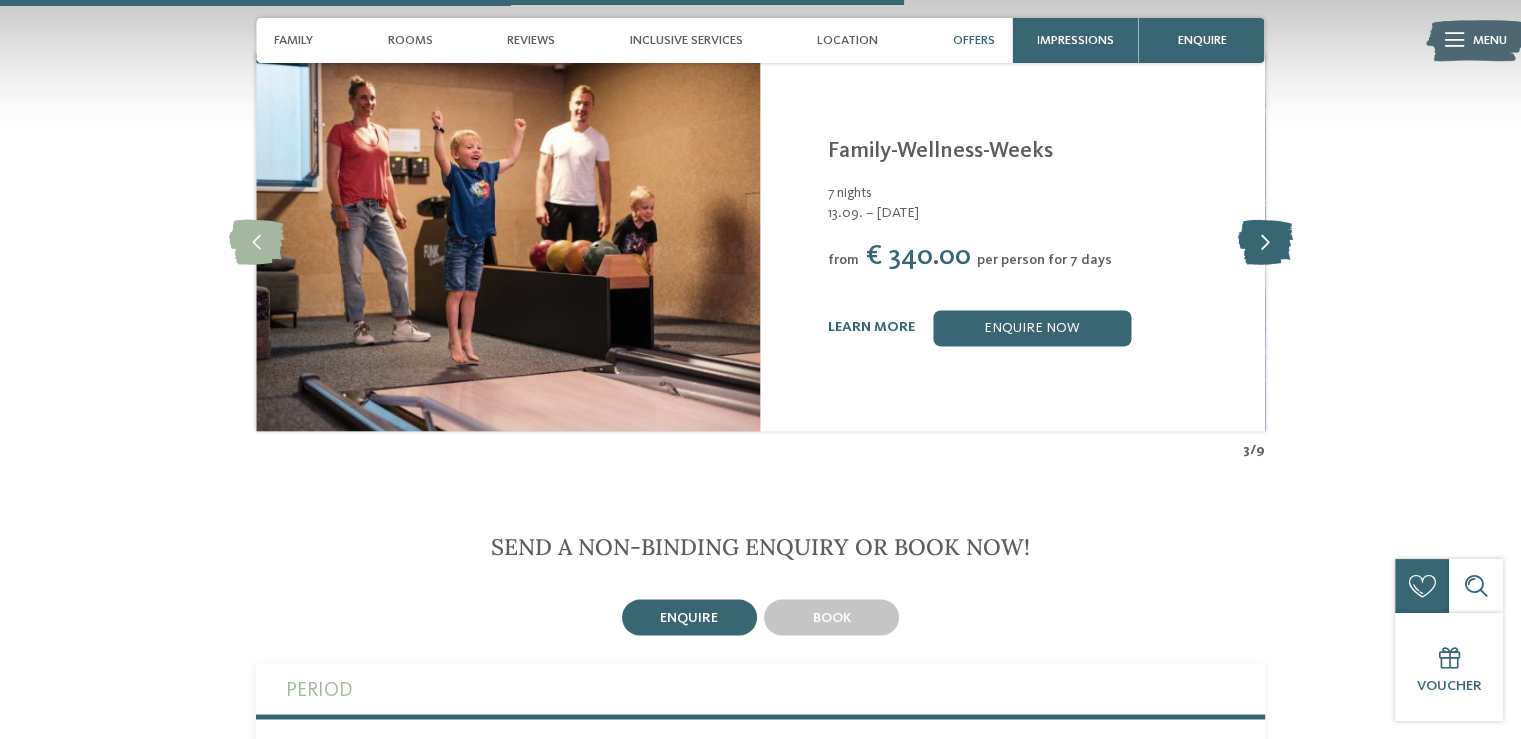 click at bounding box center (1264, 241) 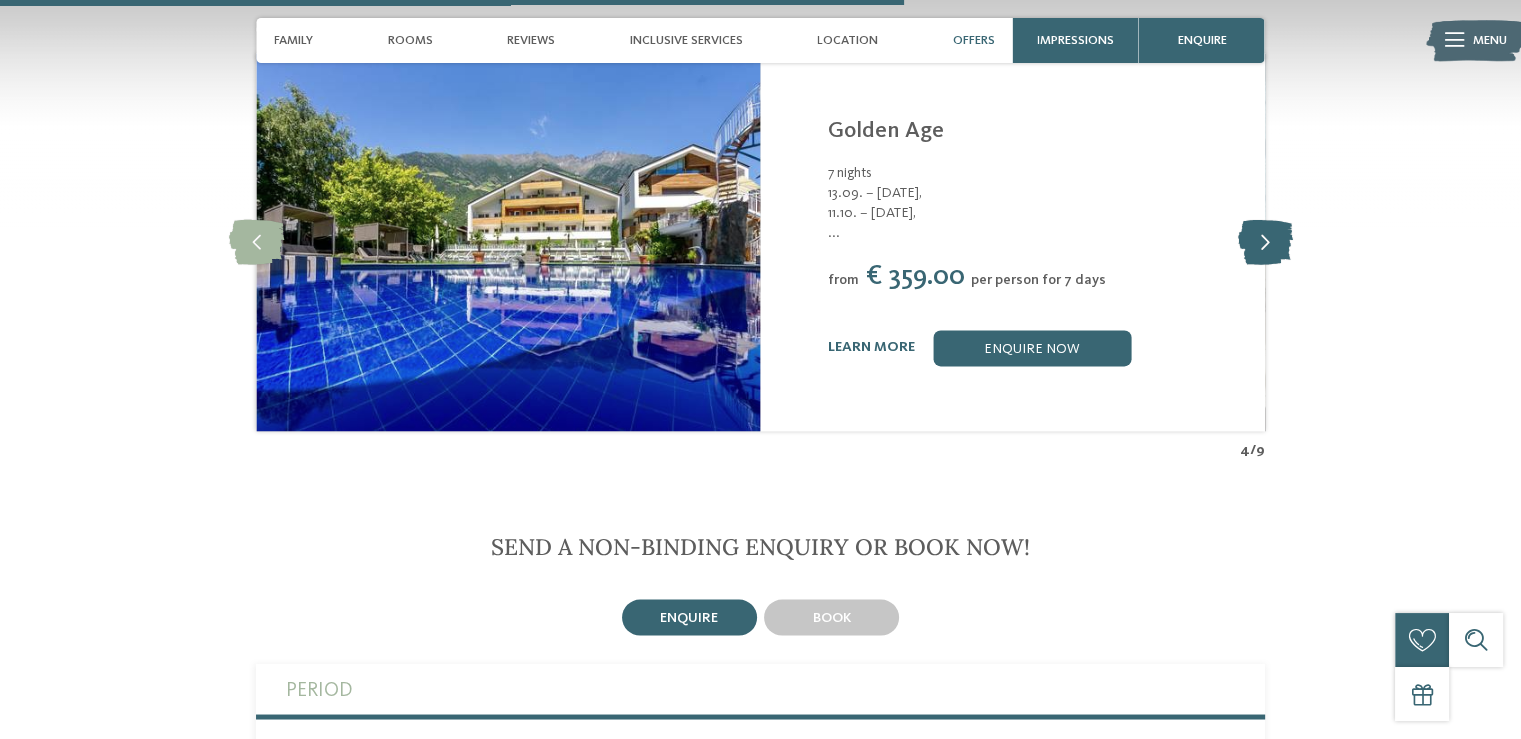 click at bounding box center (1264, 241) 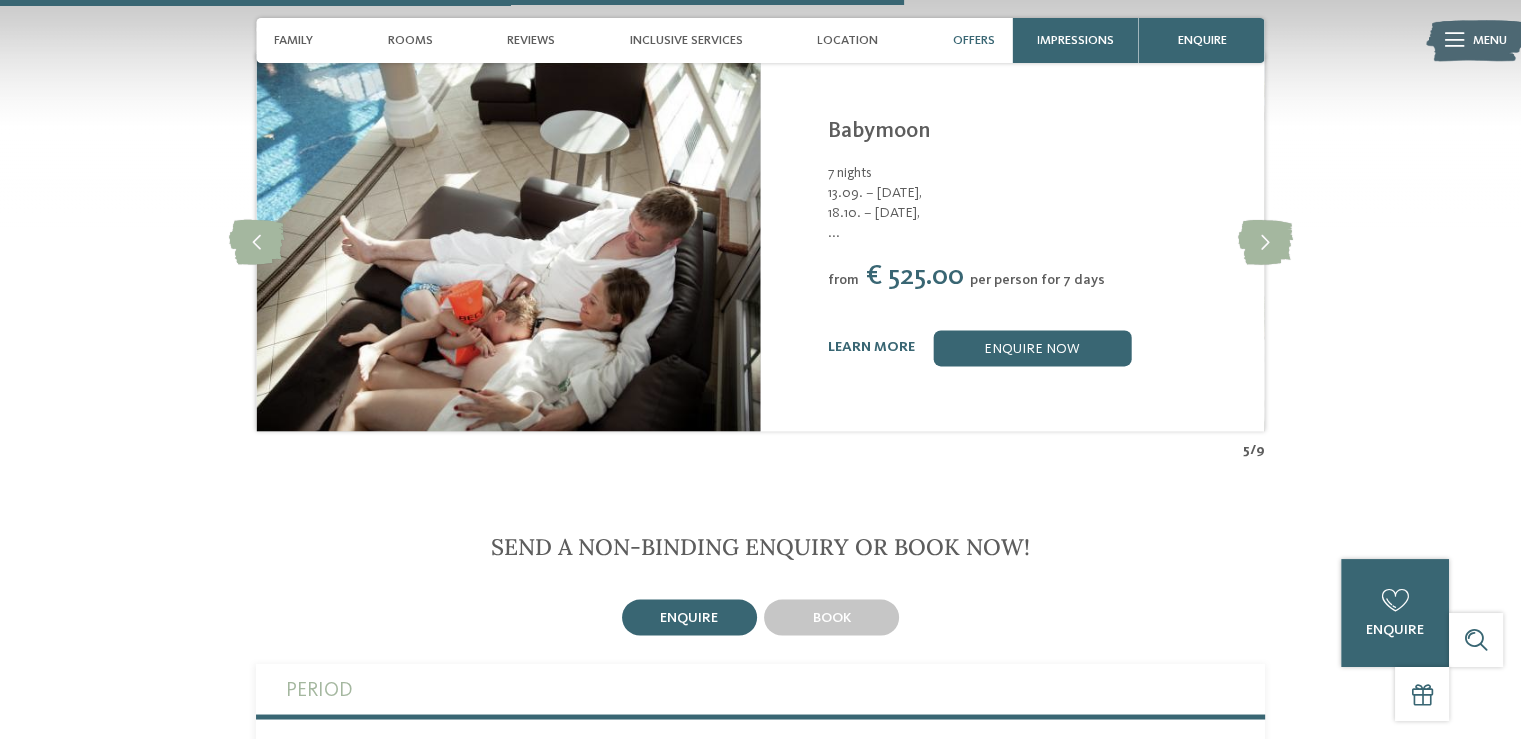click on "Top offers
slide  6   of 9
TYROL Family Retreat
Naturns (554 m a.s.l.) - [PERSON_NAME] & Environs
Single & Kids
7 nights 11.07. – [DATE] 5" at bounding box center (760, 242) 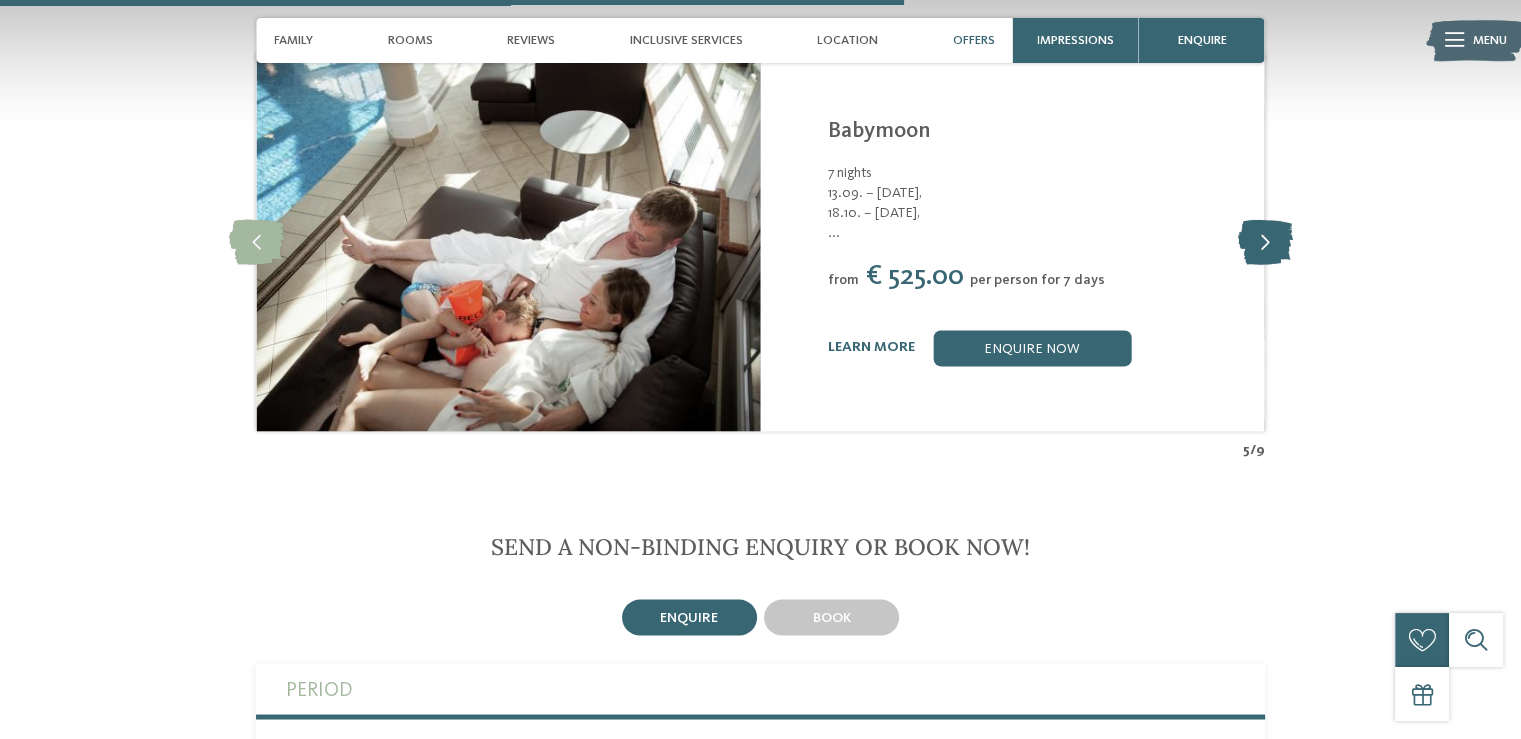 click at bounding box center [1264, 241] 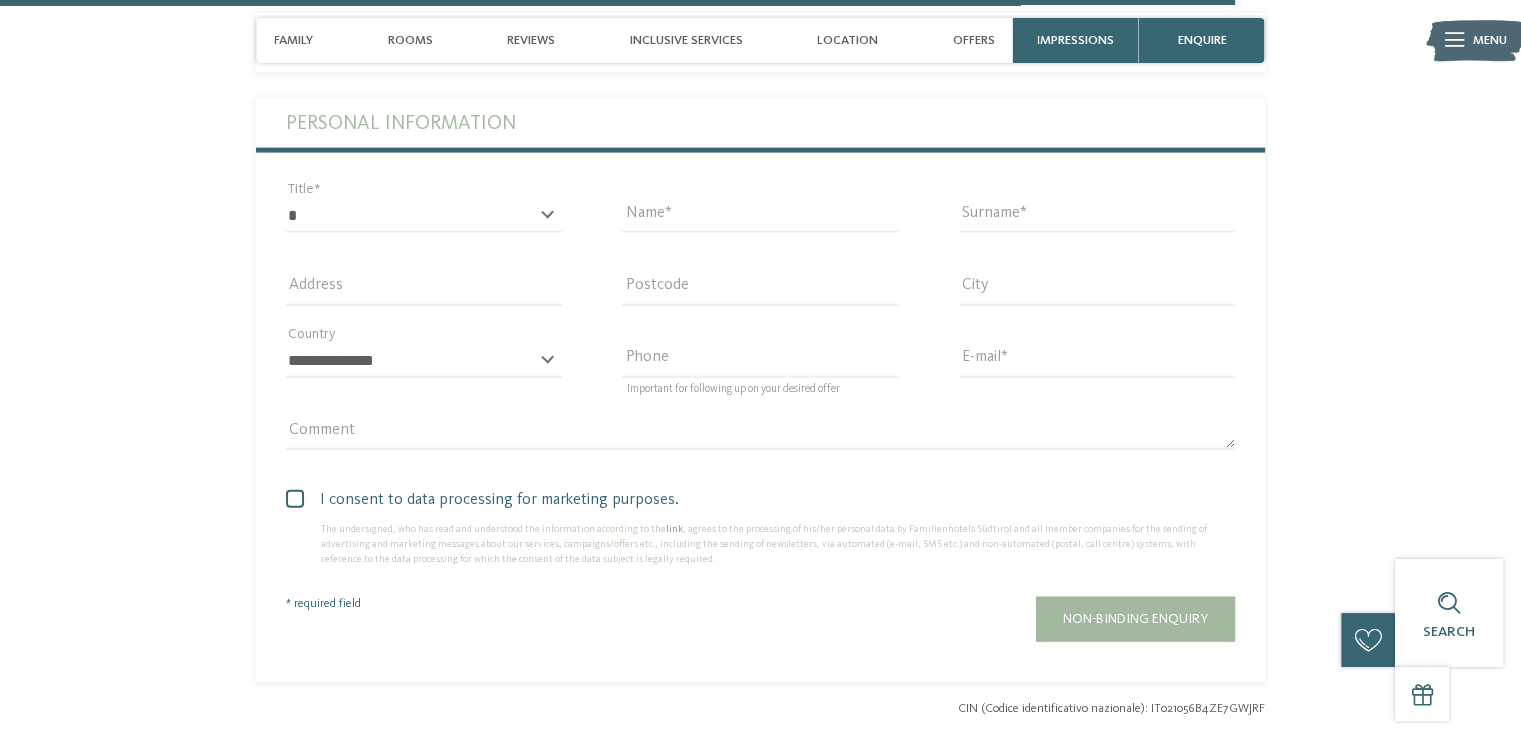 scroll, scrollTop: 4504, scrollLeft: 0, axis: vertical 